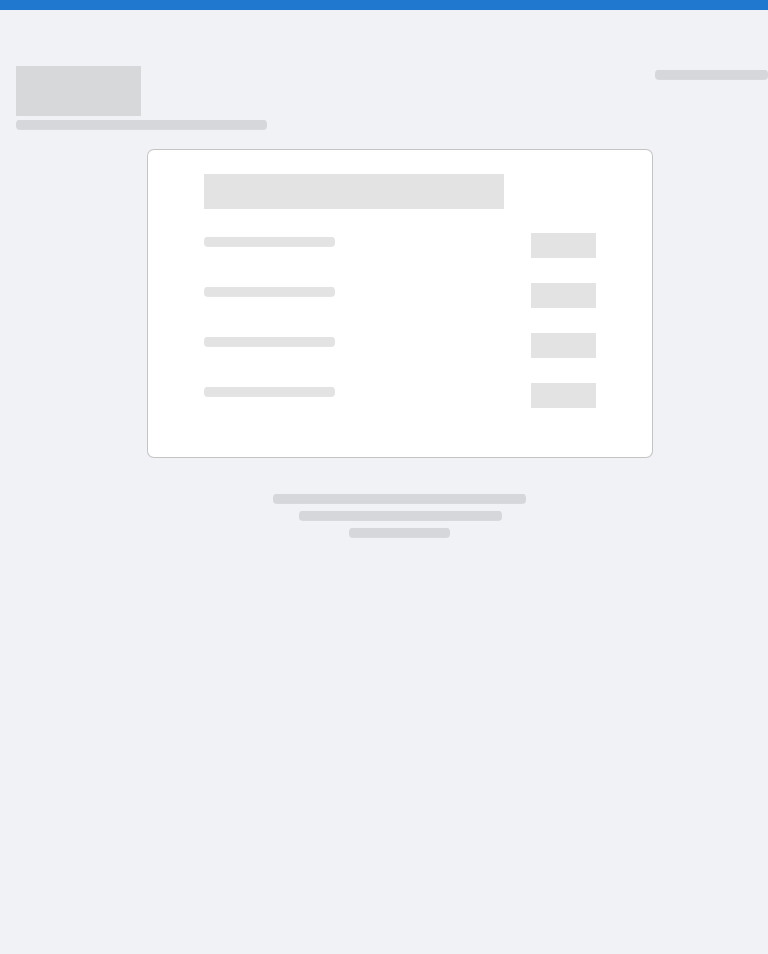 scroll, scrollTop: 0, scrollLeft: 0, axis: both 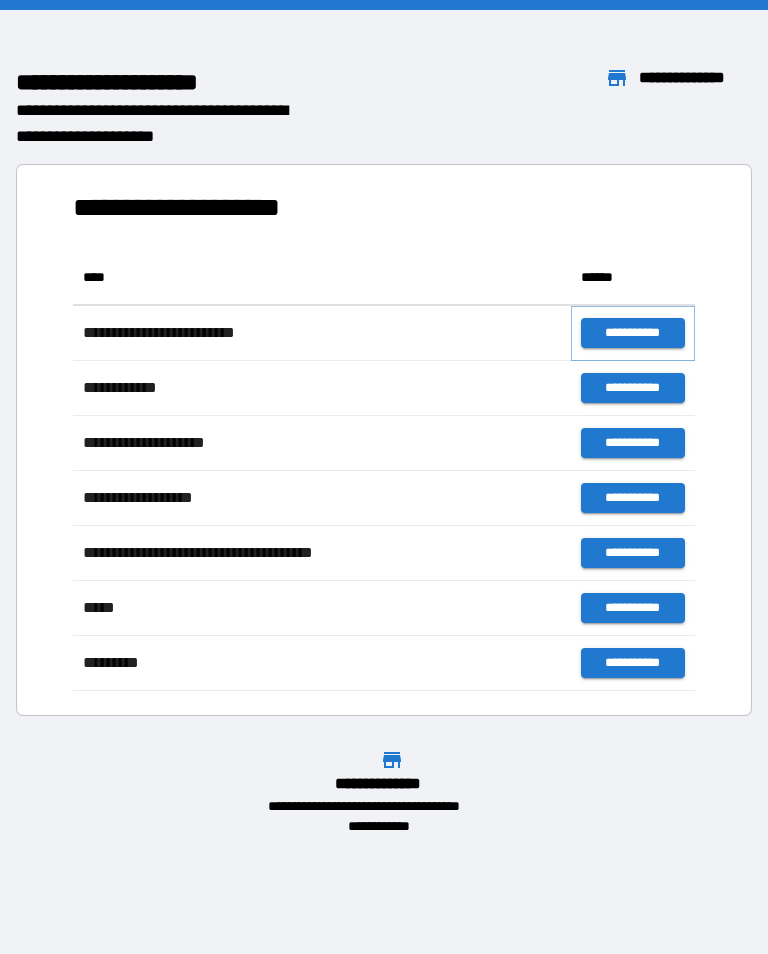 click on "**********" at bounding box center (633, 333) 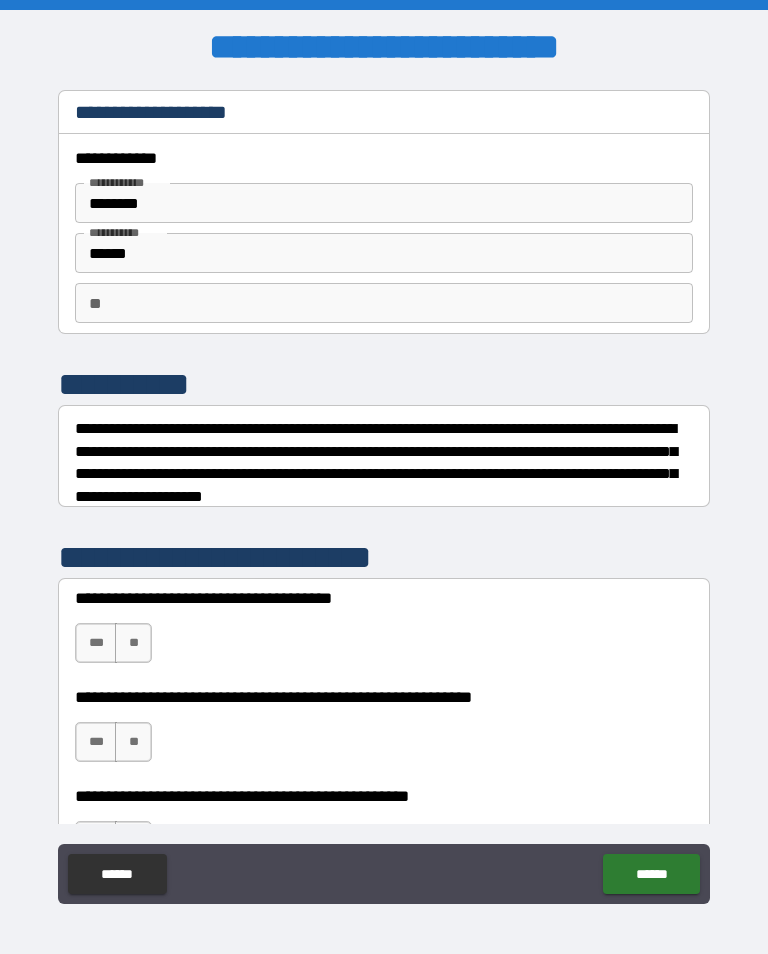 click on "******" at bounding box center (384, 253) 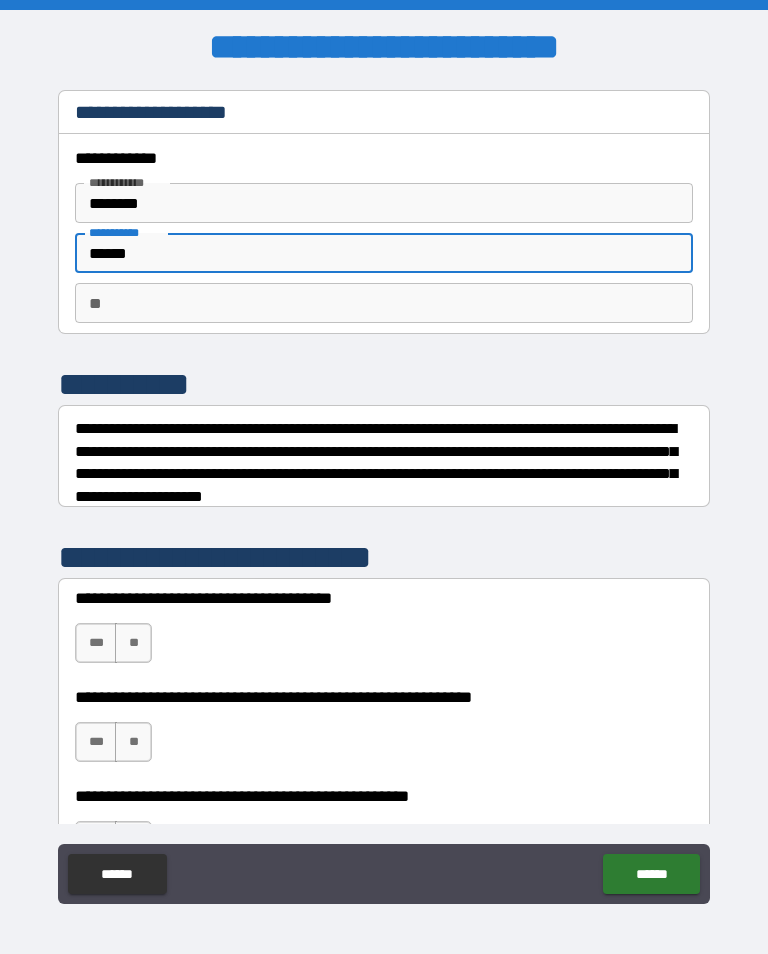 click on "******" at bounding box center (384, 253) 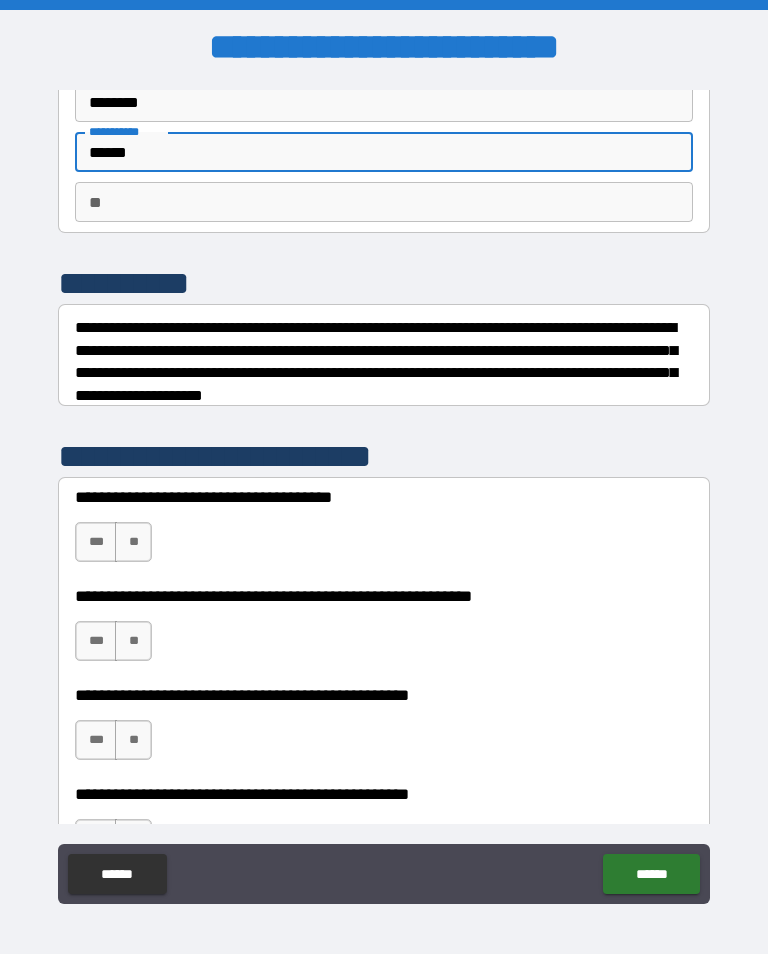 scroll, scrollTop: 101, scrollLeft: 0, axis: vertical 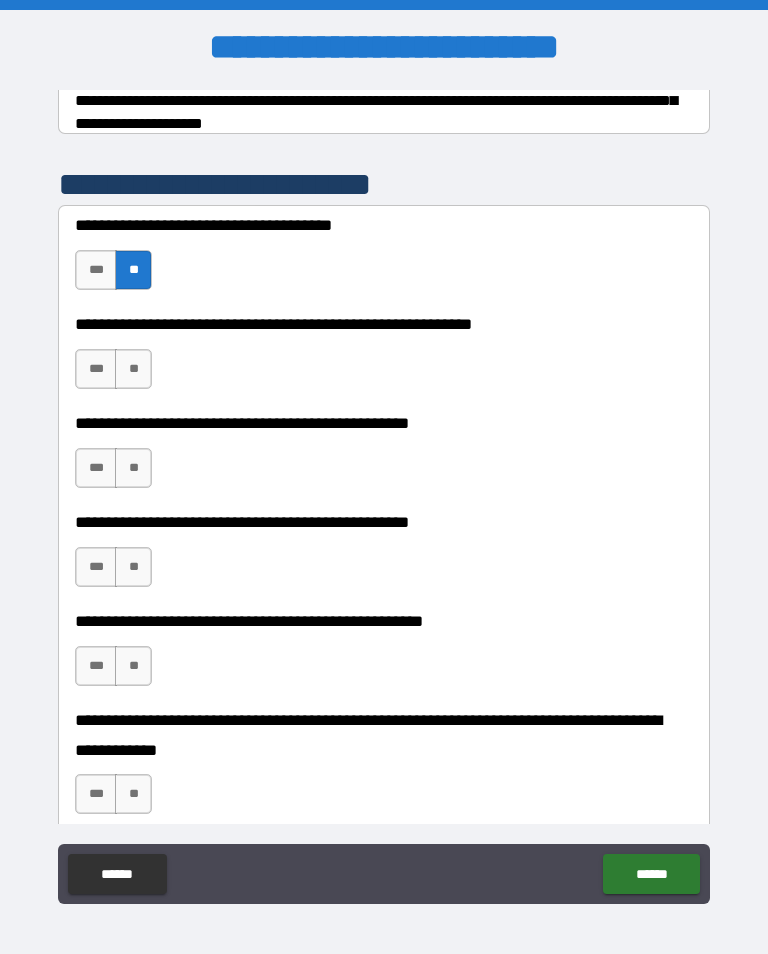 click on "**" at bounding box center [133, 369] 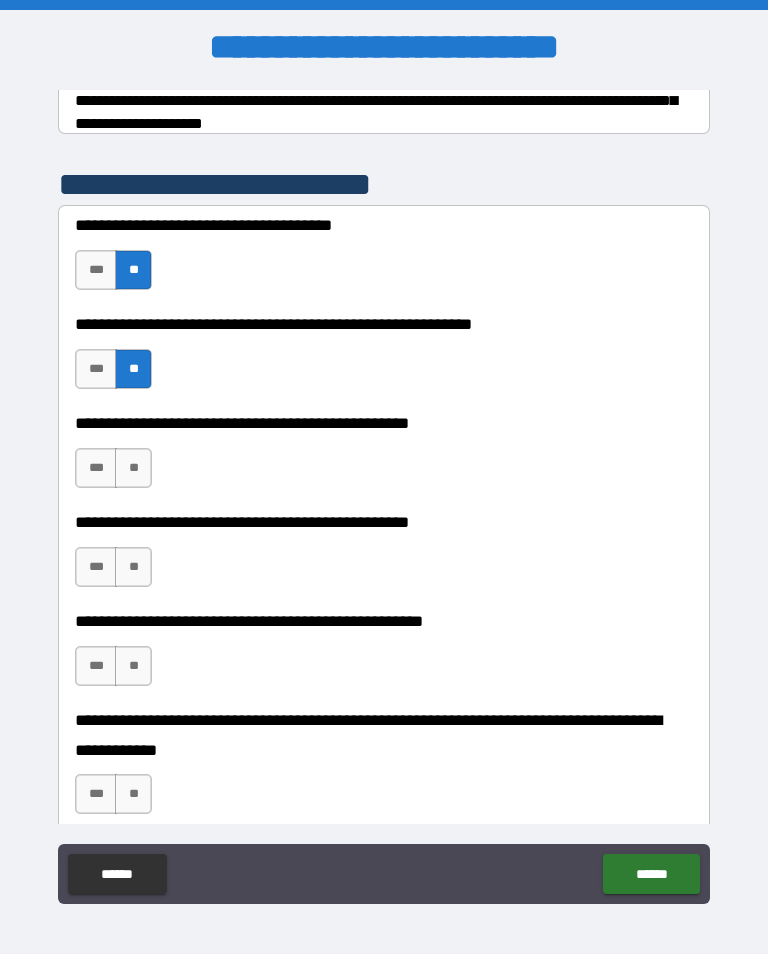 click on "**" at bounding box center [133, 468] 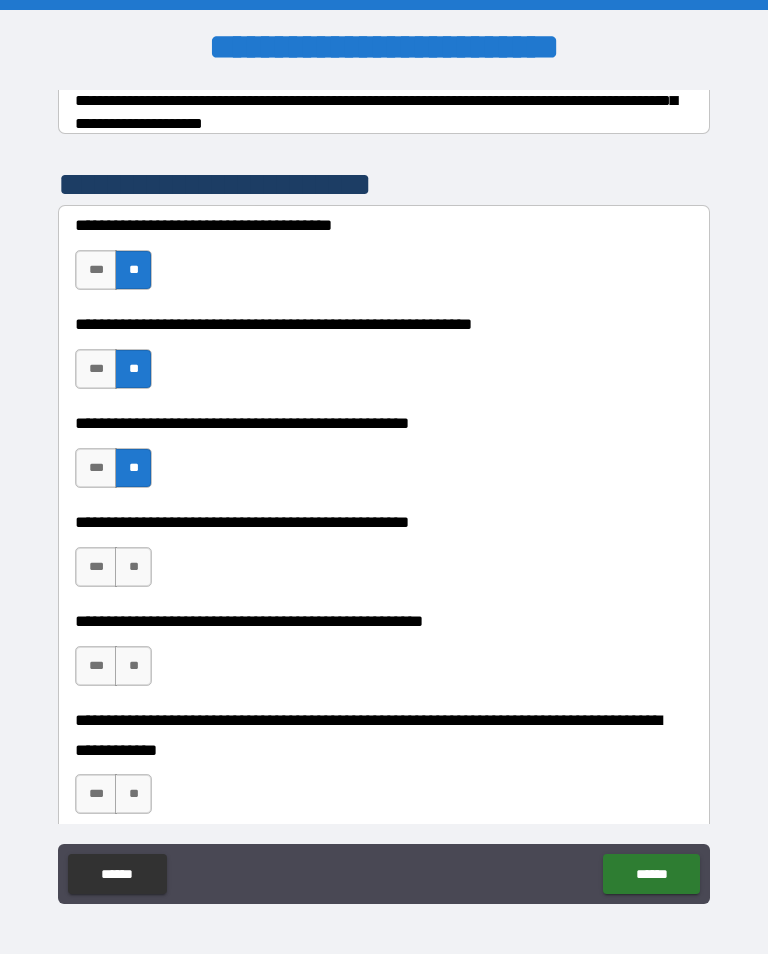 click on "**" at bounding box center [133, 567] 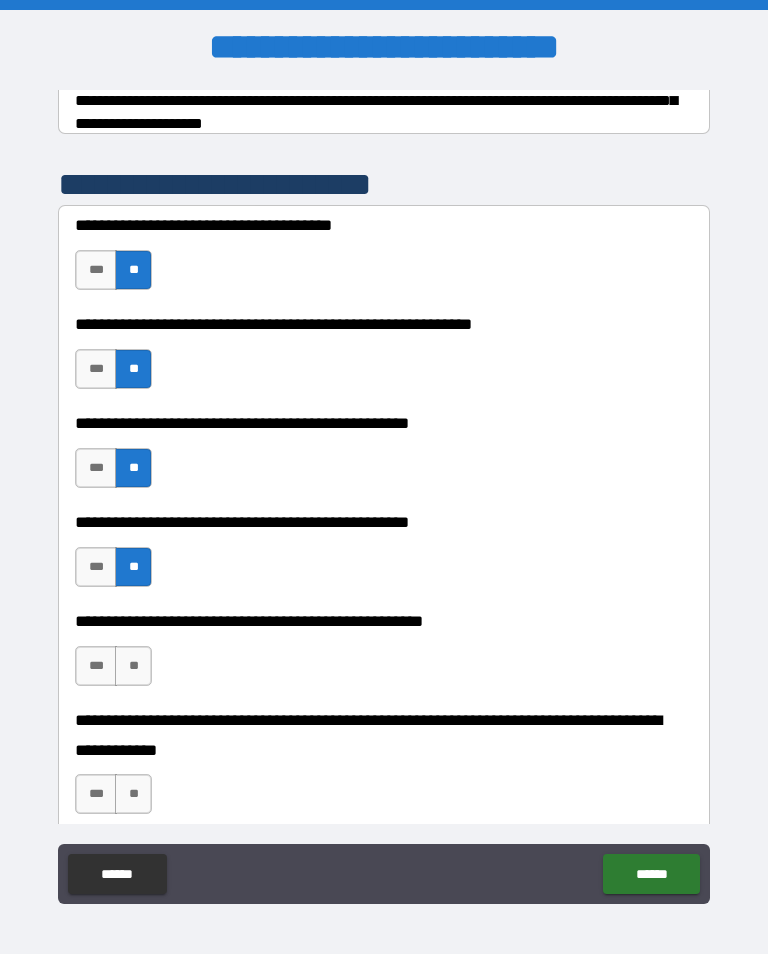 click on "**" at bounding box center (133, 666) 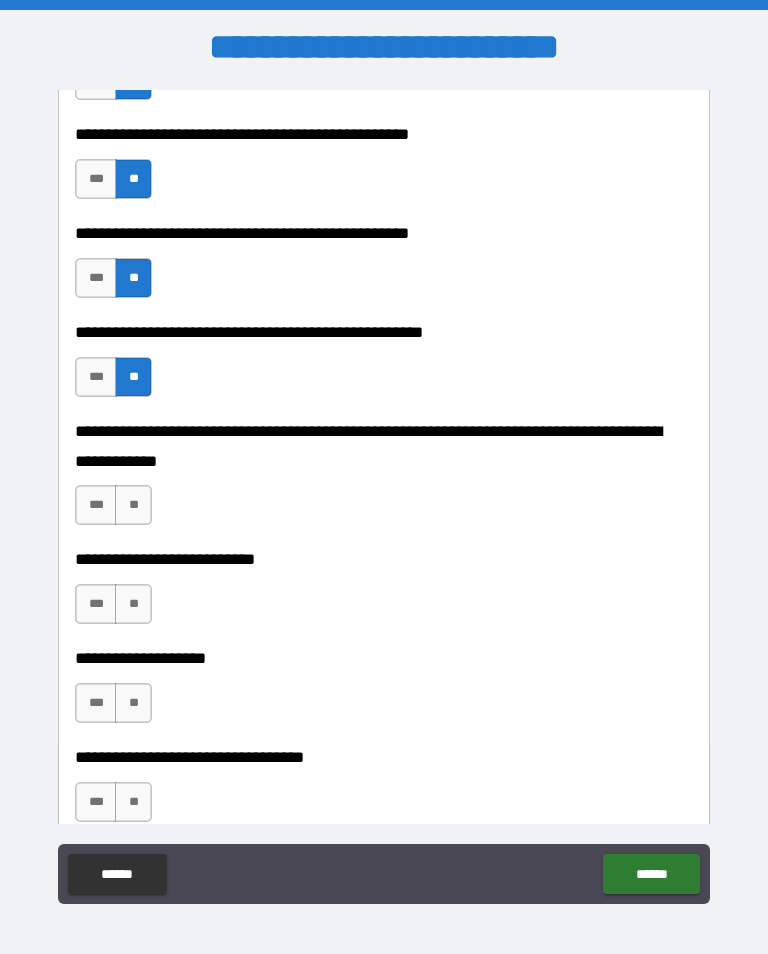 scroll, scrollTop: 664, scrollLeft: 0, axis: vertical 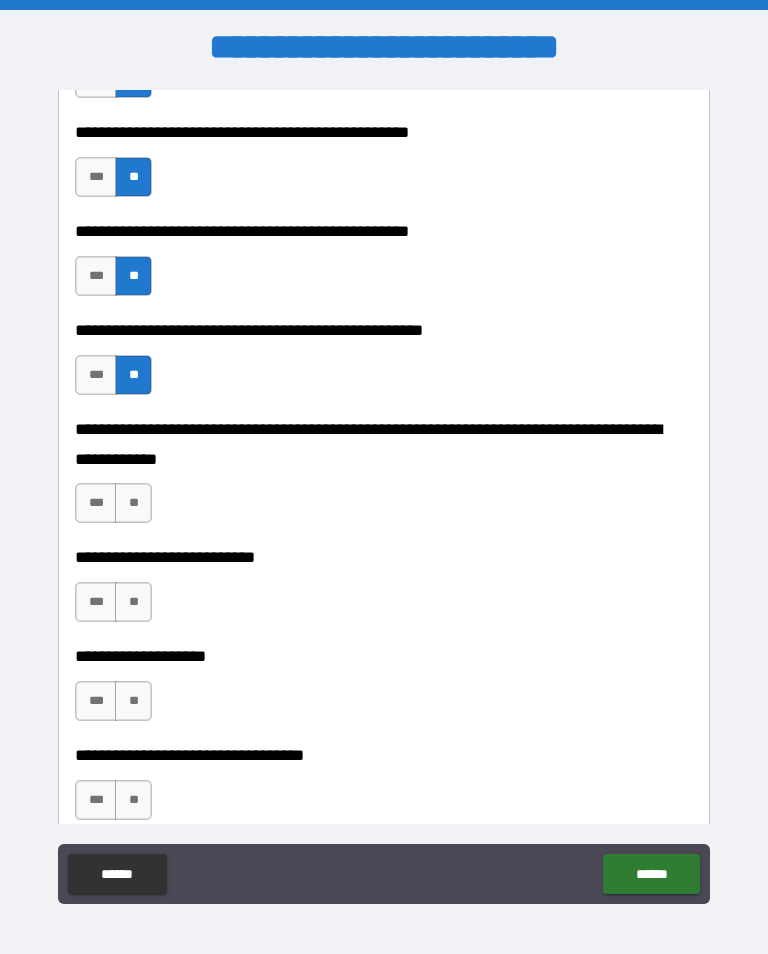 click on "**" at bounding box center (133, 503) 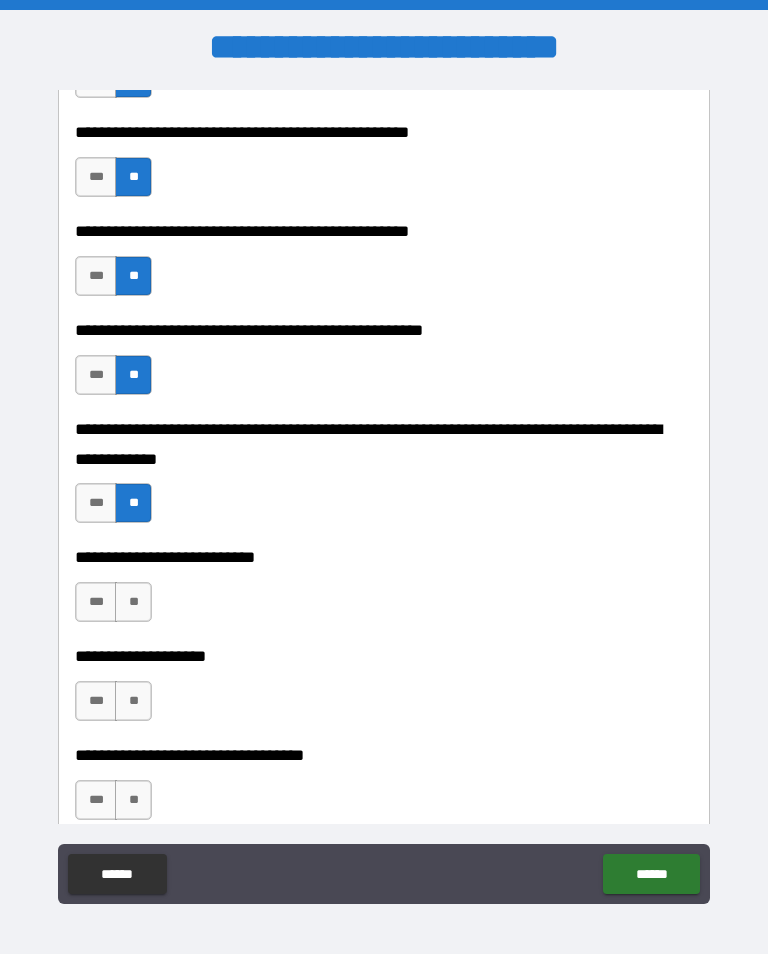 click on "**" at bounding box center (133, 602) 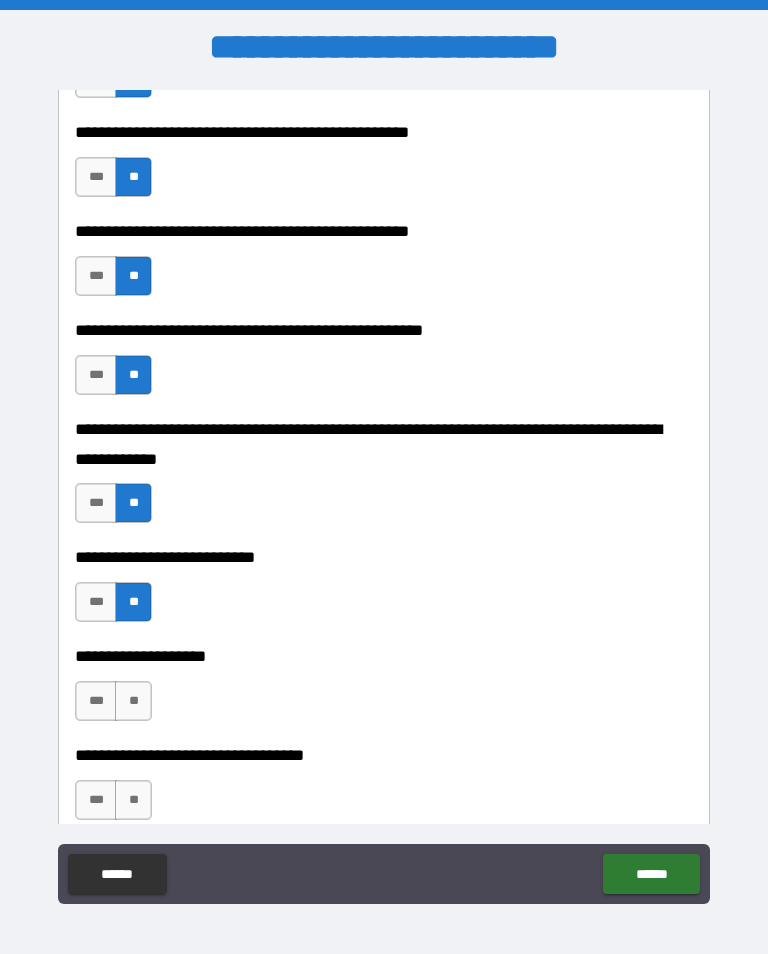 click on "**" at bounding box center (133, 701) 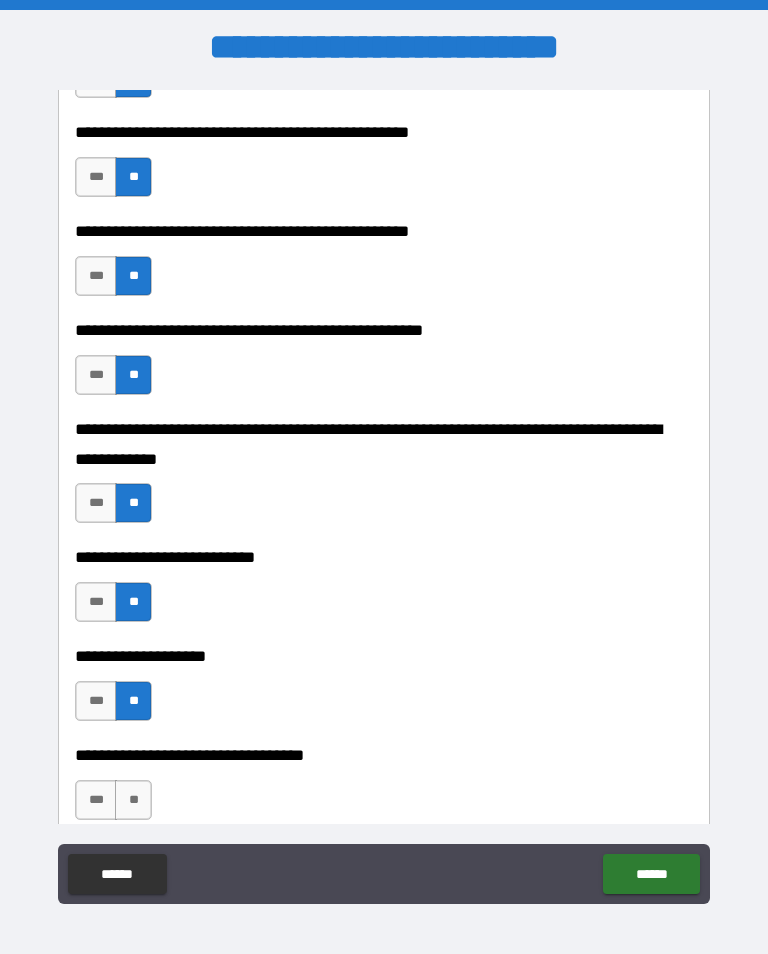 click on "**" at bounding box center [133, 800] 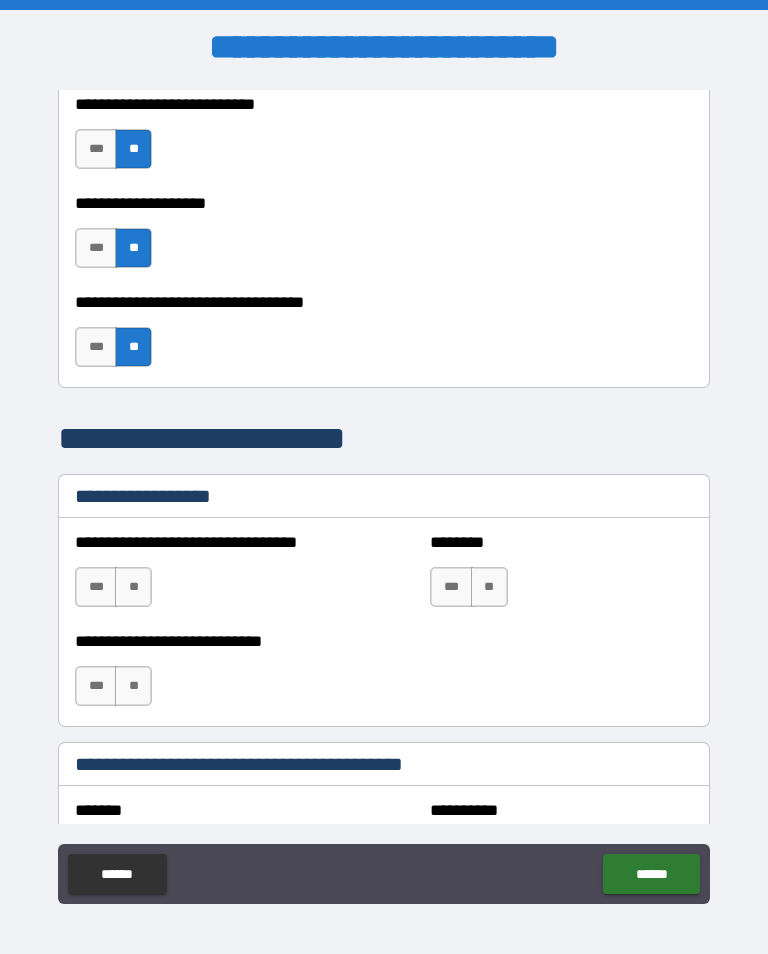scroll, scrollTop: 1118, scrollLeft: 0, axis: vertical 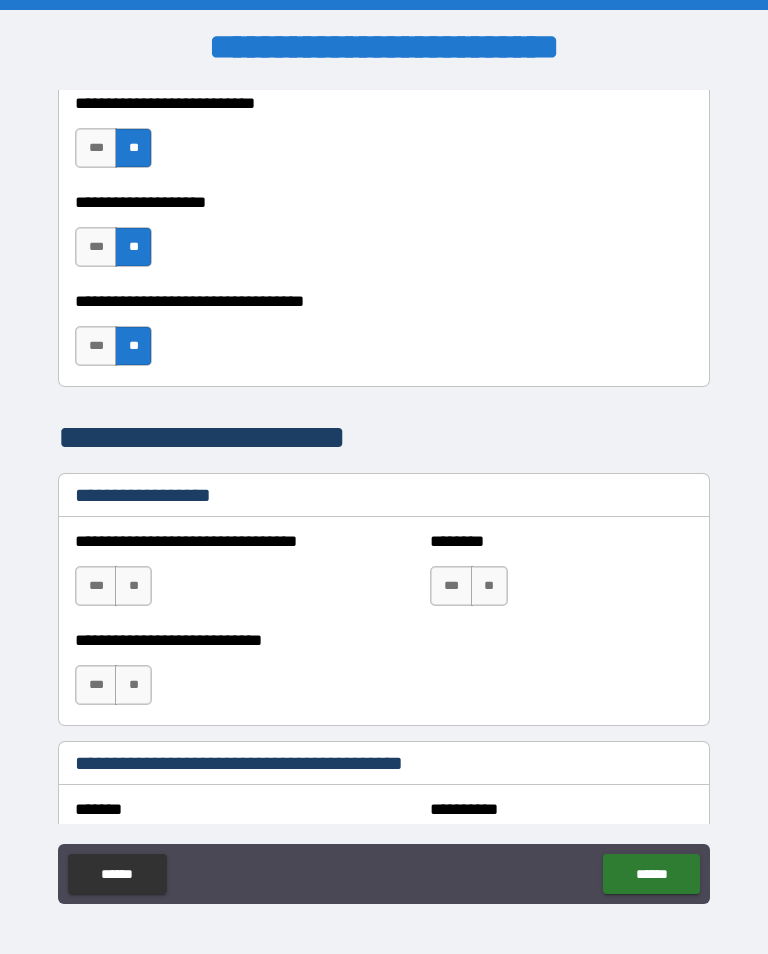 click on "**" at bounding box center (133, 586) 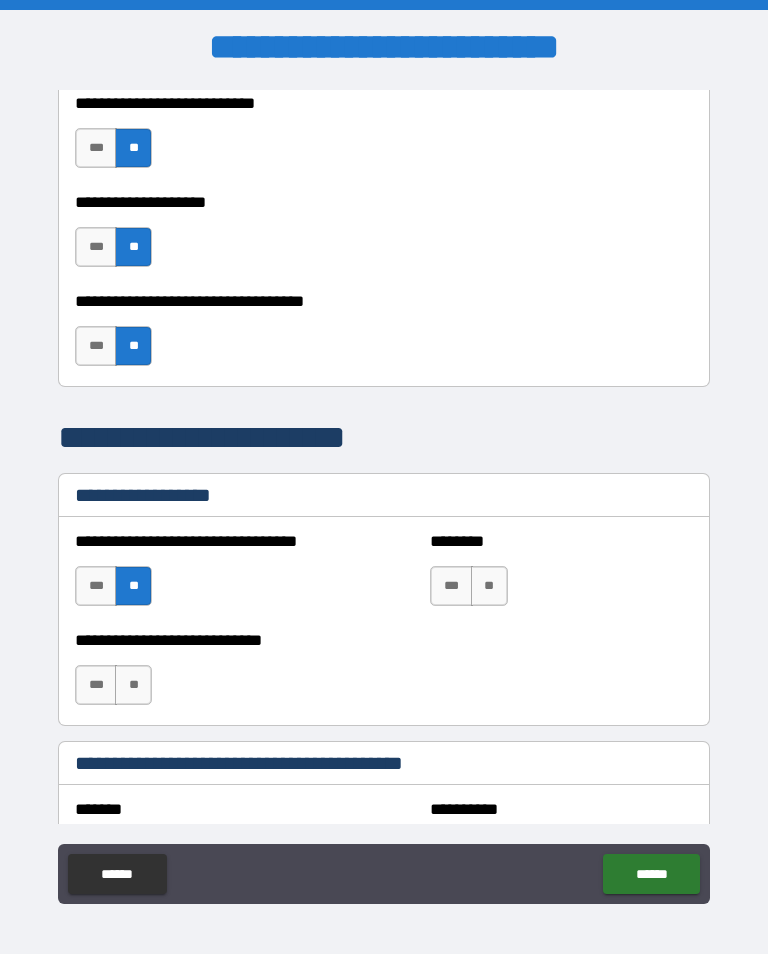 click on "**" at bounding box center [133, 685] 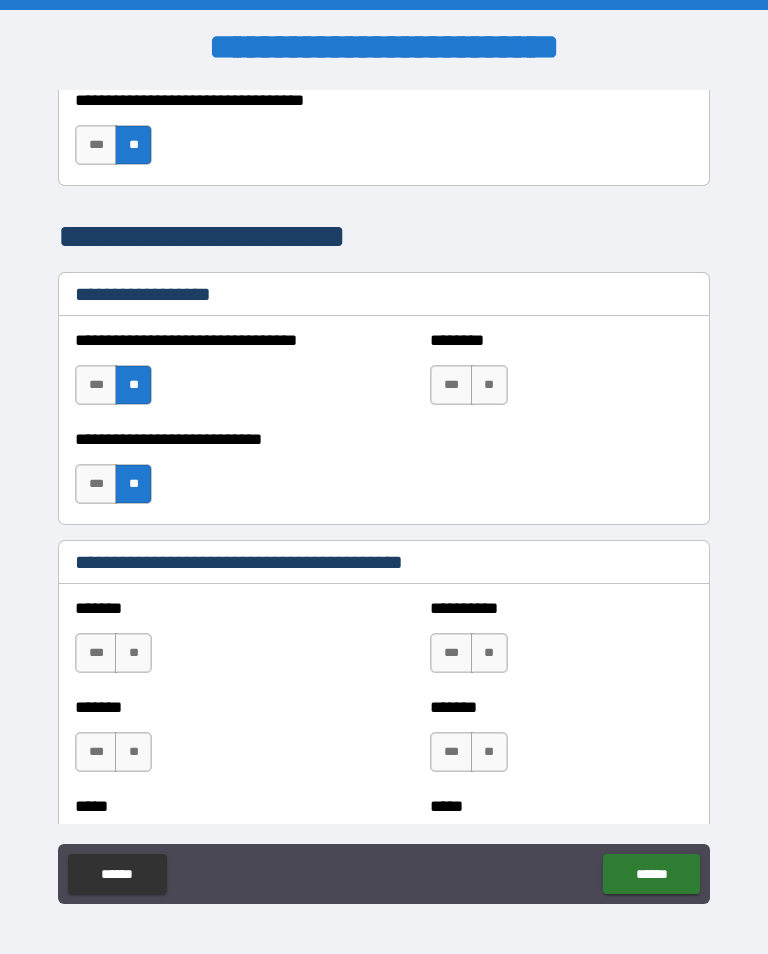 scroll, scrollTop: 1322, scrollLeft: 0, axis: vertical 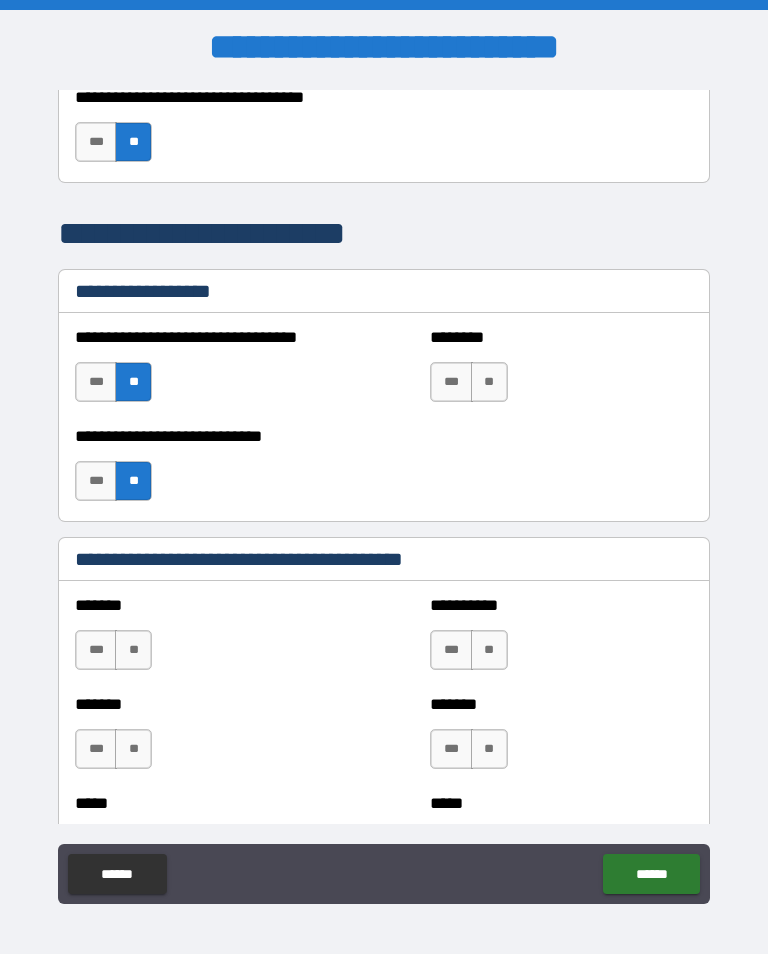 click on "**" at bounding box center (133, 650) 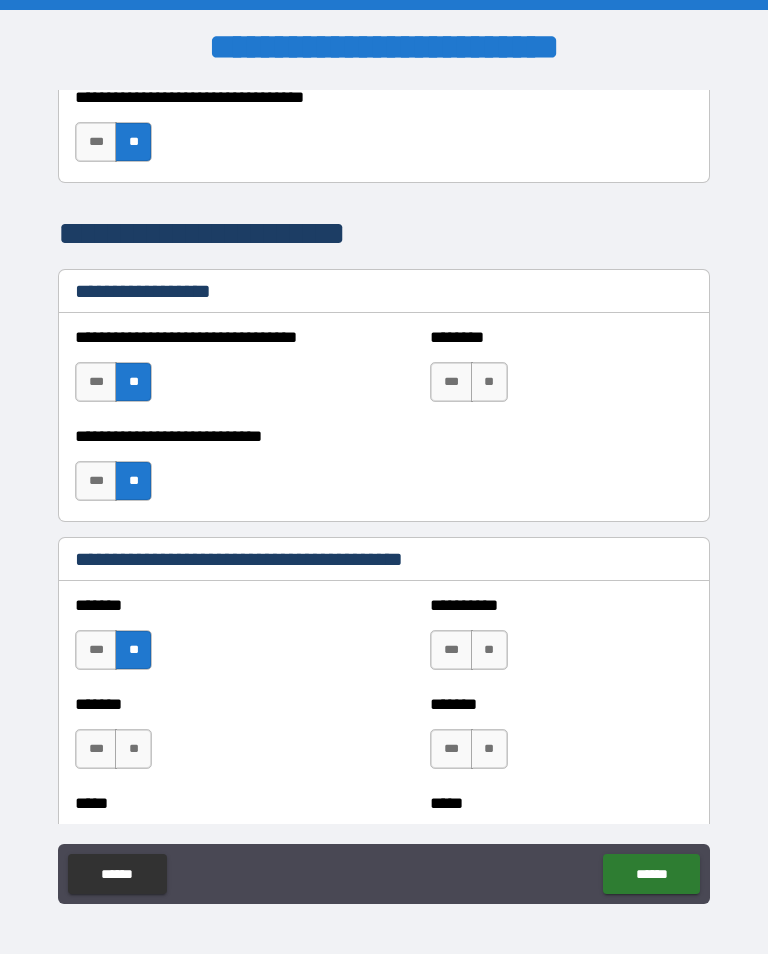 click on "**" at bounding box center [133, 749] 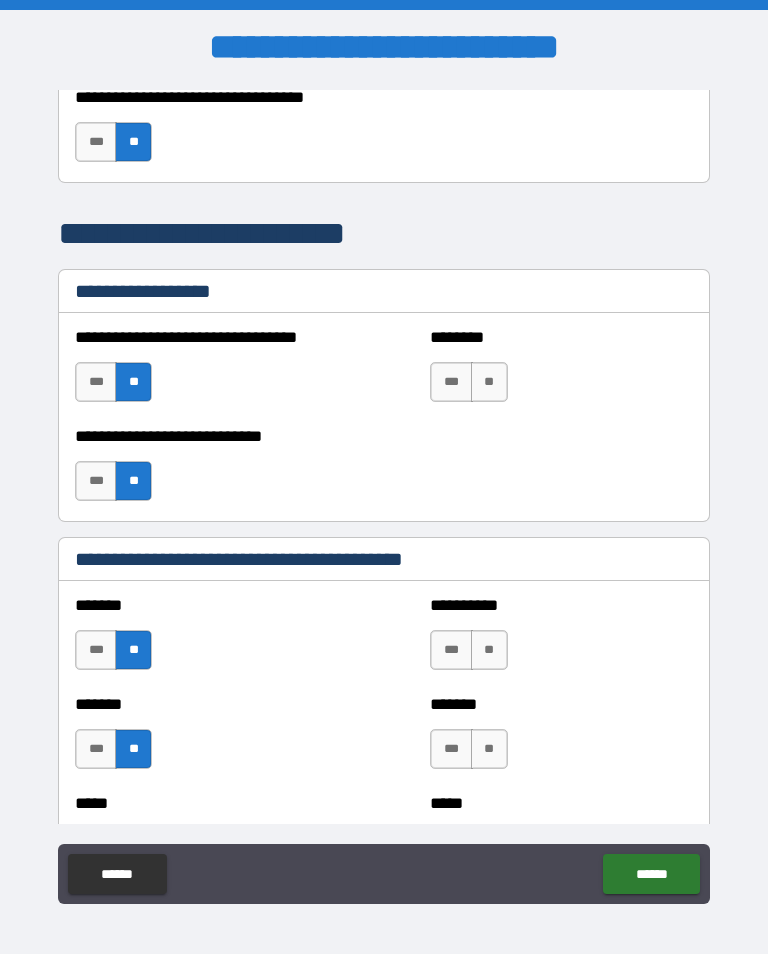 click on "**" at bounding box center (489, 650) 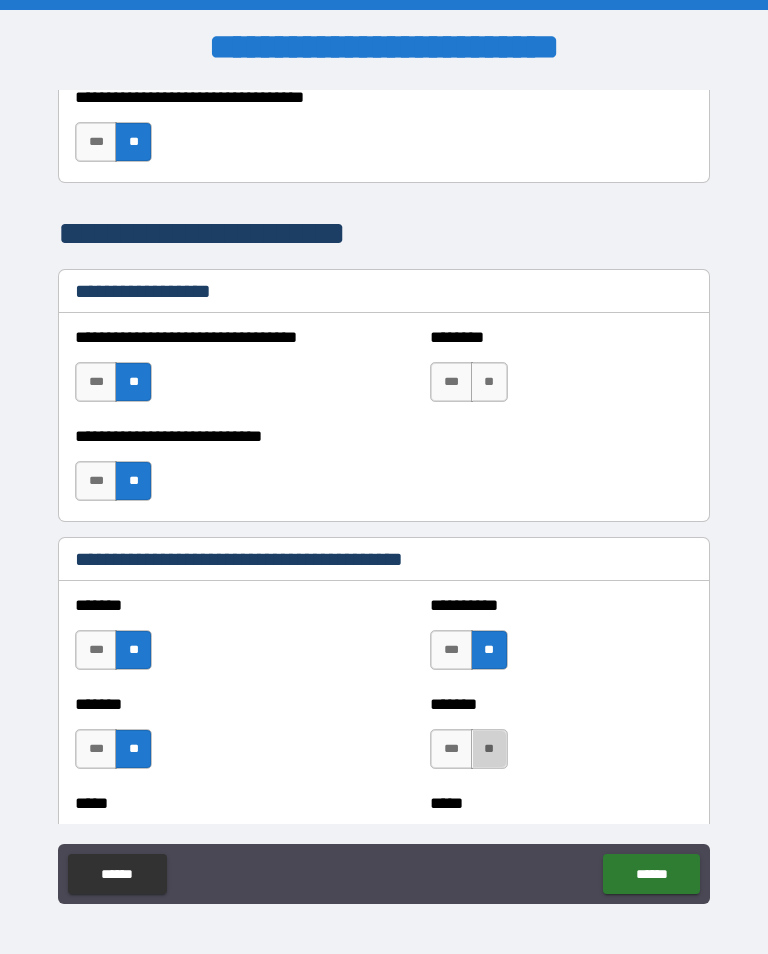 click on "**" at bounding box center (489, 749) 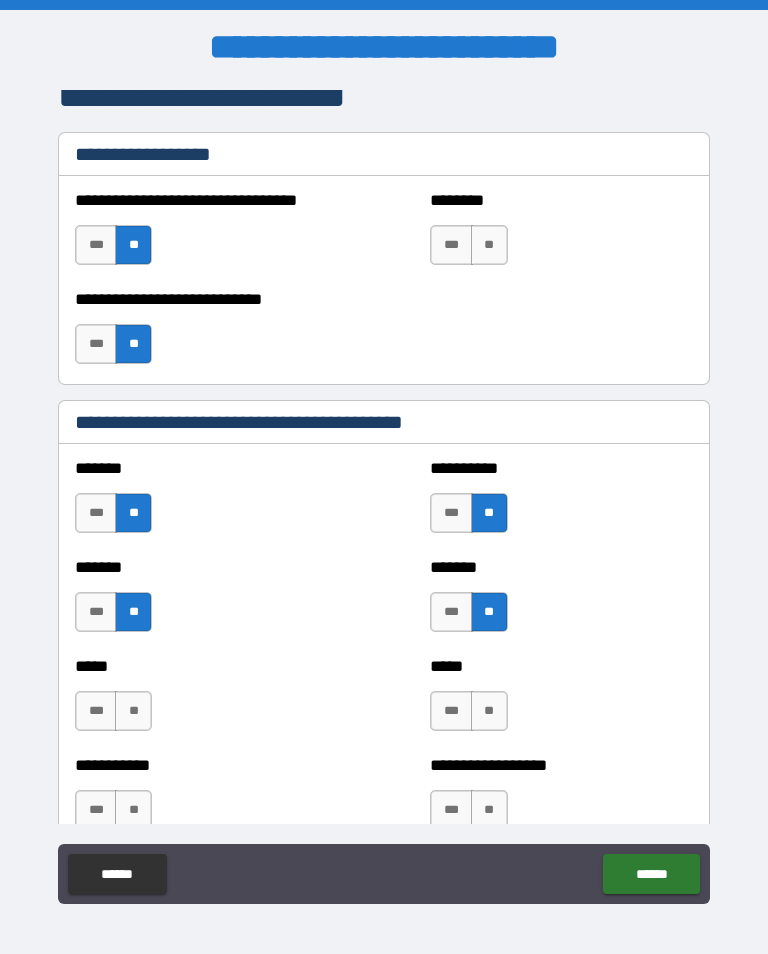 scroll, scrollTop: 1465, scrollLeft: 0, axis: vertical 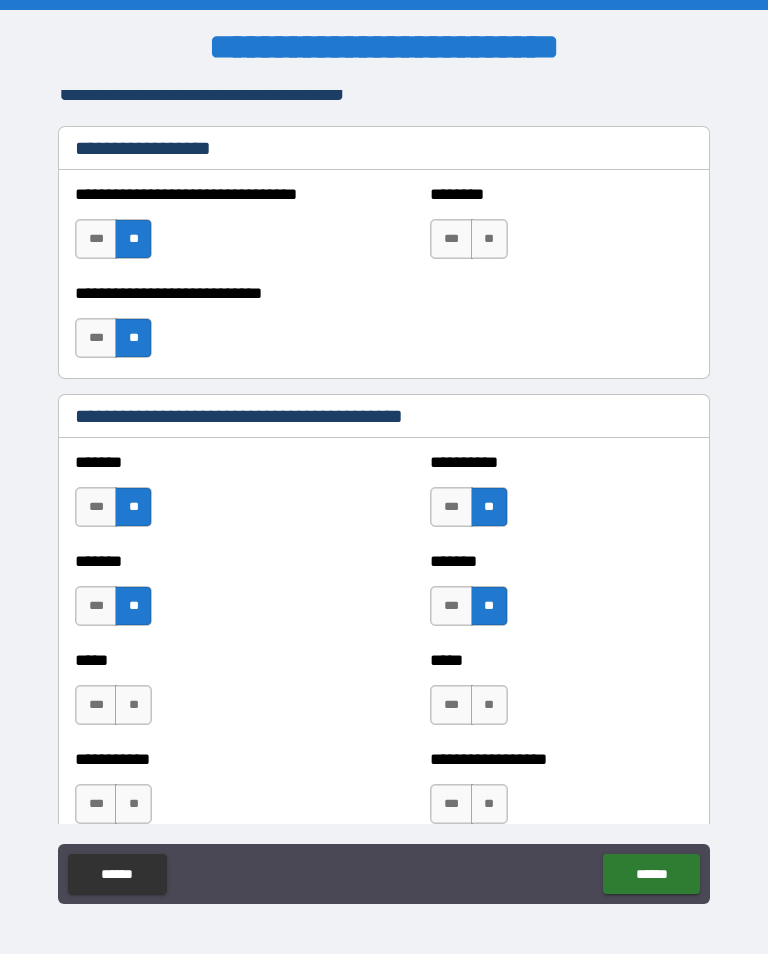 click on "**" at bounding box center (133, 705) 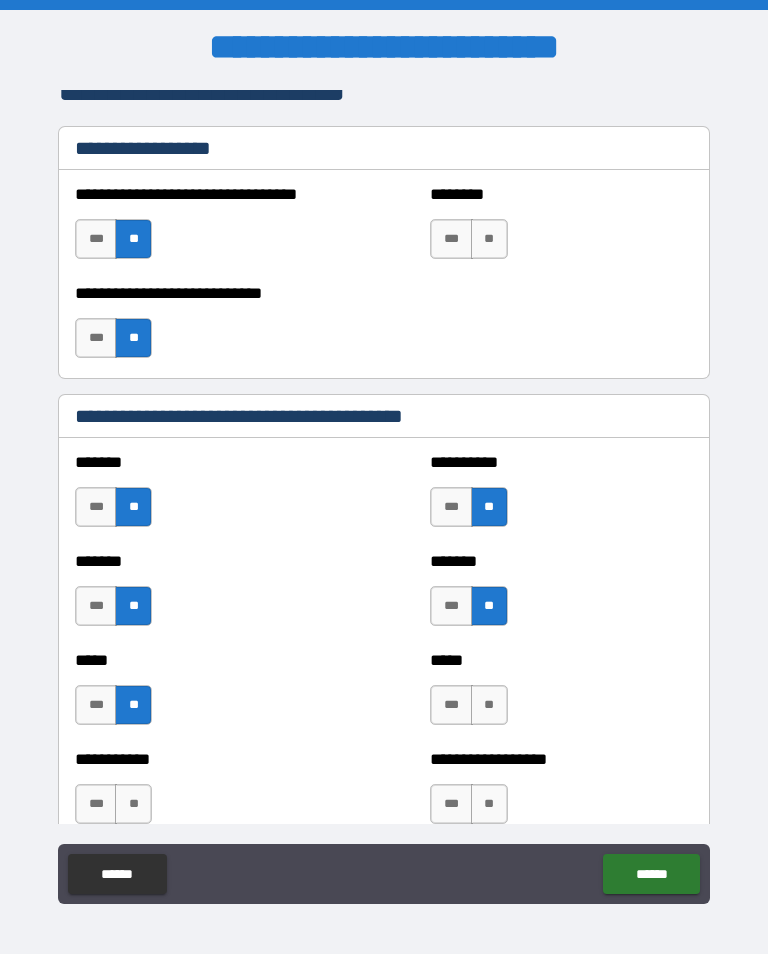 click on "**" at bounding box center [489, 705] 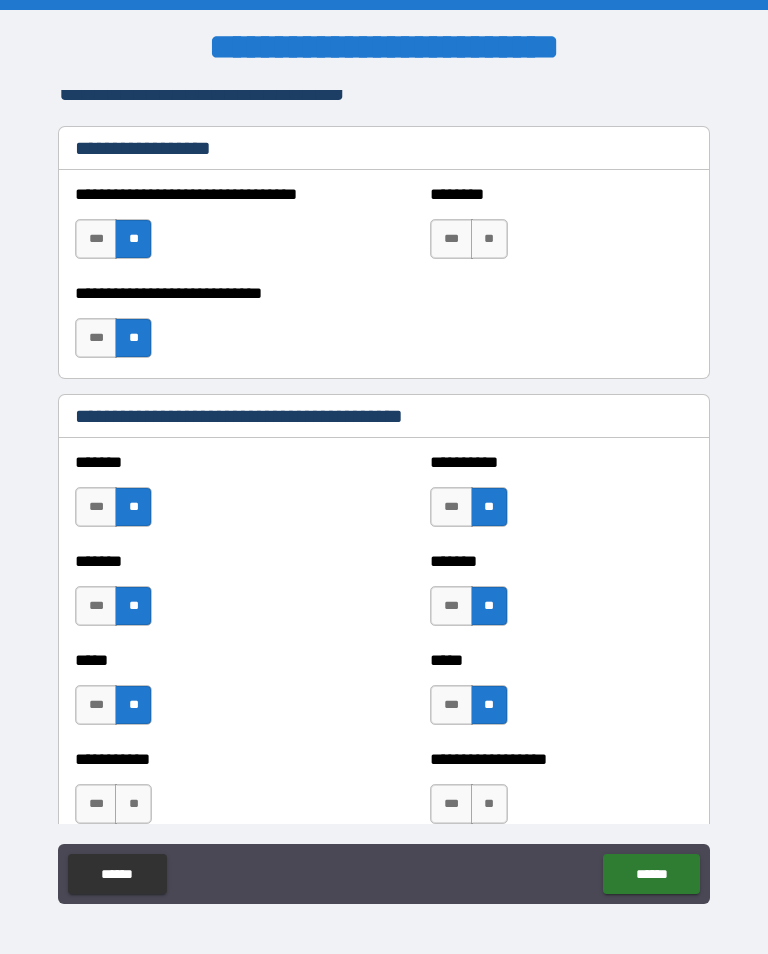 click on "**" at bounding box center [133, 804] 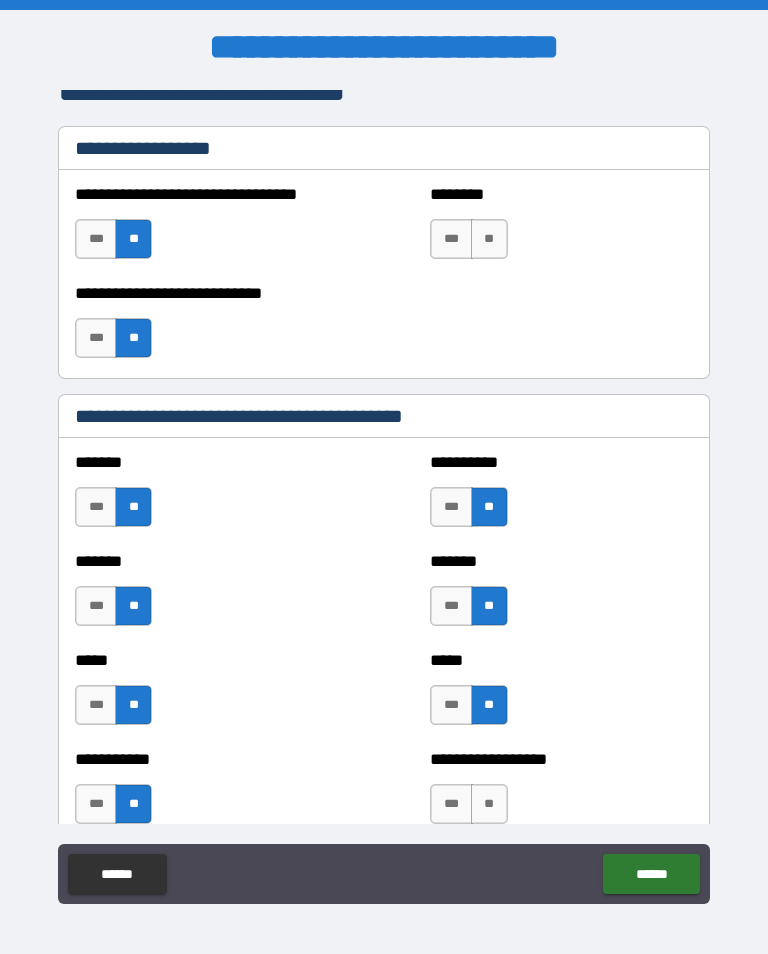 click on "**" at bounding box center (489, 804) 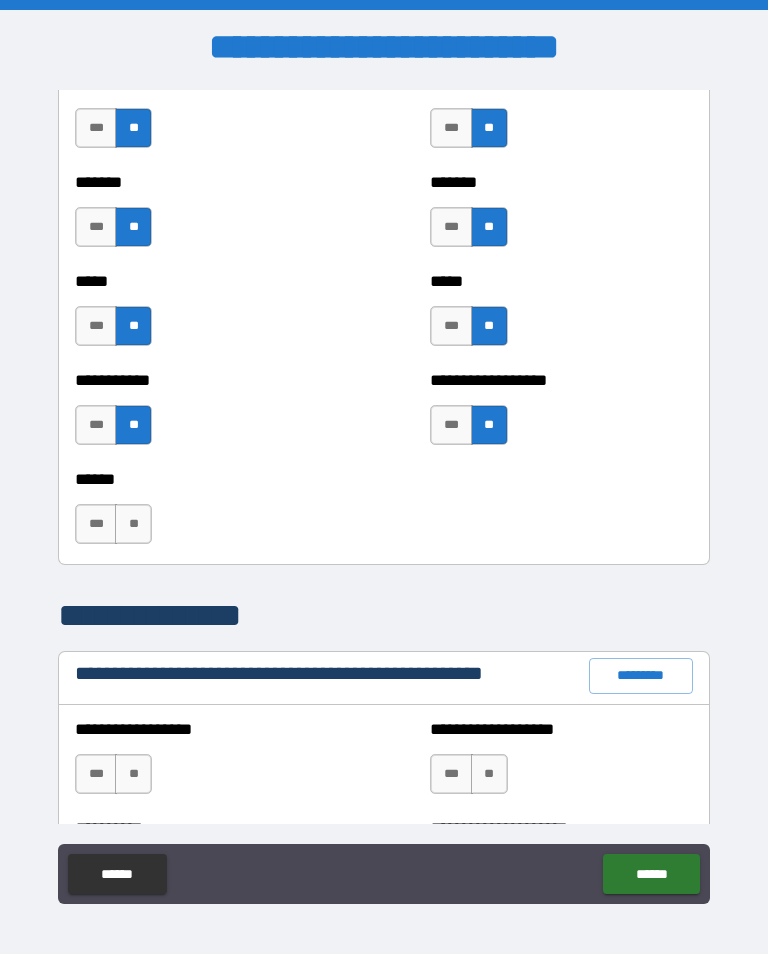 scroll, scrollTop: 1845, scrollLeft: 0, axis: vertical 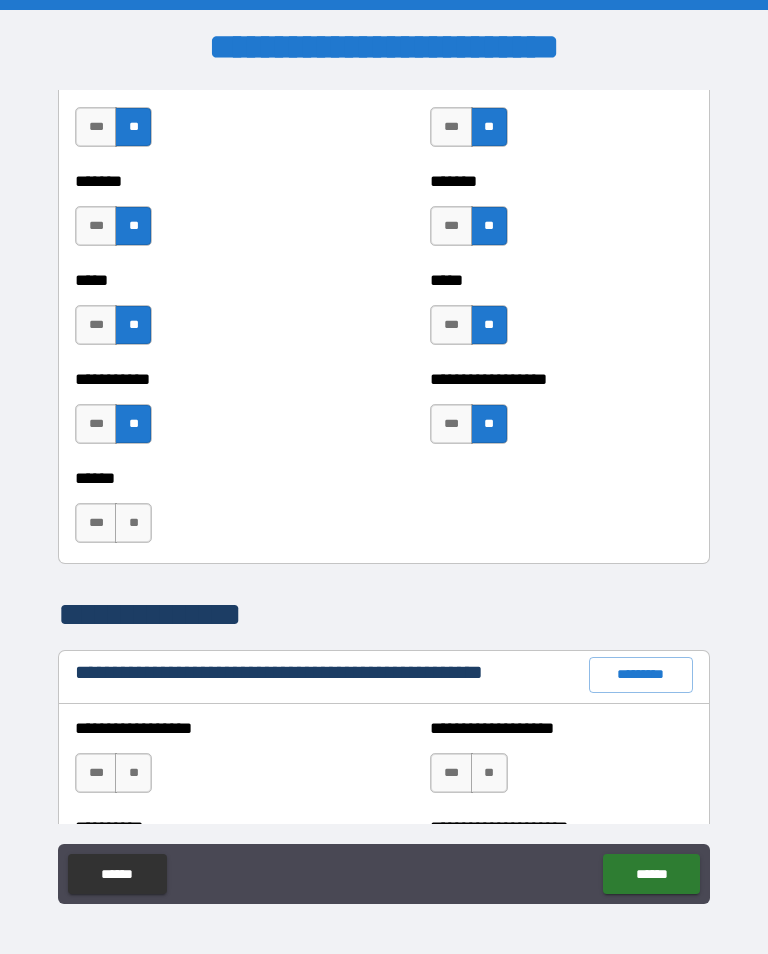 click on "**" at bounding box center [133, 523] 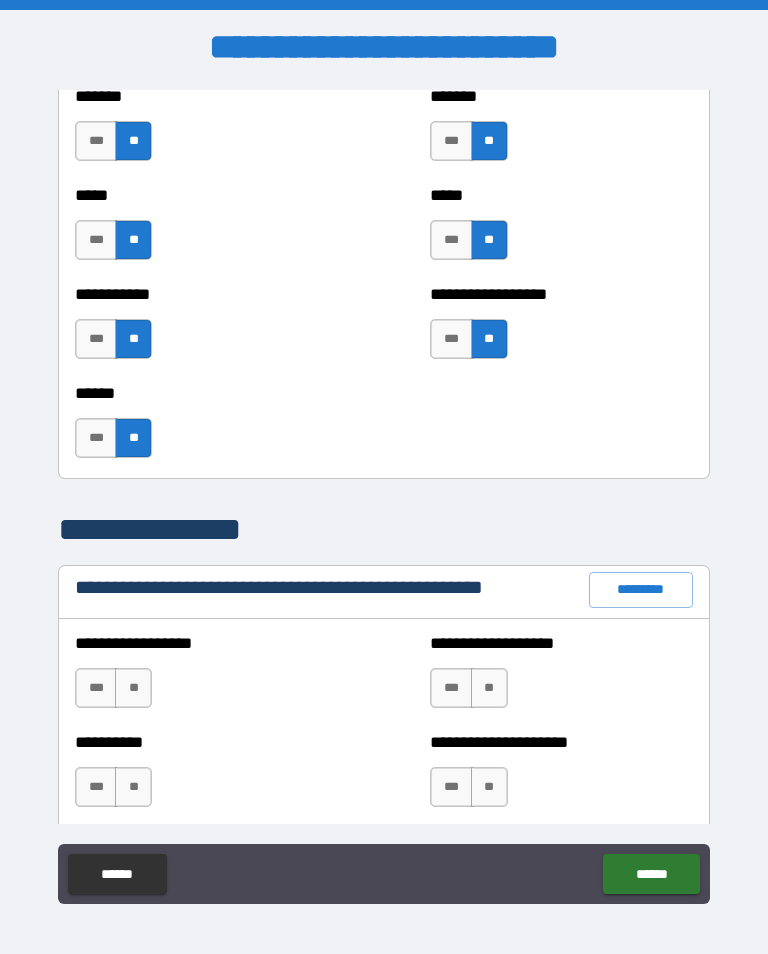 scroll, scrollTop: 1933, scrollLeft: 0, axis: vertical 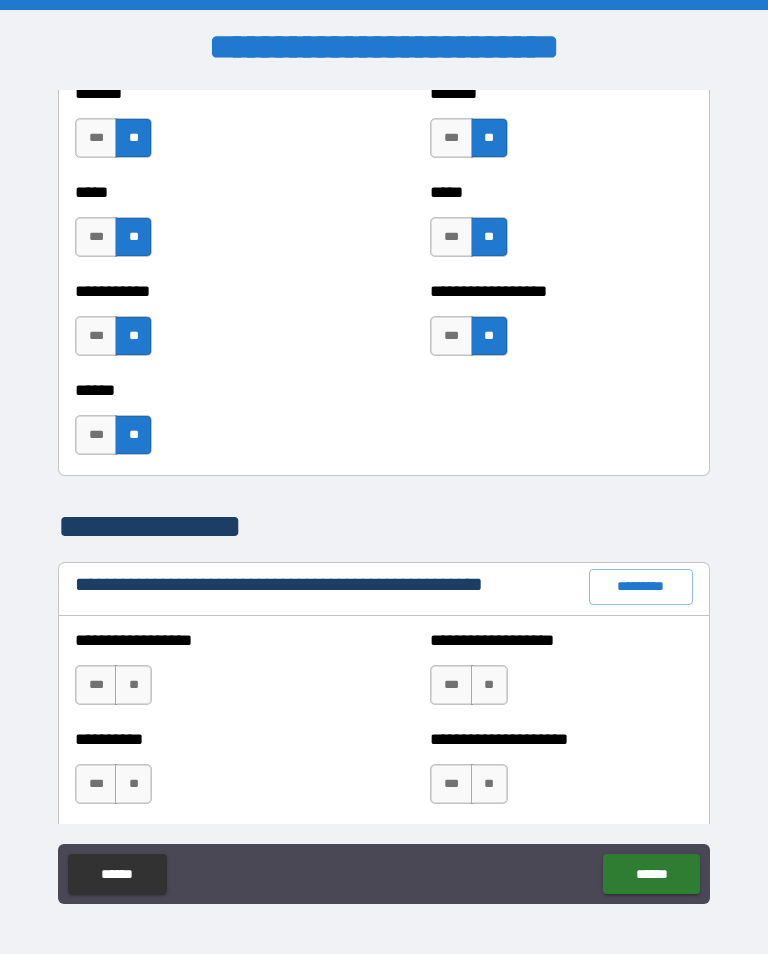 click on "**" at bounding box center (133, 685) 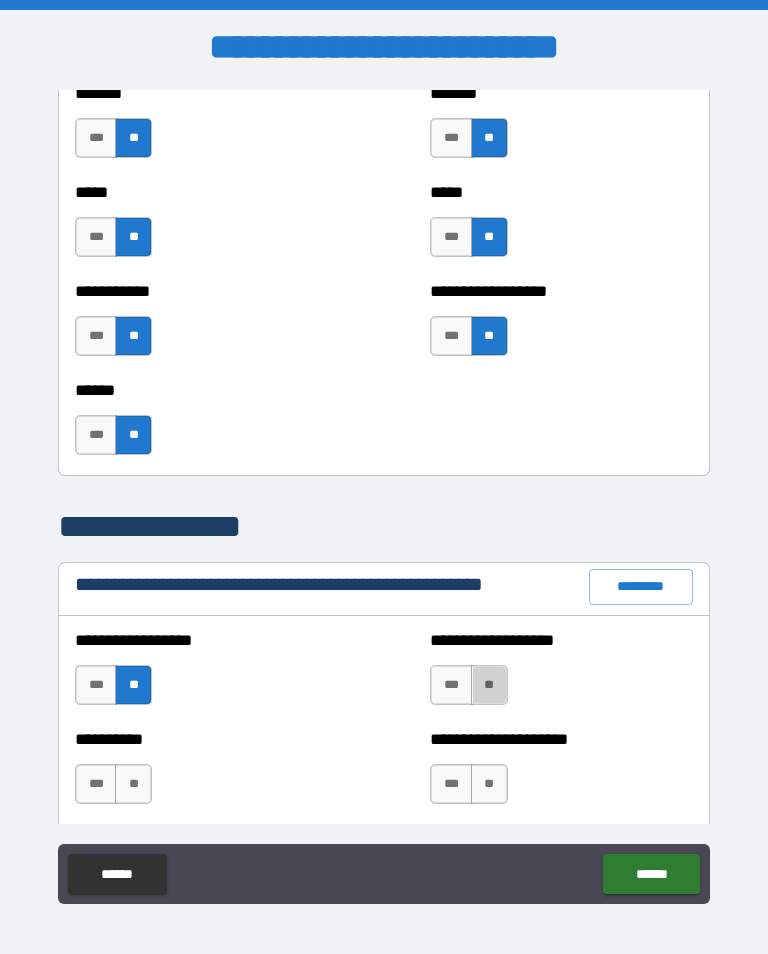 click on "**" at bounding box center [489, 685] 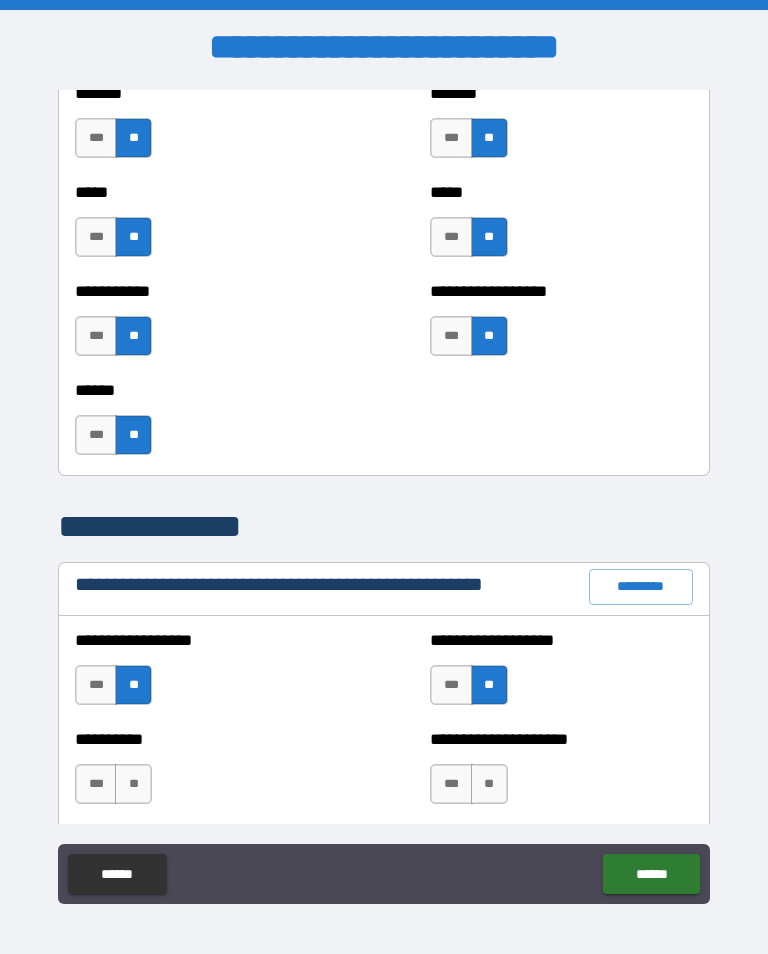 click on "**" at bounding box center (133, 784) 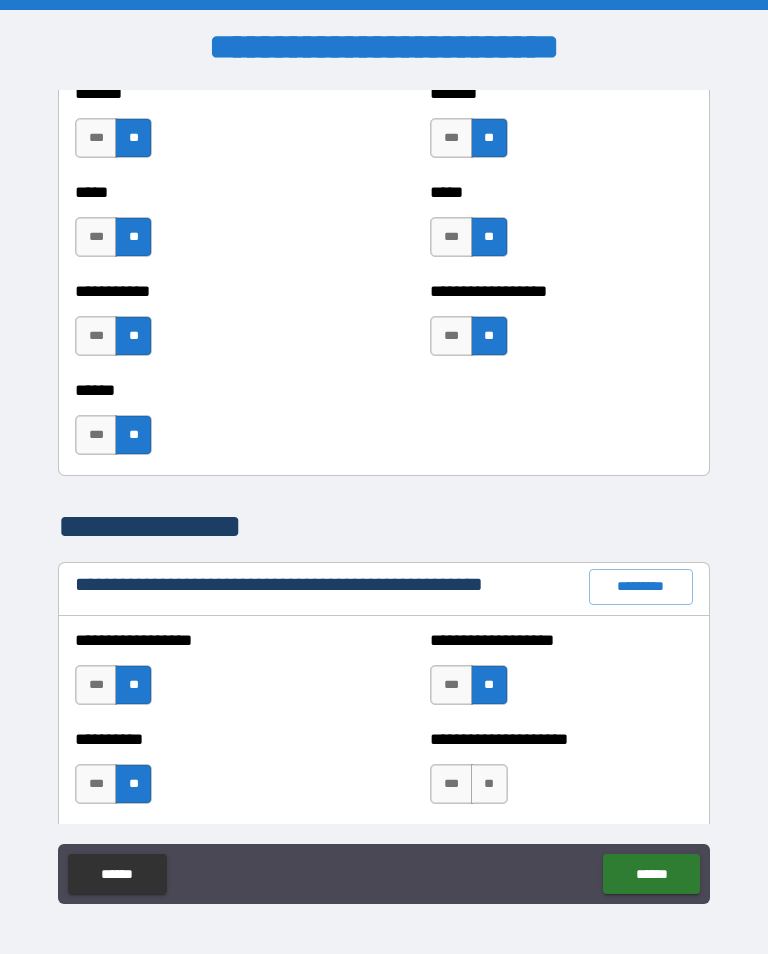 click on "**" at bounding box center (489, 784) 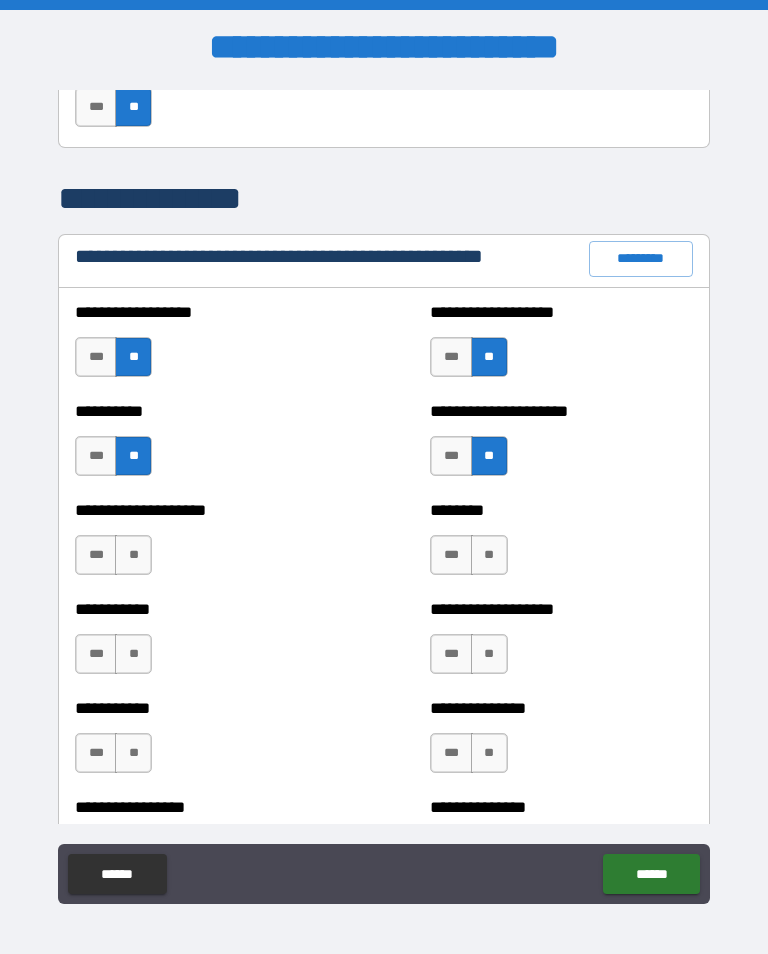 scroll, scrollTop: 2262, scrollLeft: 0, axis: vertical 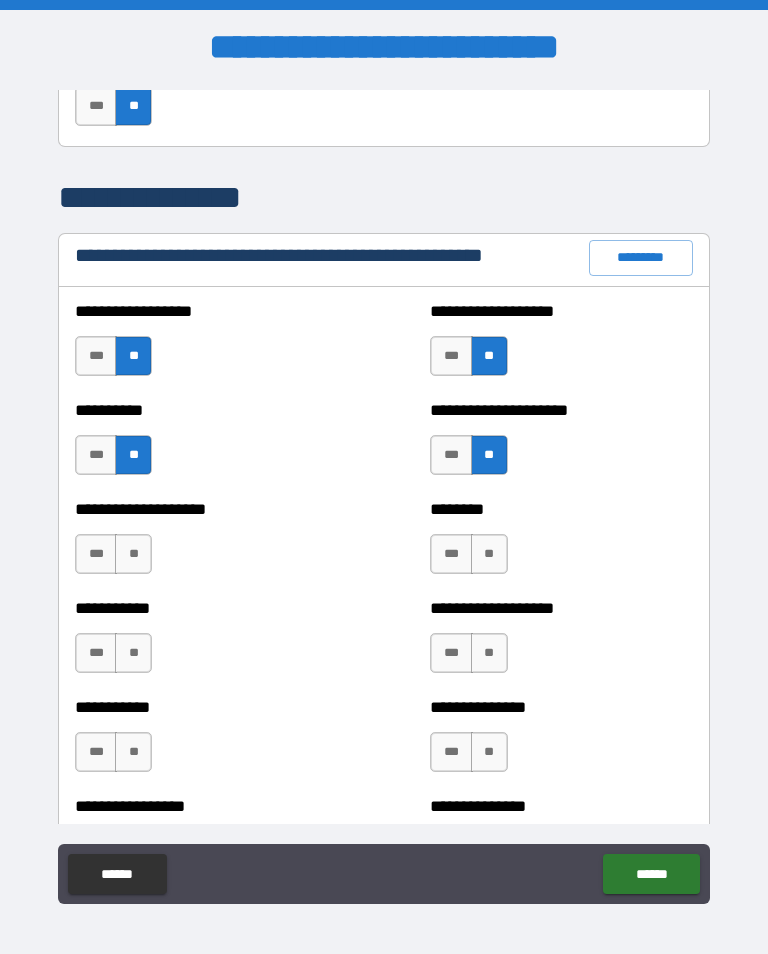 click on "**" at bounding box center (133, 554) 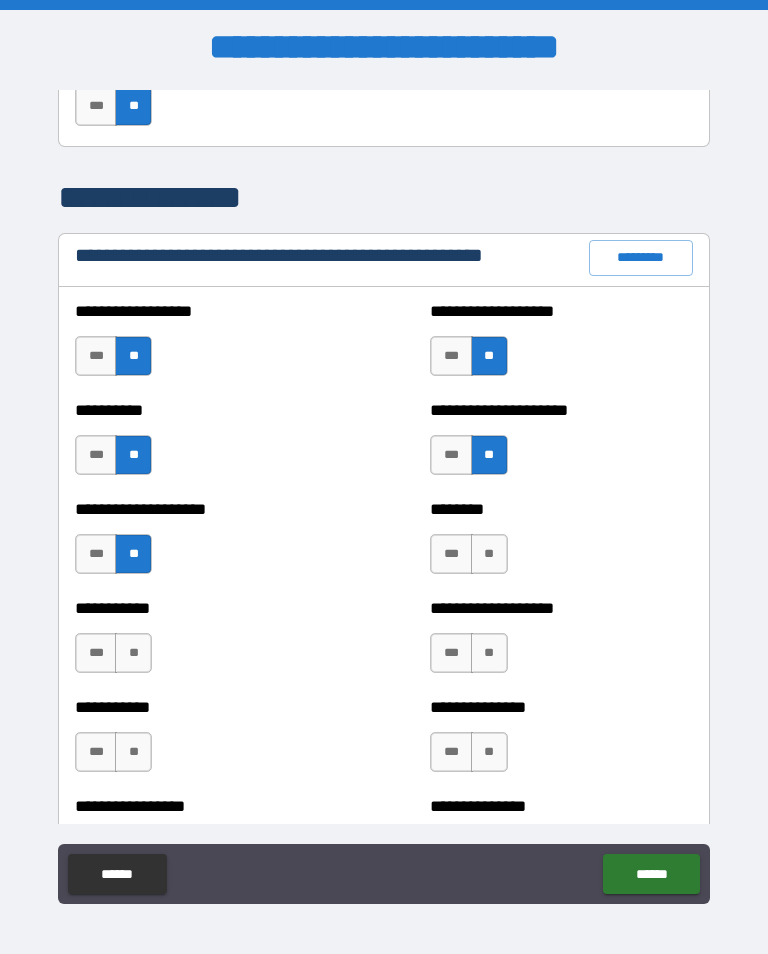 click on "**" at bounding box center [489, 554] 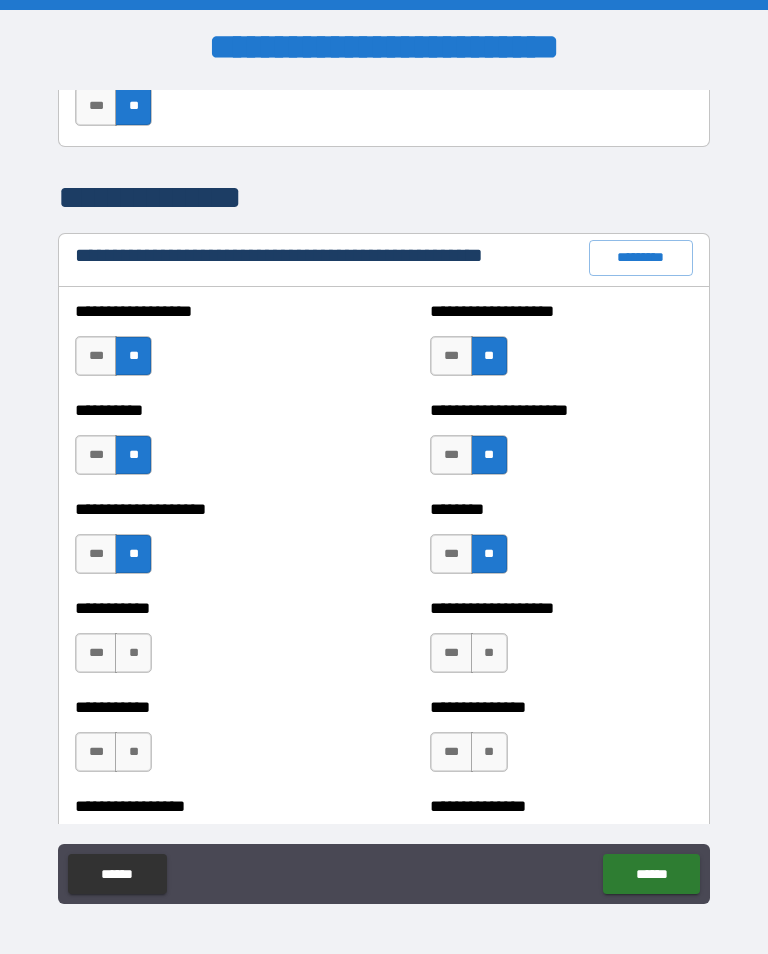 click on "**" at bounding box center [133, 653] 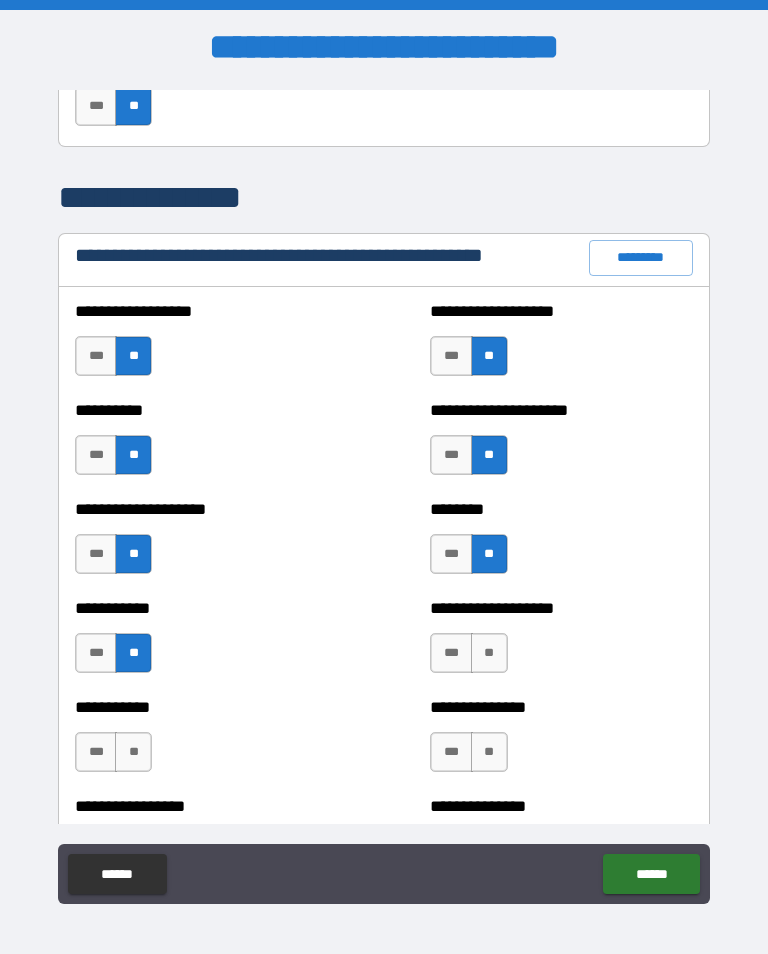 click on "**" at bounding box center (489, 653) 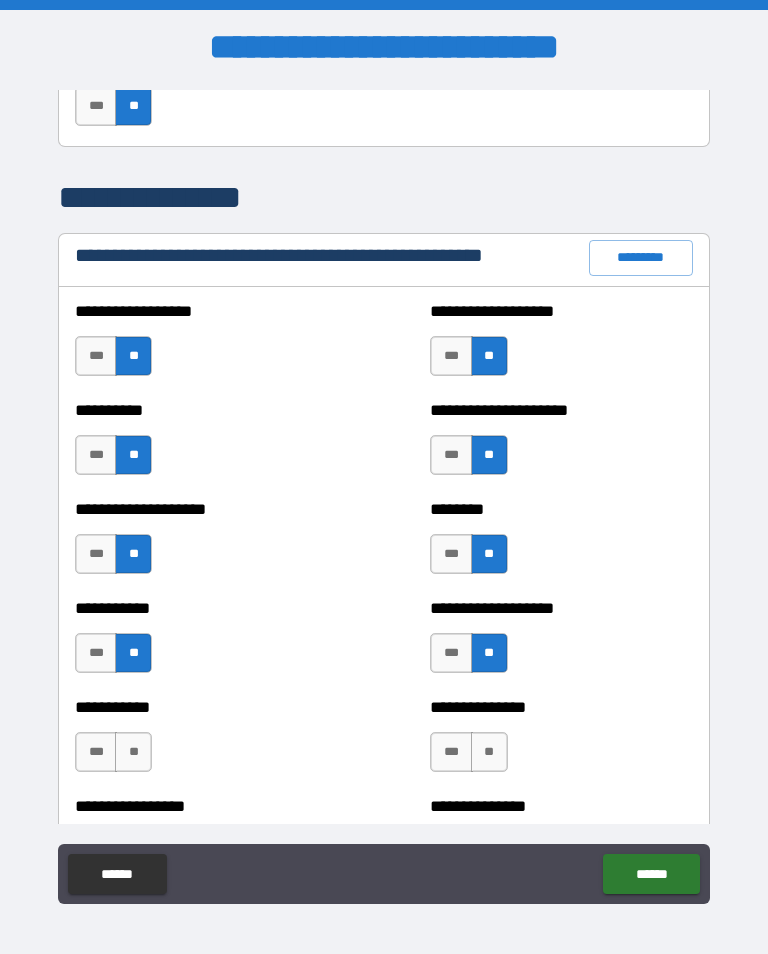 click on "**" at bounding box center (133, 752) 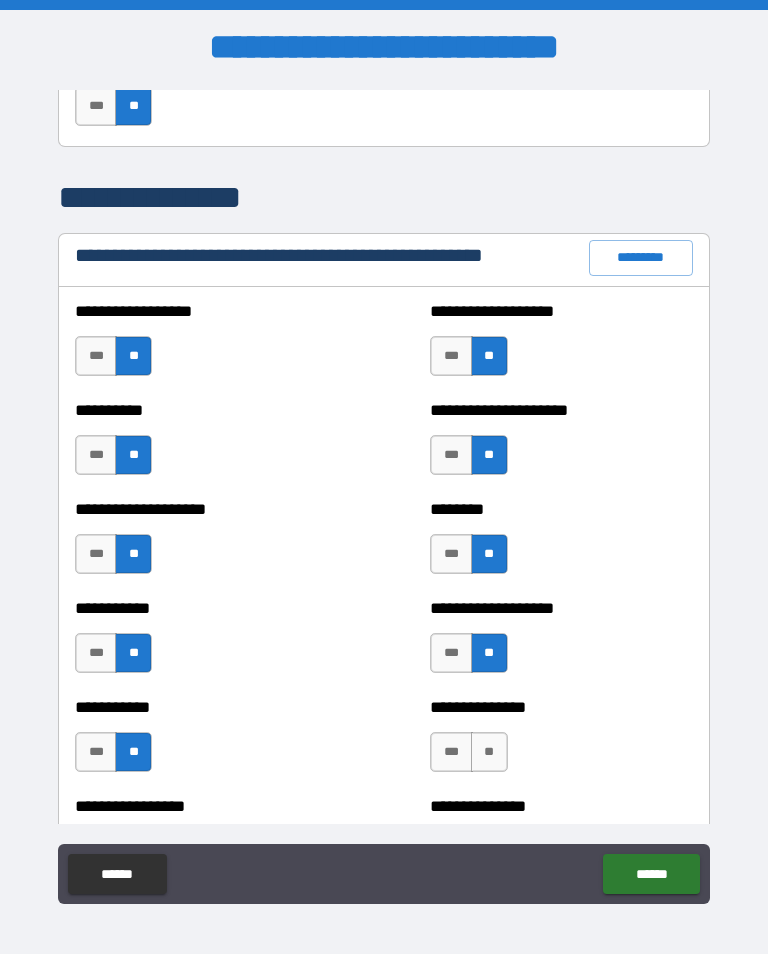 click on "**" at bounding box center [489, 752] 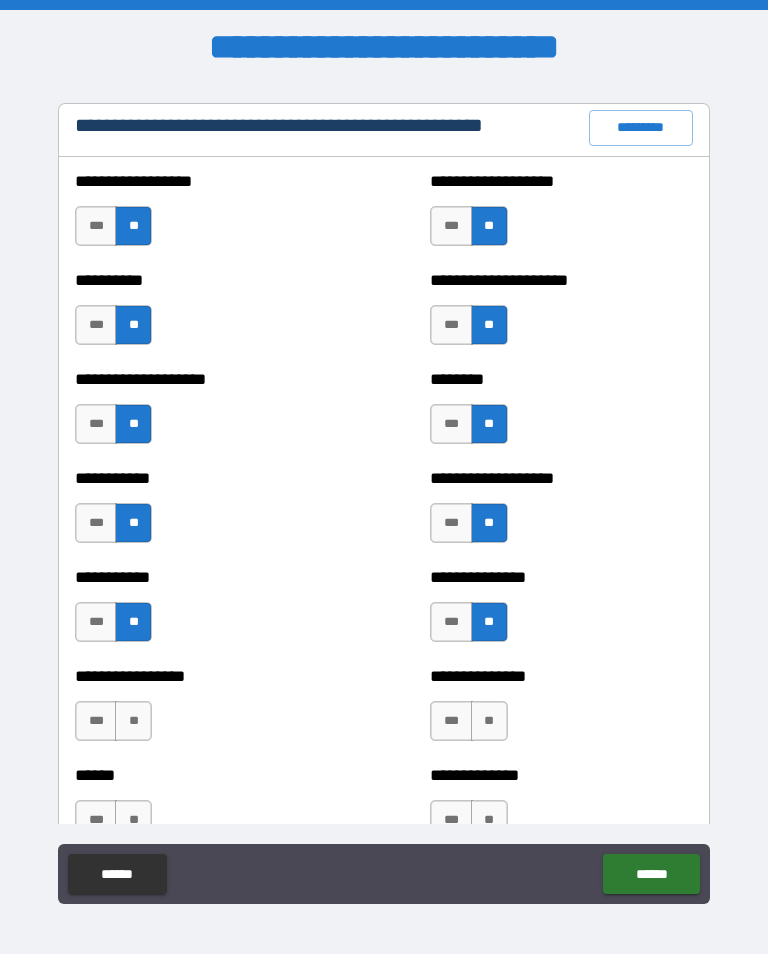 scroll, scrollTop: 2424, scrollLeft: 0, axis: vertical 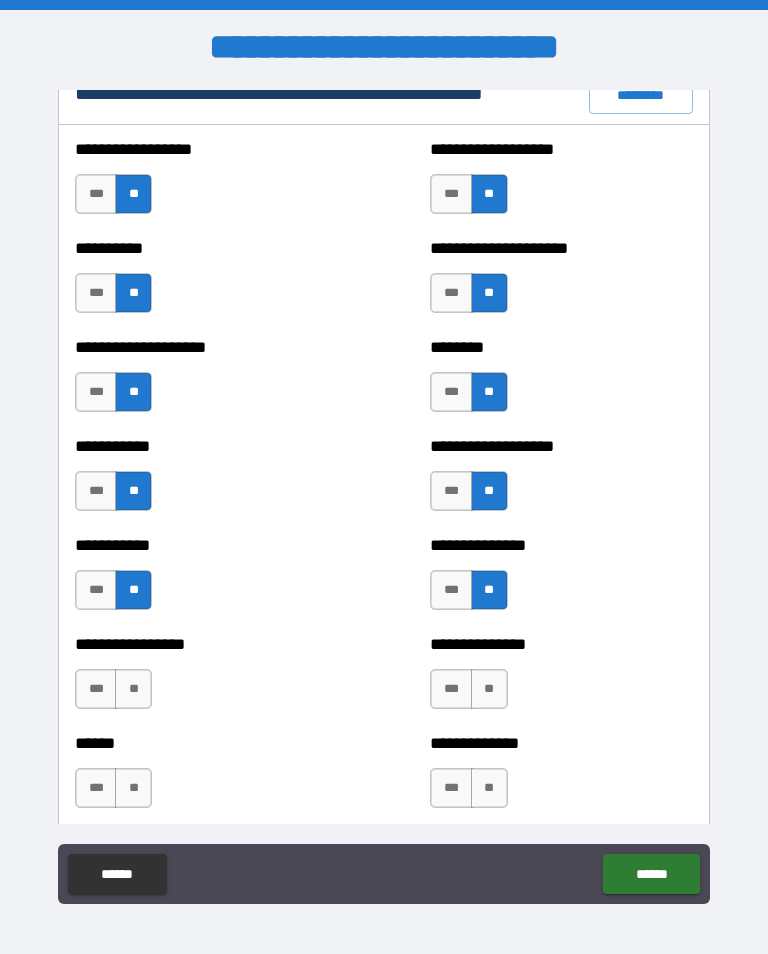 click on "**" at bounding box center [133, 689] 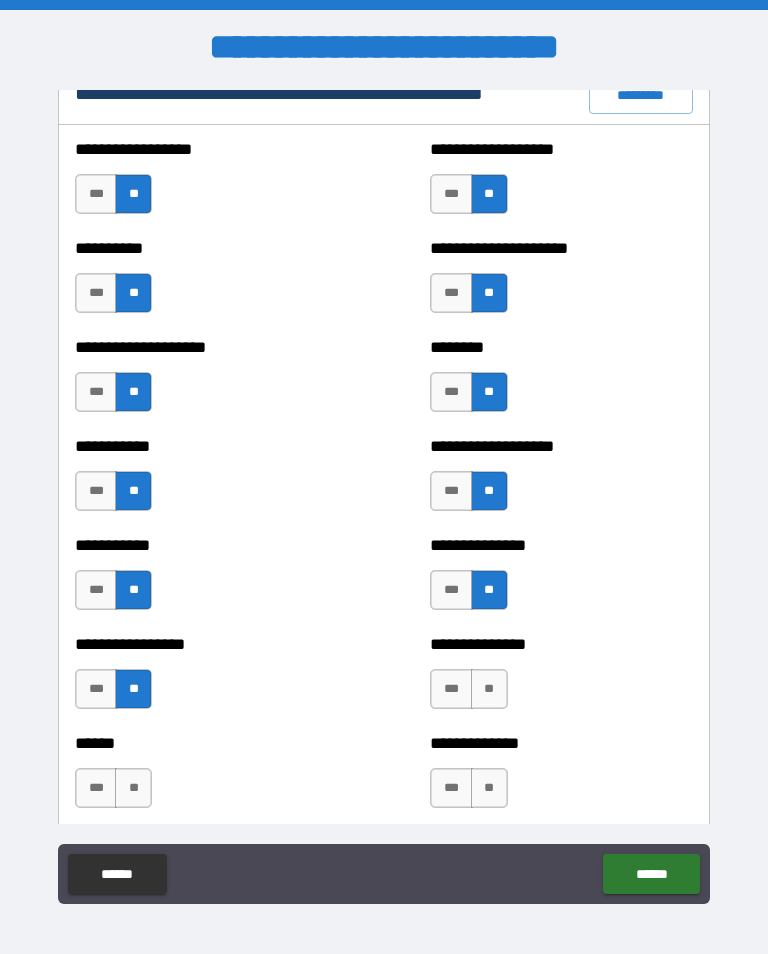 click on "**" at bounding box center (489, 689) 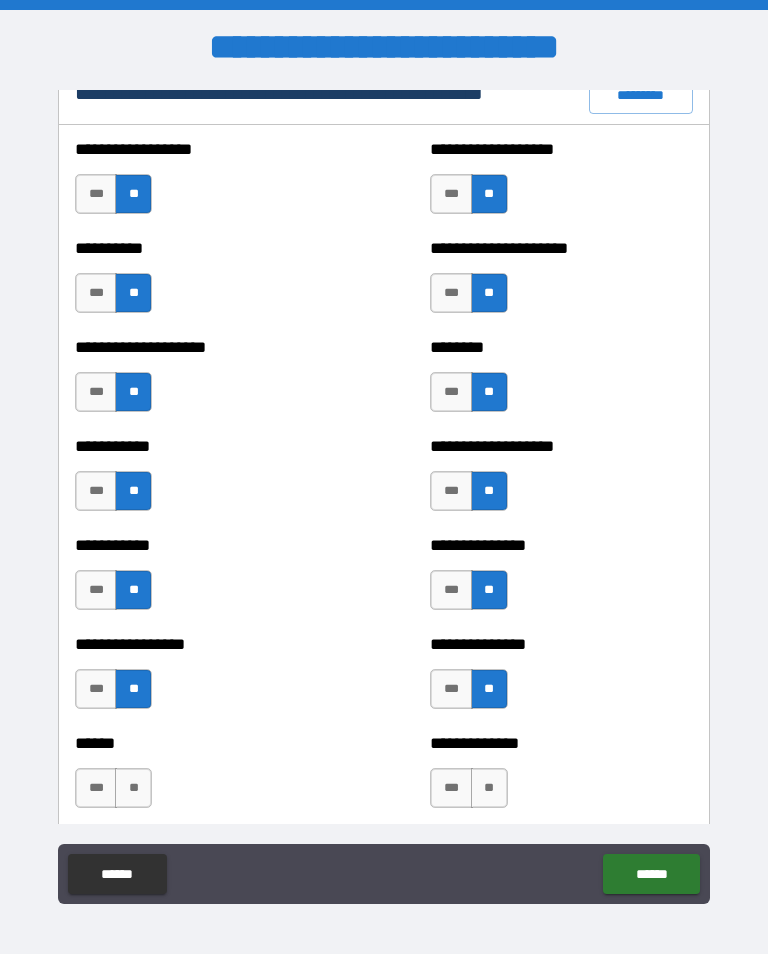 click on "**" at bounding box center [133, 788] 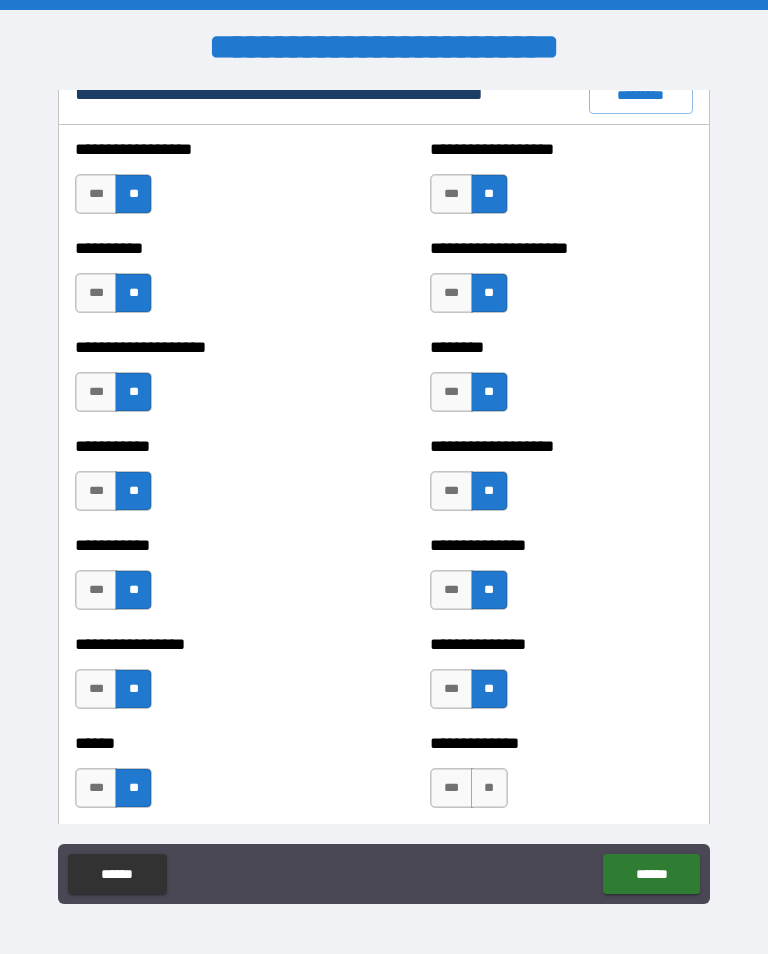 click on "**" at bounding box center (489, 788) 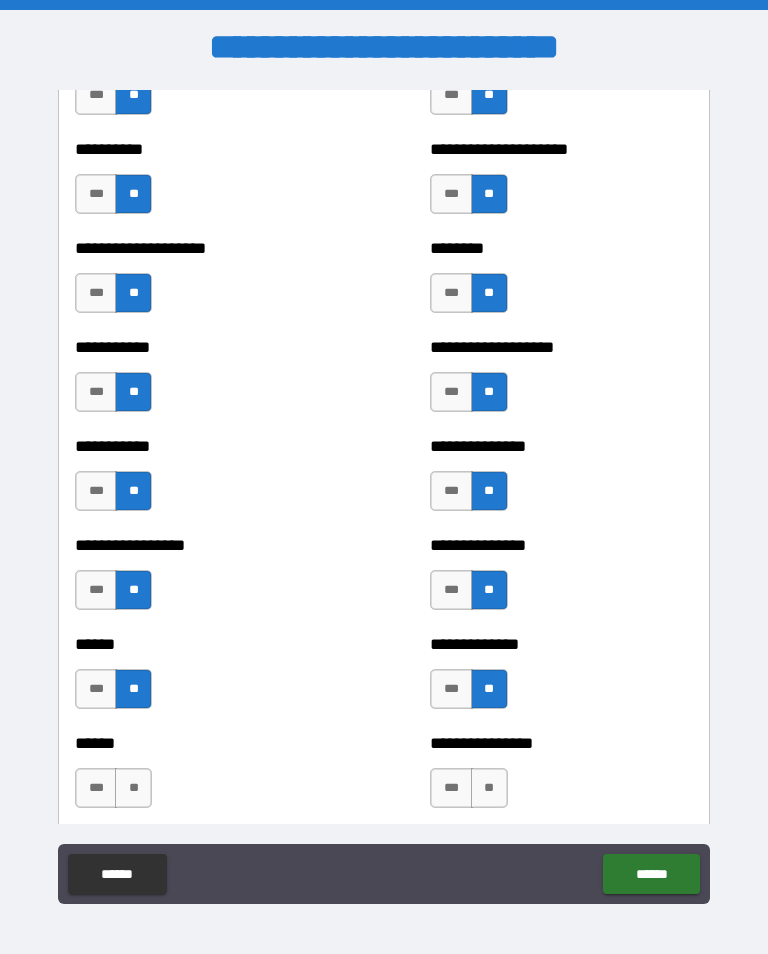 scroll, scrollTop: 2539, scrollLeft: 0, axis: vertical 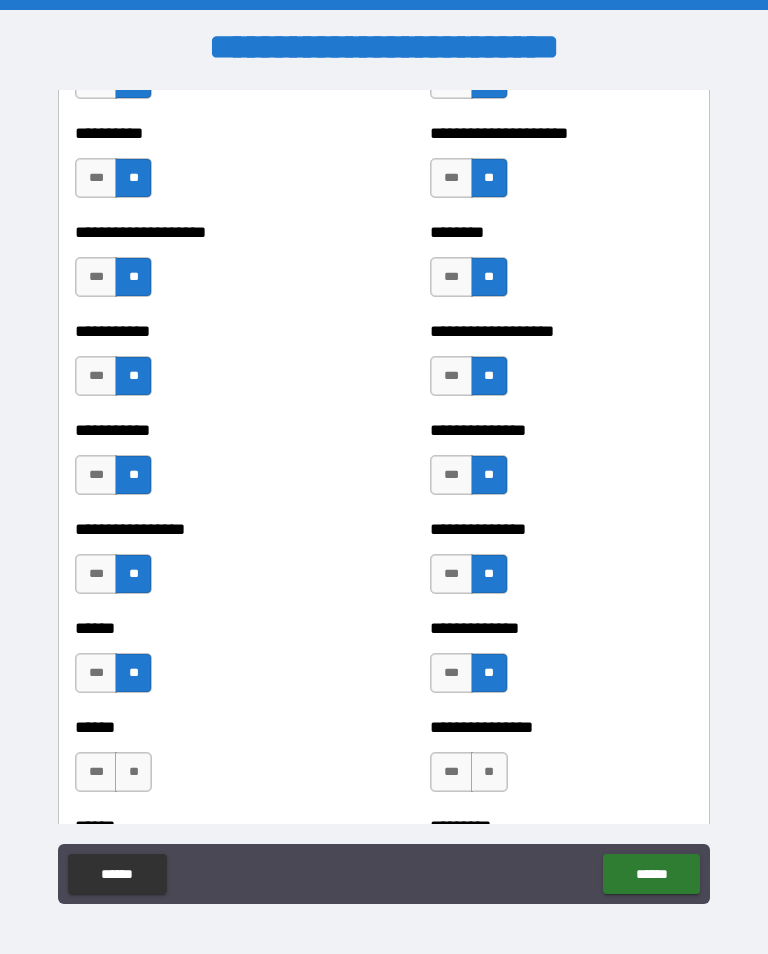 click on "**" at bounding box center (133, 772) 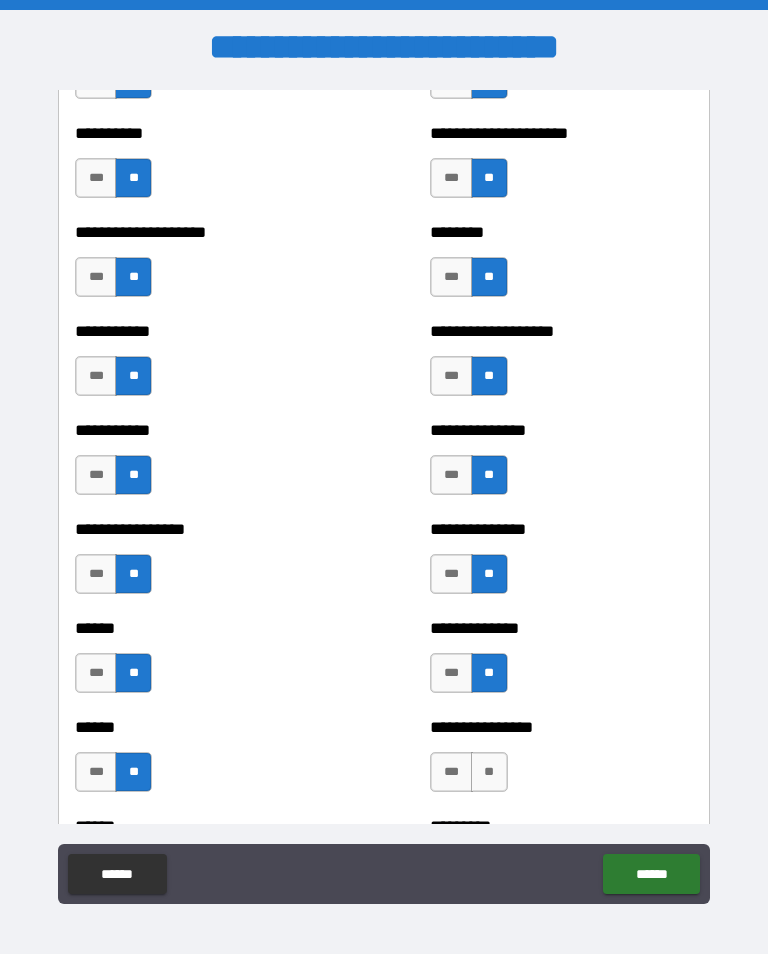 click on "**" at bounding box center (489, 772) 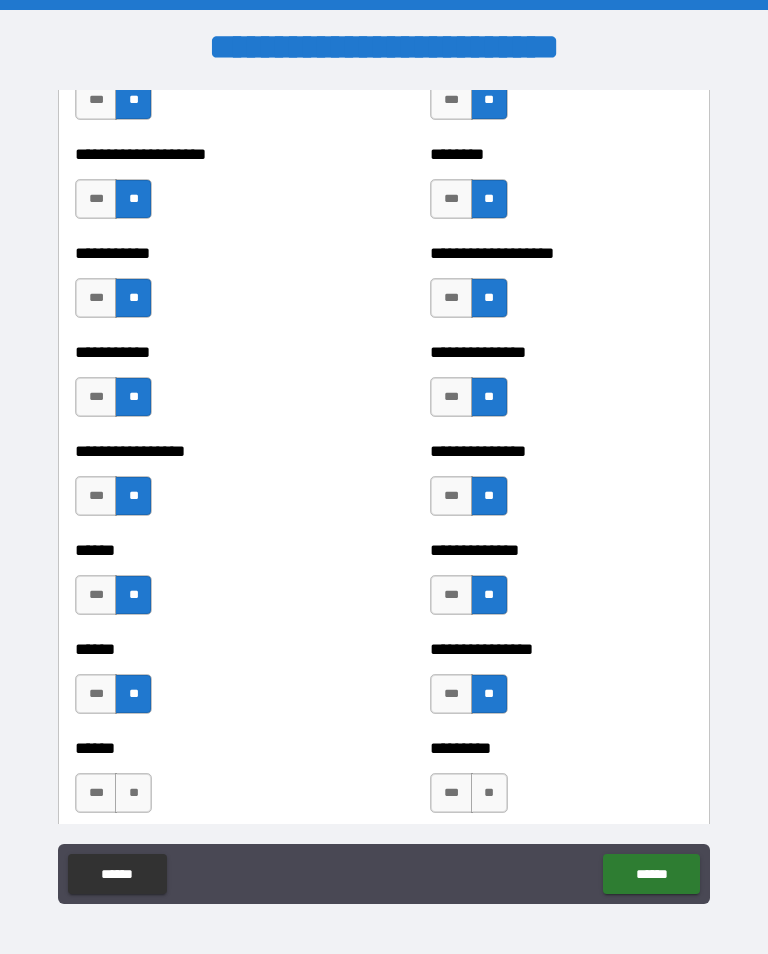 scroll, scrollTop: 2645, scrollLeft: 0, axis: vertical 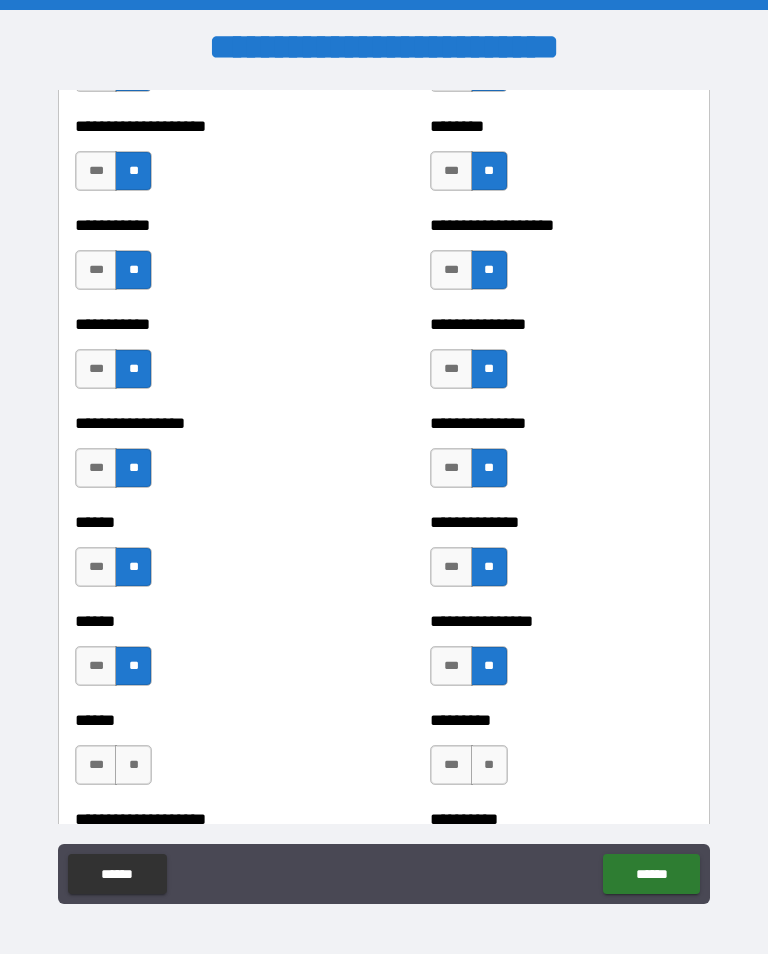 click on "**" at bounding box center [133, 765] 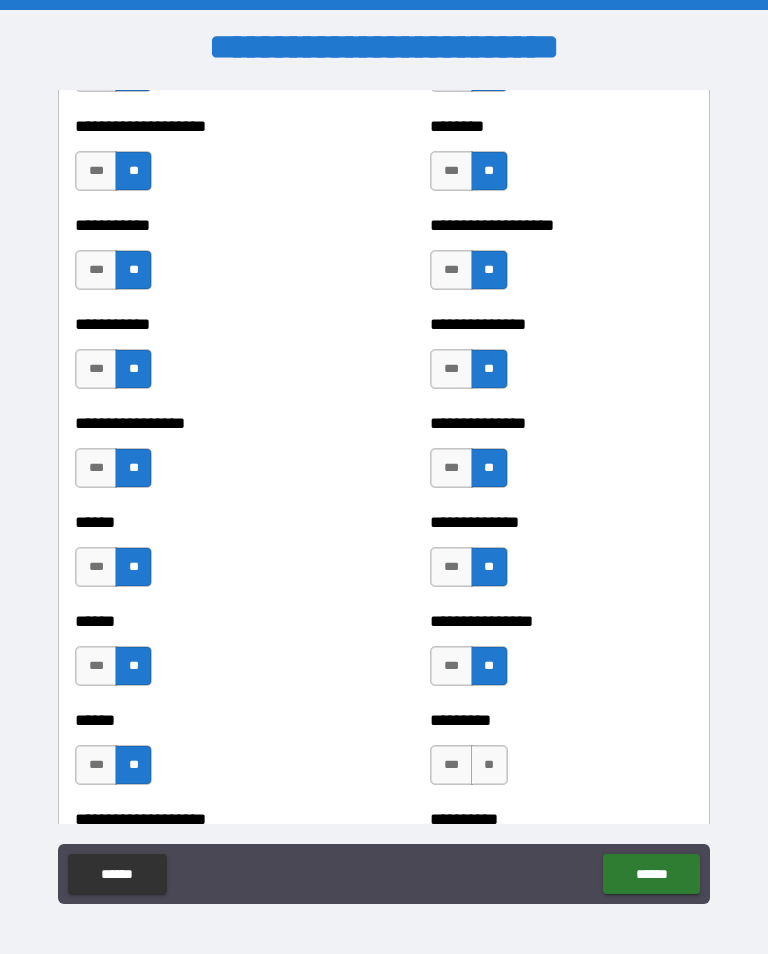 click on "**" at bounding box center [489, 765] 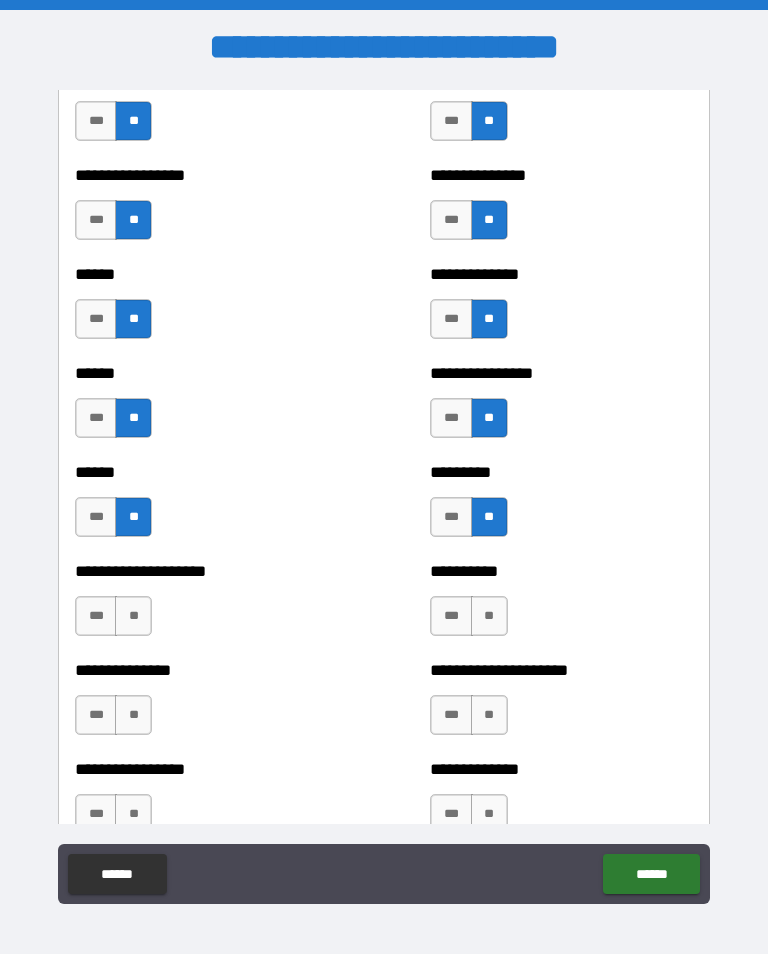 scroll, scrollTop: 2894, scrollLeft: 0, axis: vertical 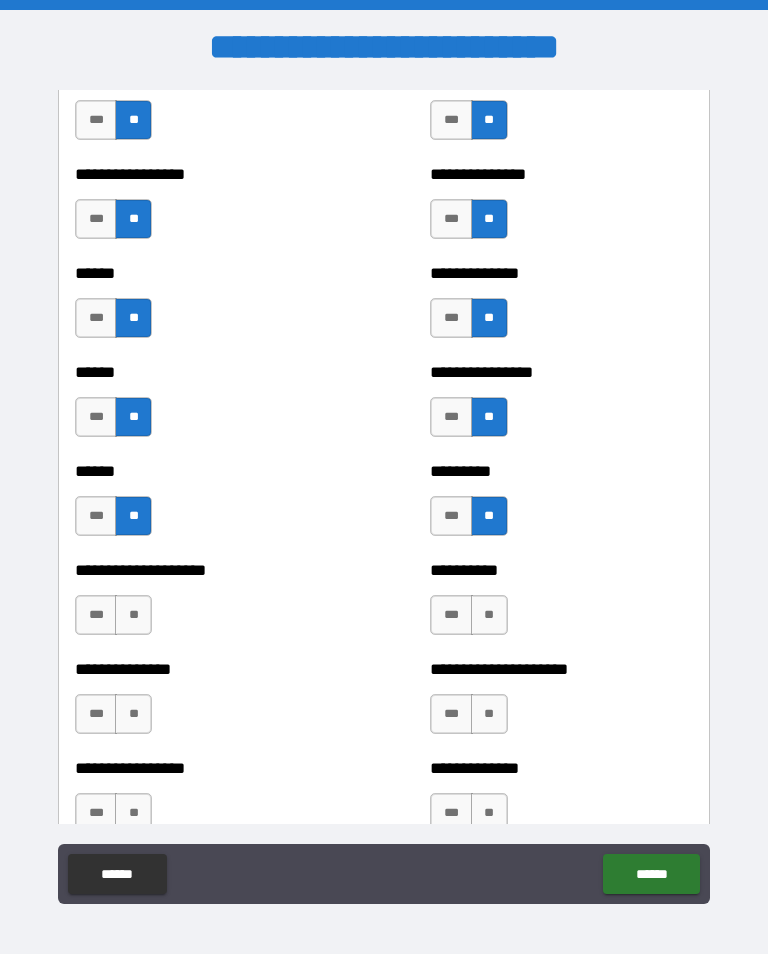 click on "**" at bounding box center (133, 615) 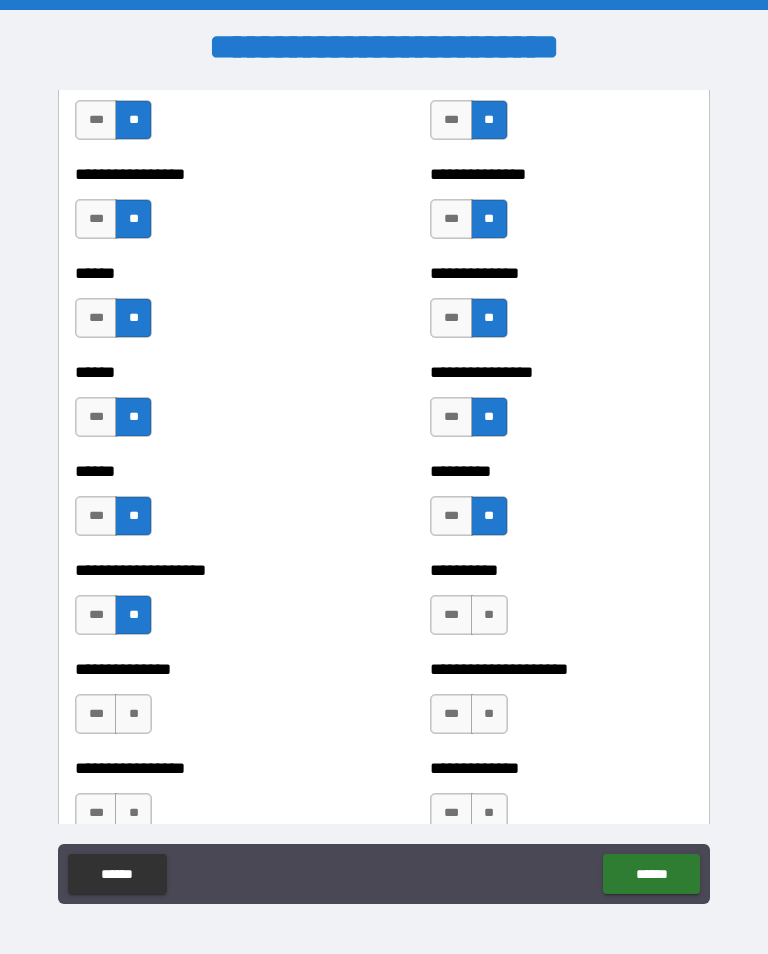 click on "**" at bounding box center [489, 615] 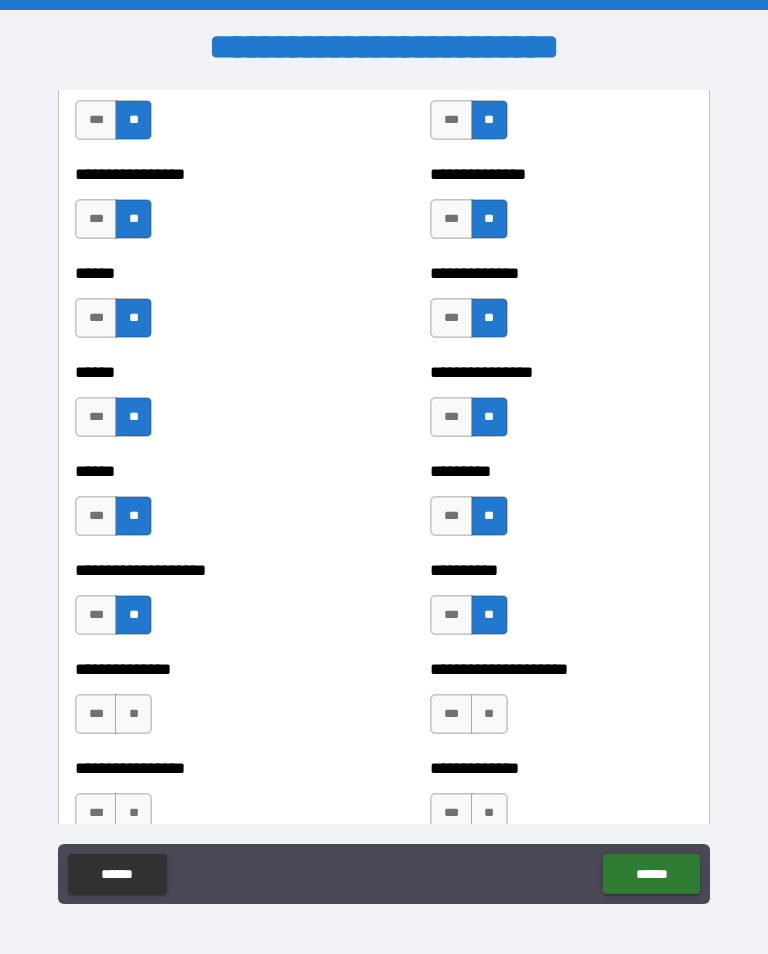 click on "**" at bounding box center (133, 714) 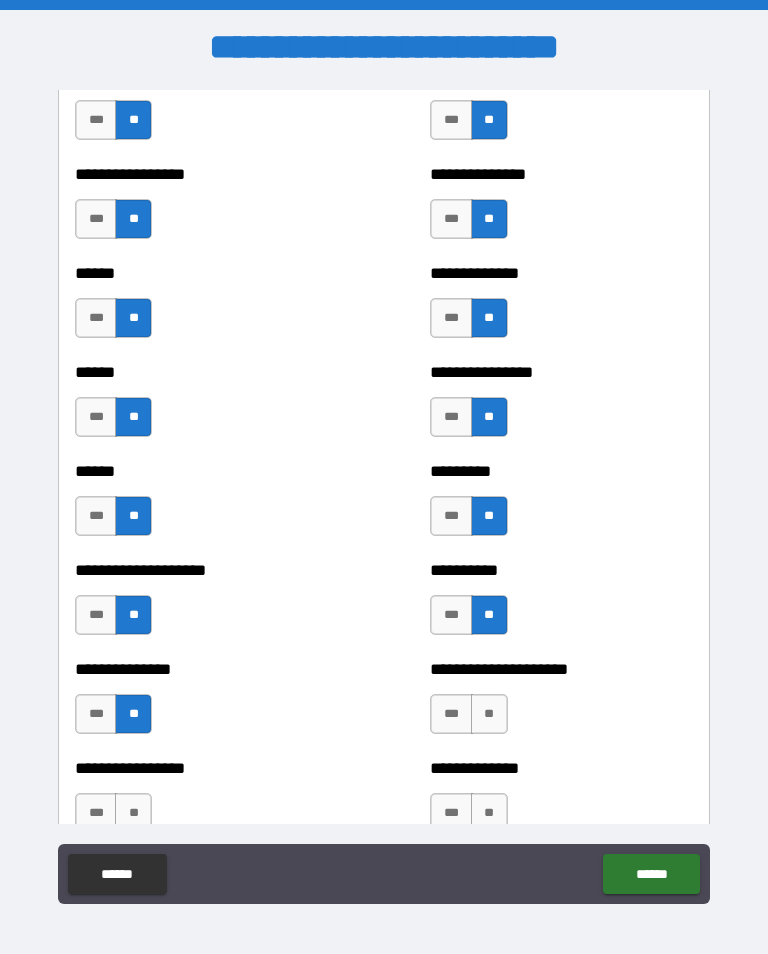 click on "**" at bounding box center (489, 714) 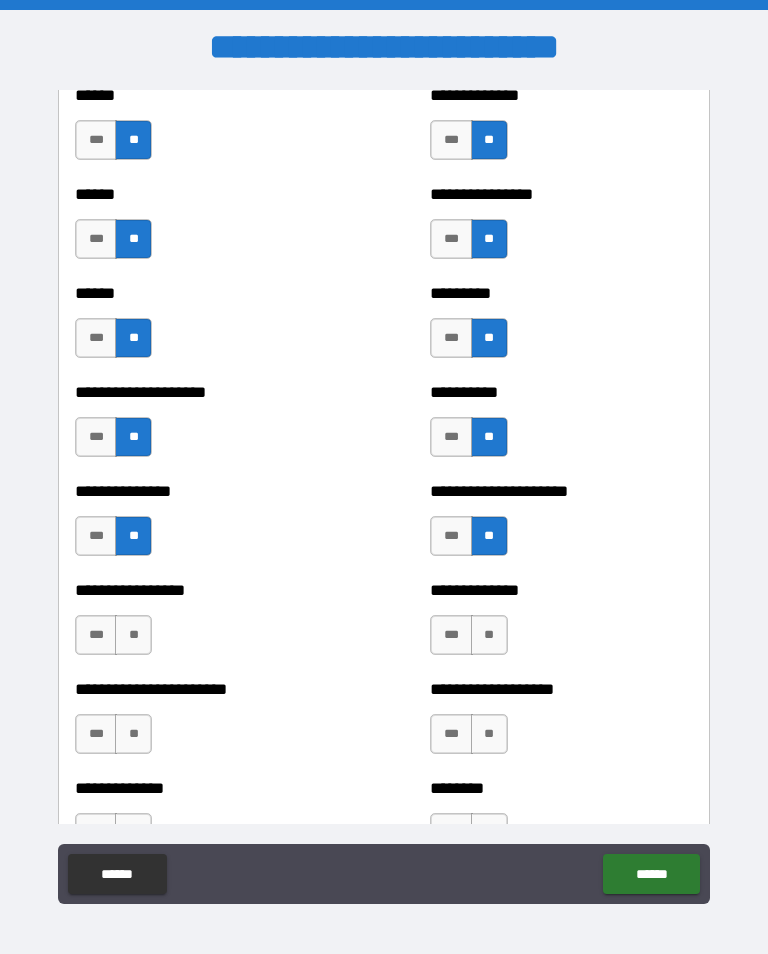 scroll, scrollTop: 3081, scrollLeft: 0, axis: vertical 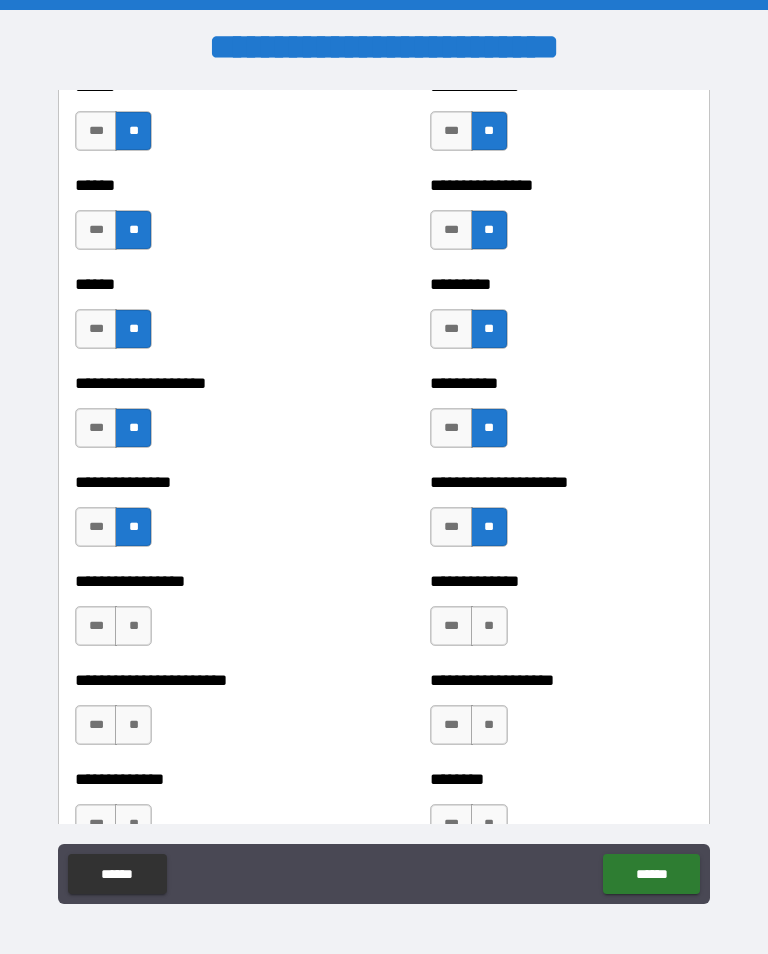 click on "**" at bounding box center (133, 626) 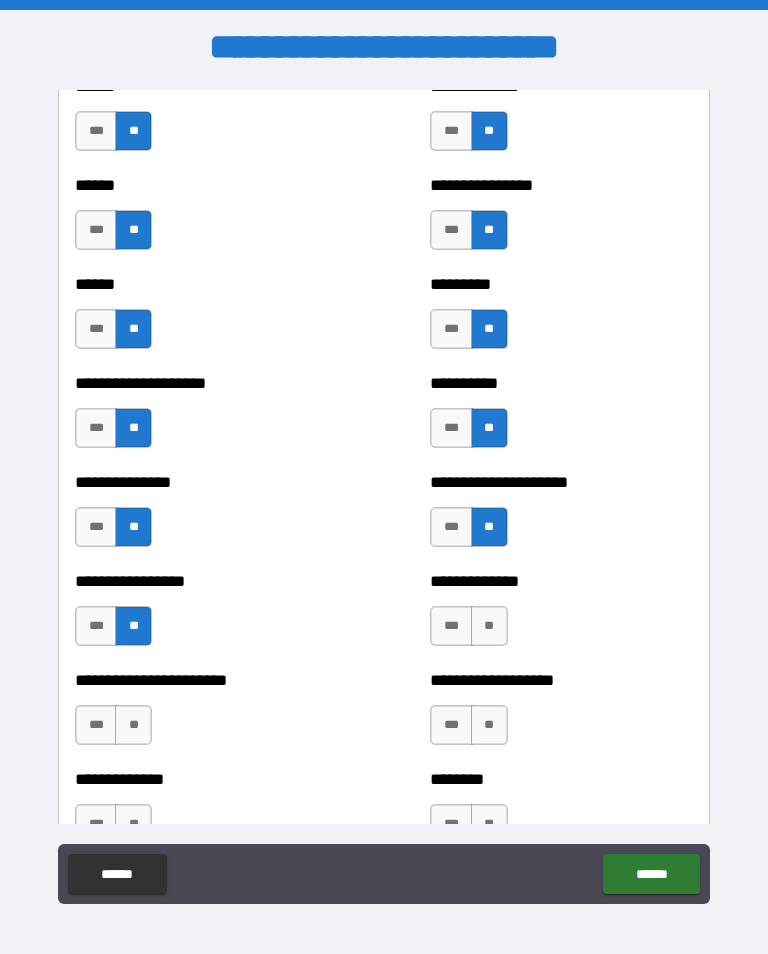 click on "***" at bounding box center [96, 428] 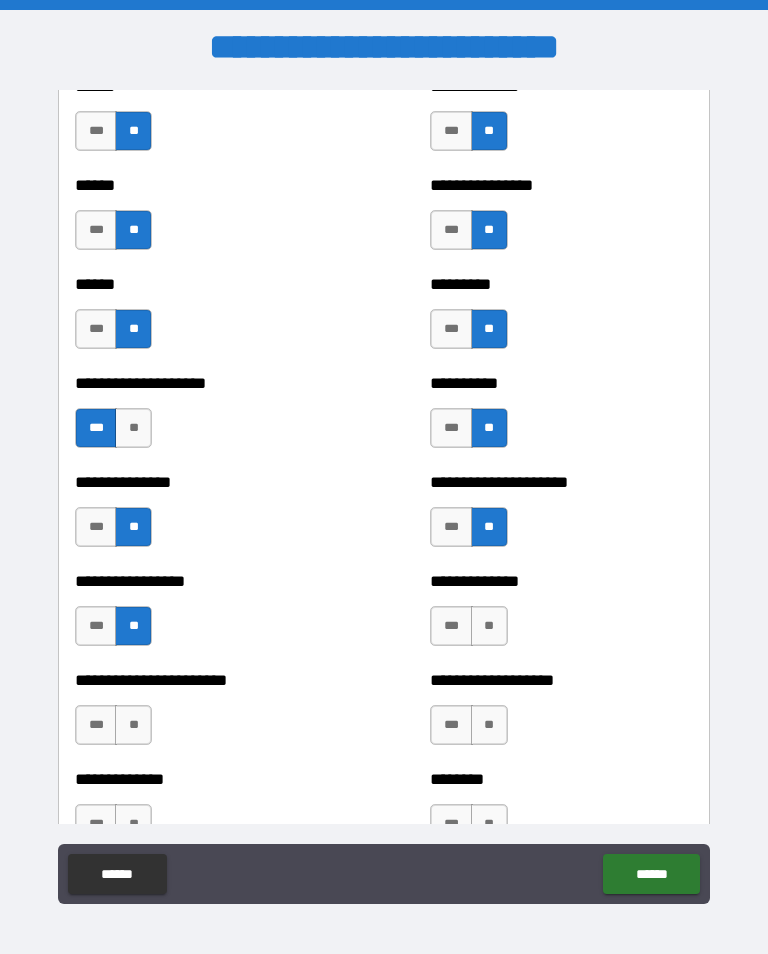 click on "***" at bounding box center [96, 626] 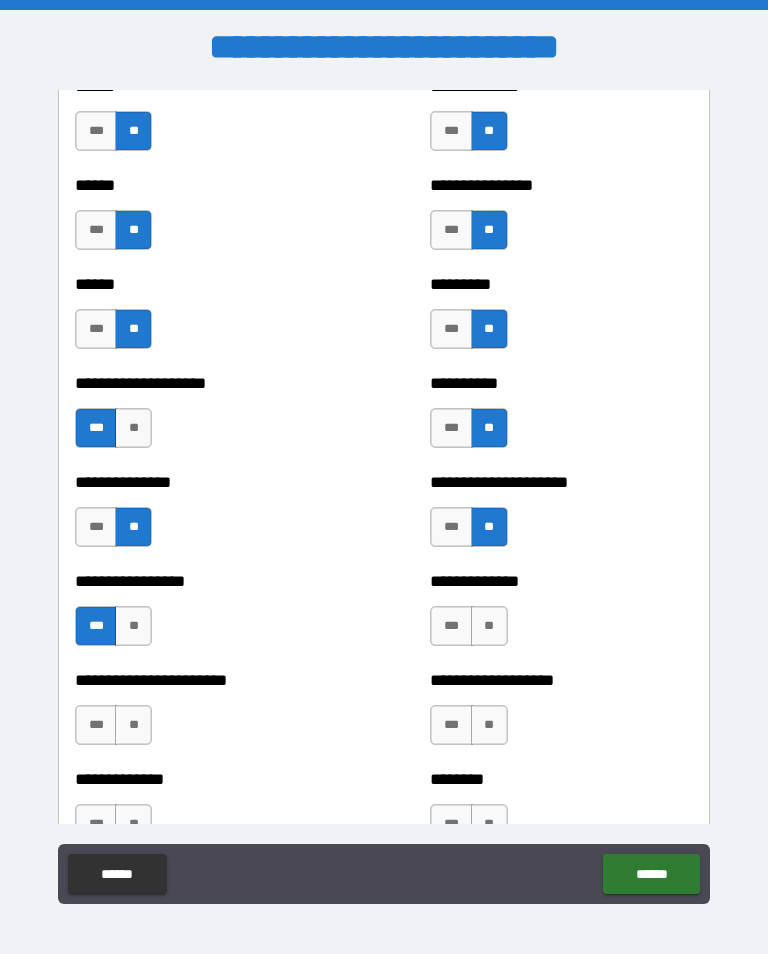 click on "**" at bounding box center (489, 626) 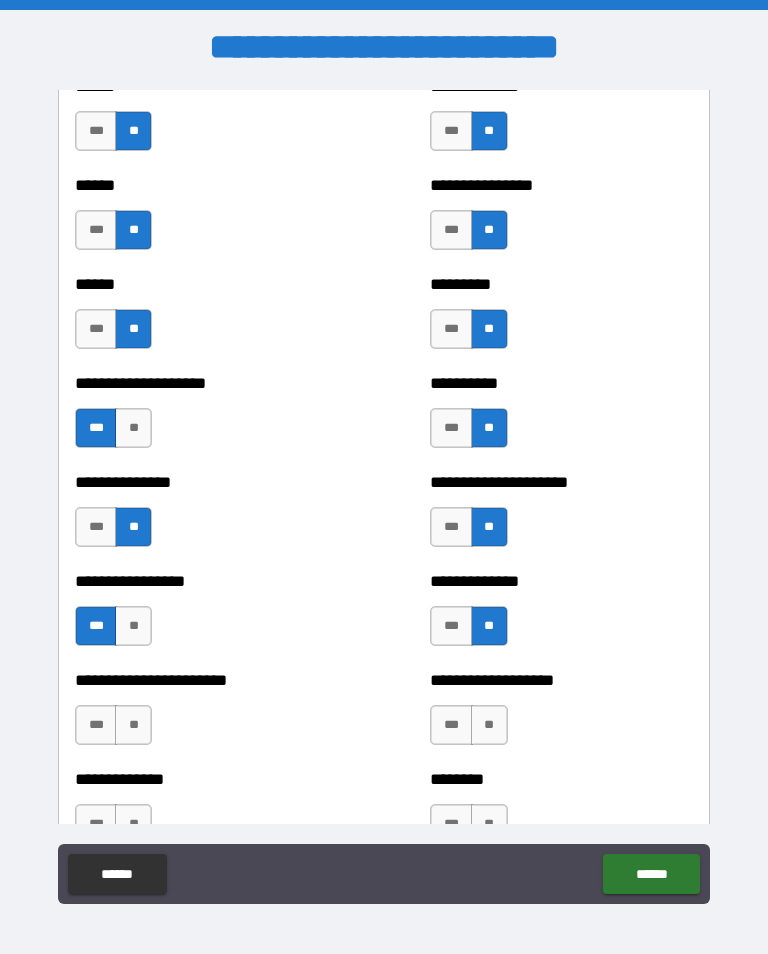 click on "**" at bounding box center [133, 725] 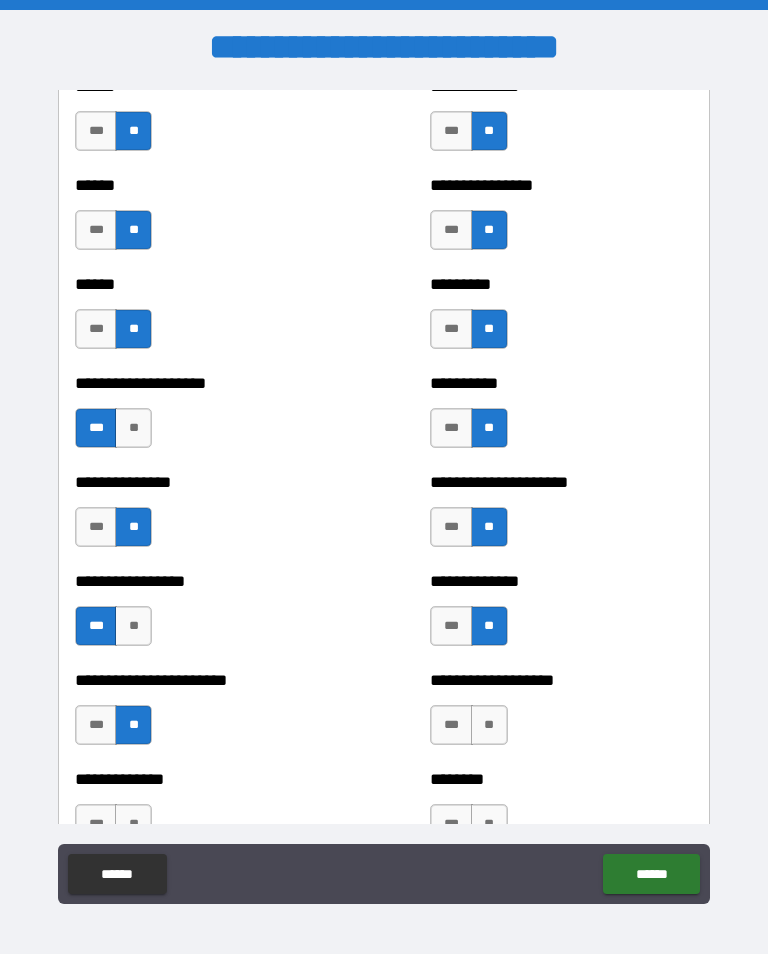 click on "**" at bounding box center [489, 725] 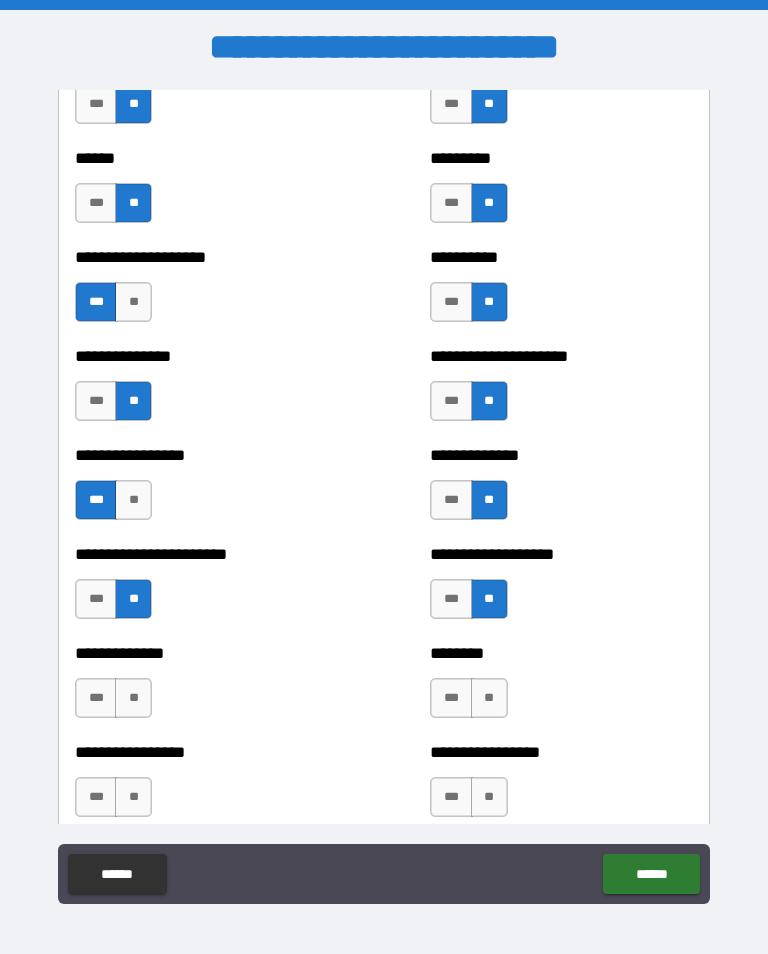 scroll, scrollTop: 3224, scrollLeft: 0, axis: vertical 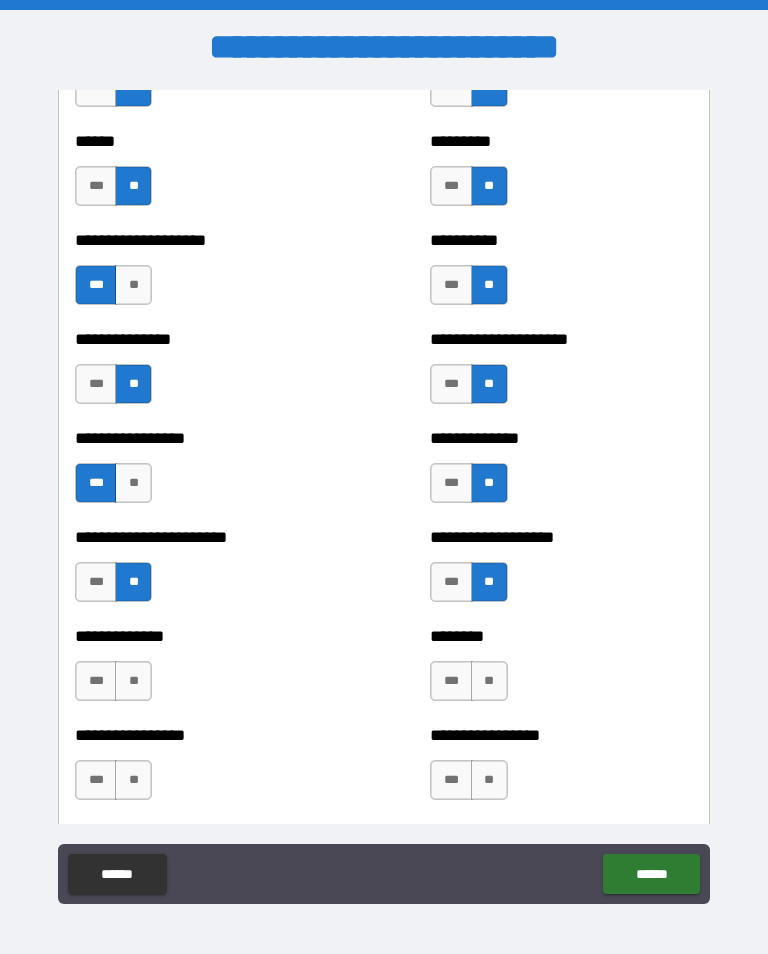 click on "**" at bounding box center (133, 681) 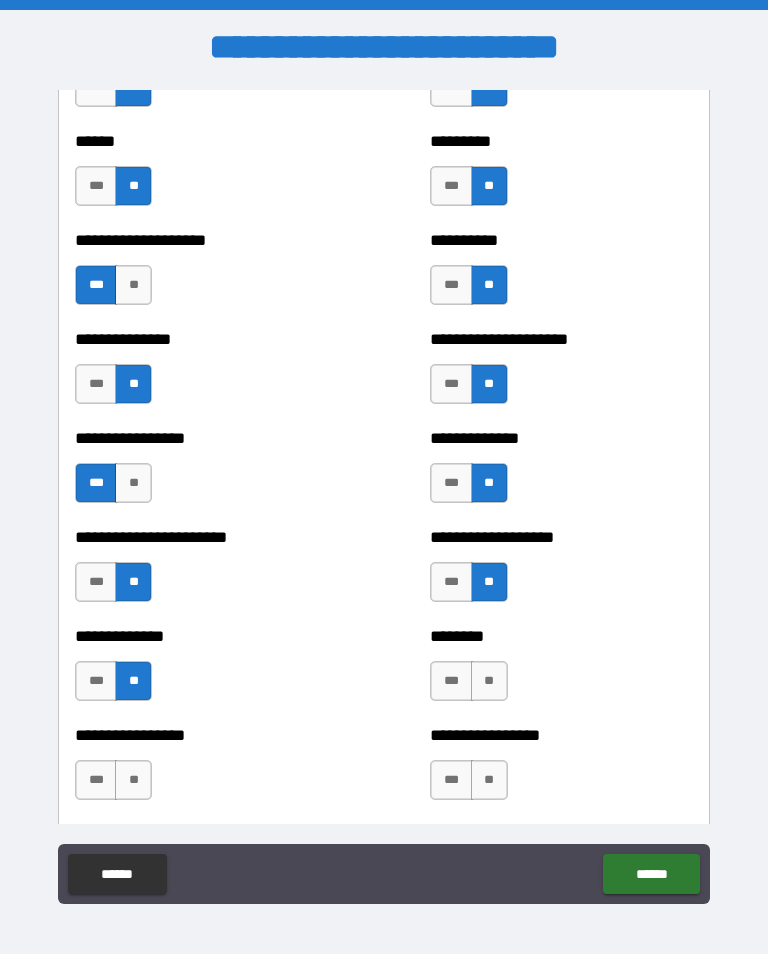 click on "**" at bounding box center [489, 681] 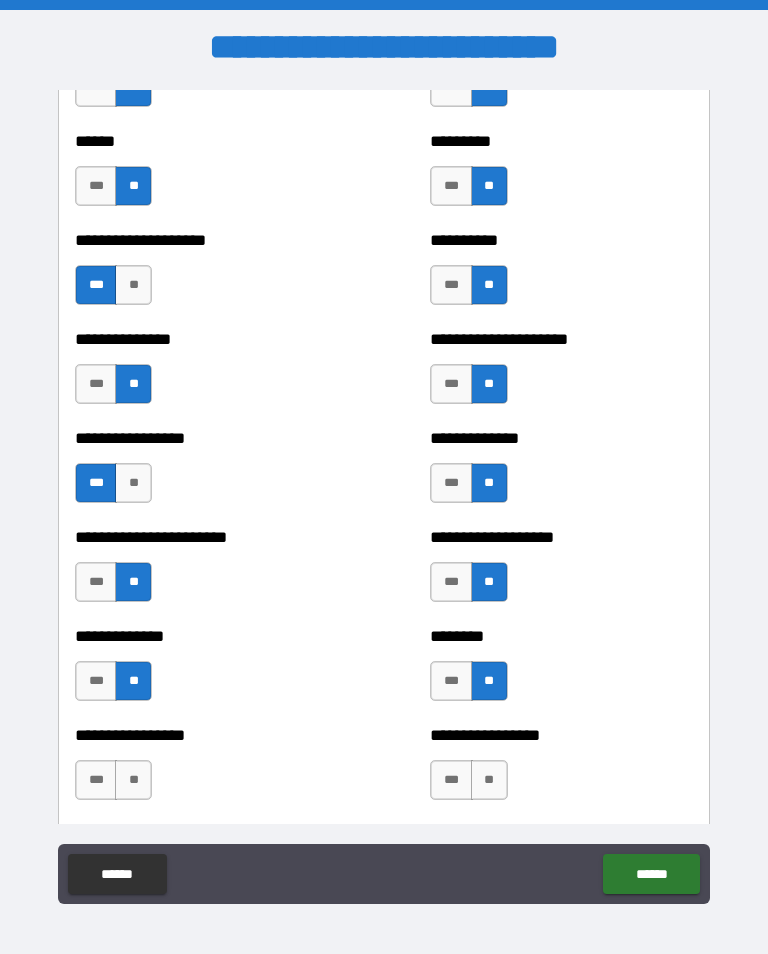 click on "**" at bounding box center [133, 780] 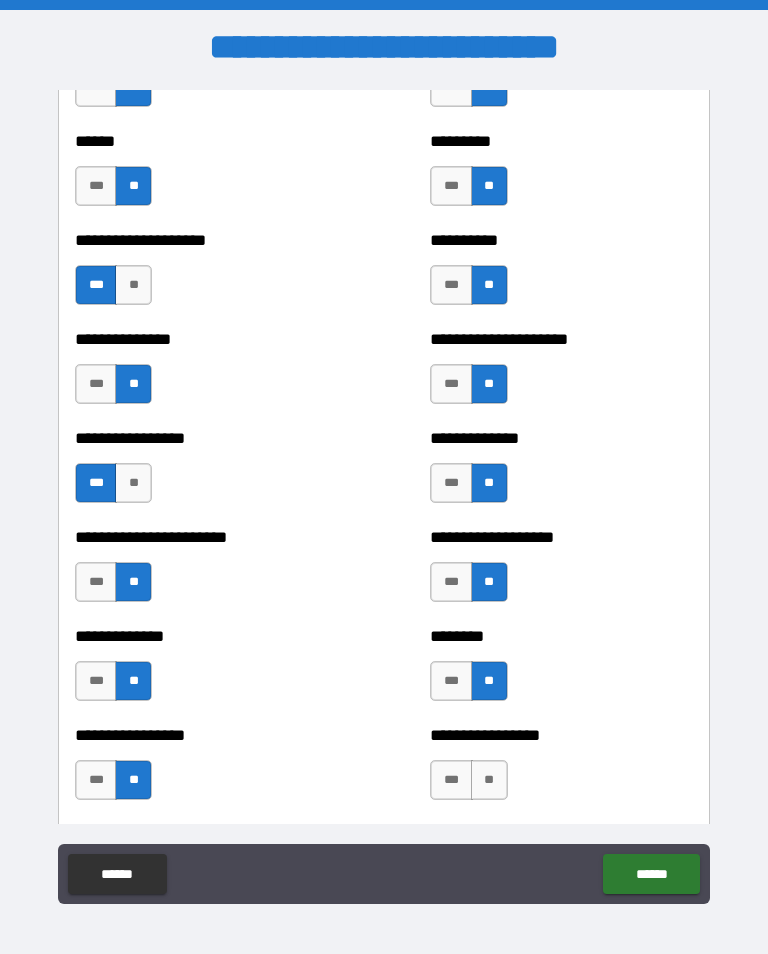 click on "**" at bounding box center [489, 780] 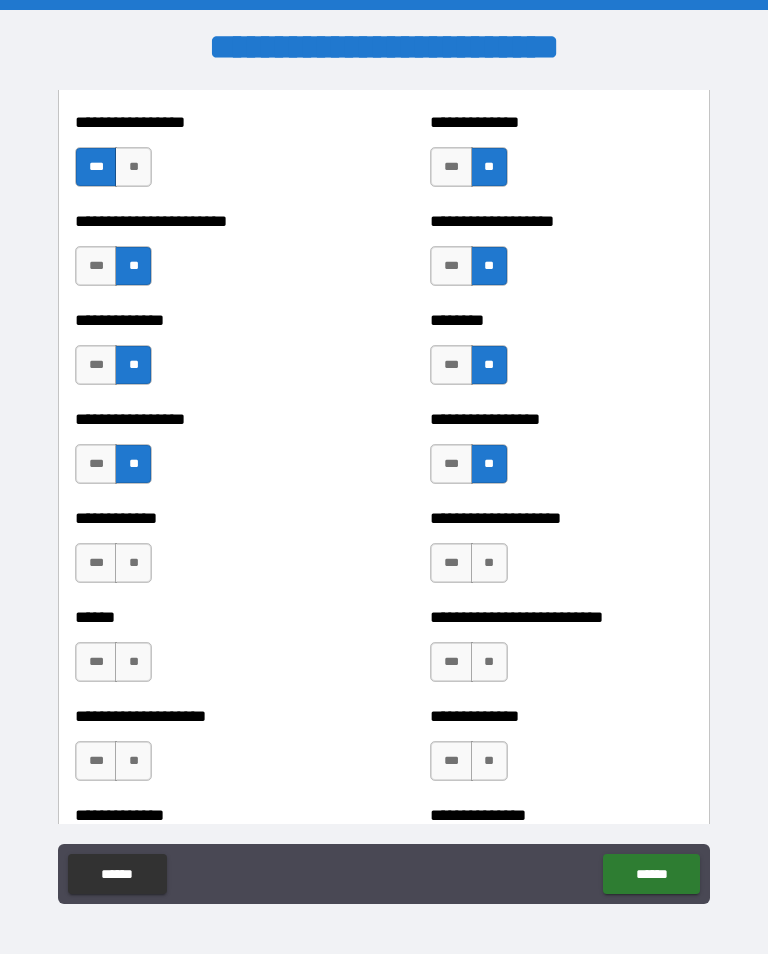 scroll, scrollTop: 3542, scrollLeft: 0, axis: vertical 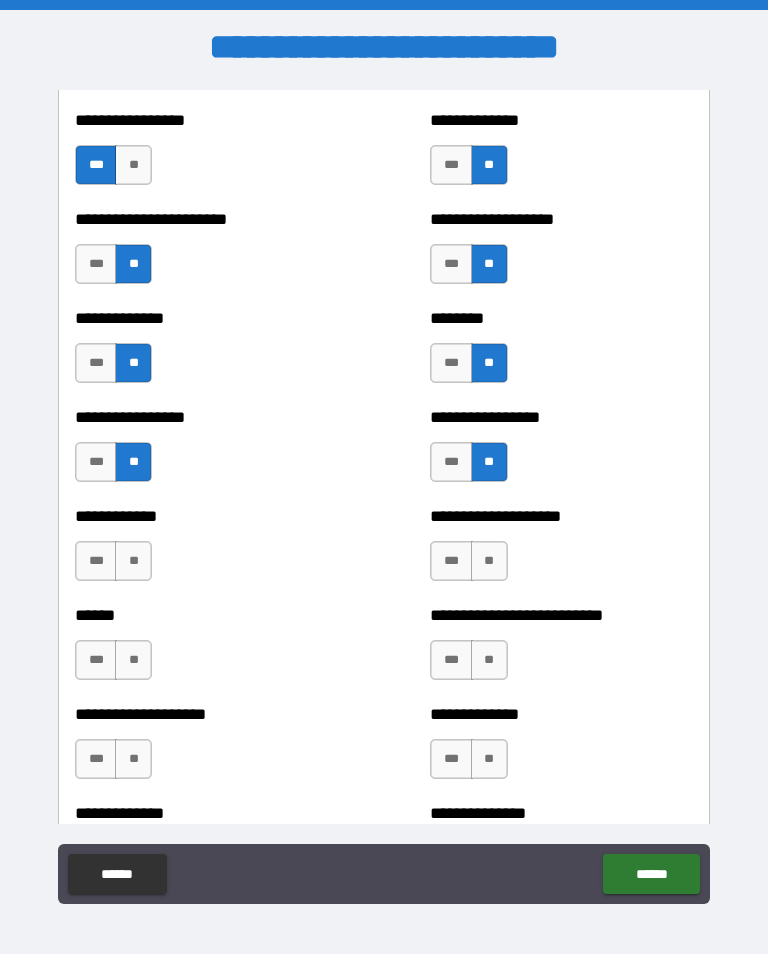 click on "**" at bounding box center [133, 561] 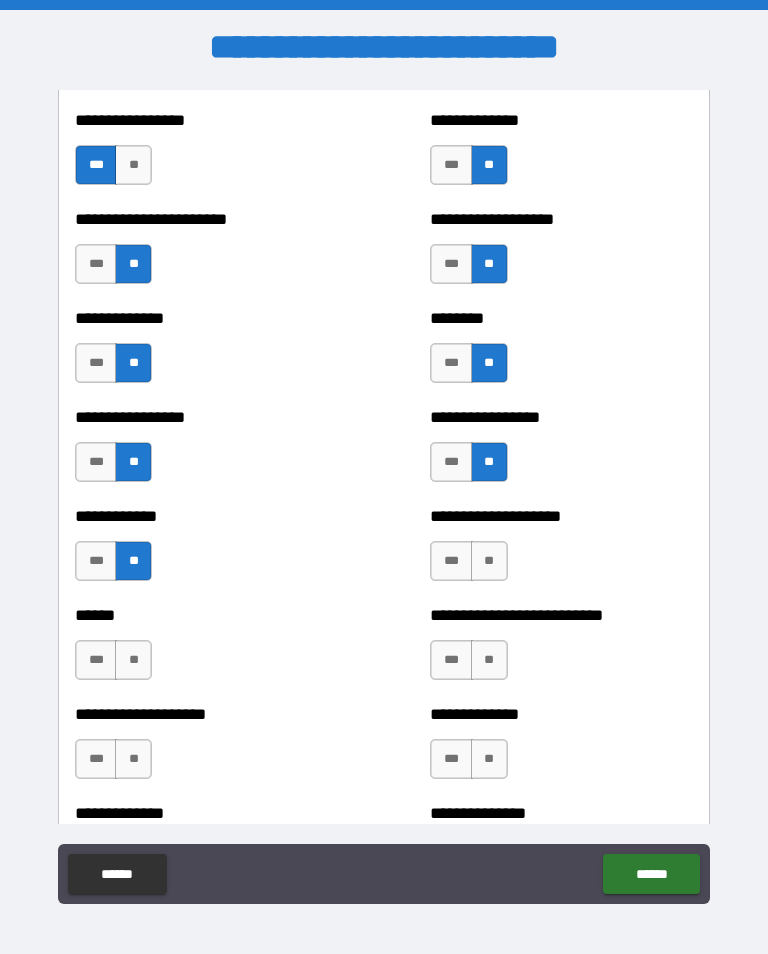 click on "**" at bounding box center [489, 561] 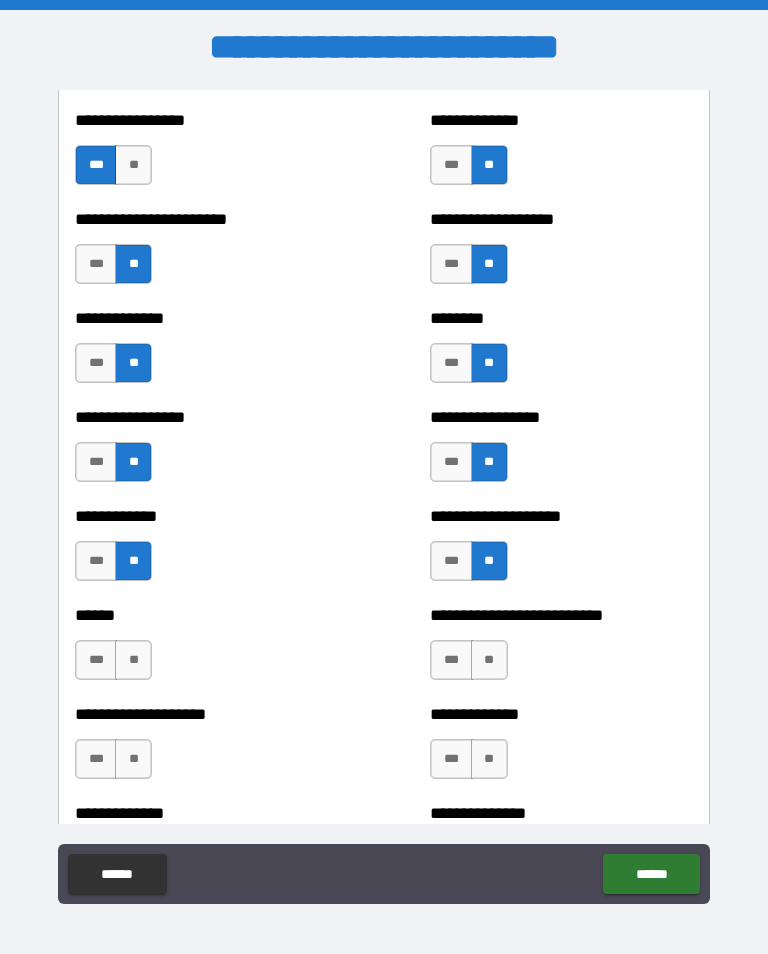 click on "**" at bounding box center [133, 660] 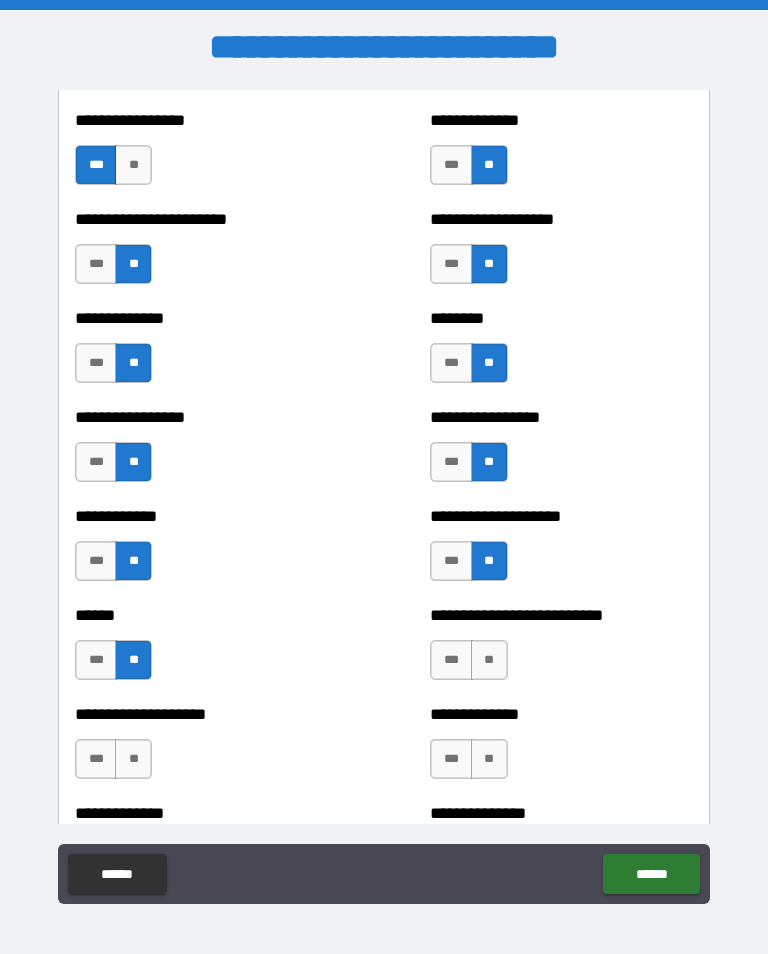 click on "**" at bounding box center [489, 660] 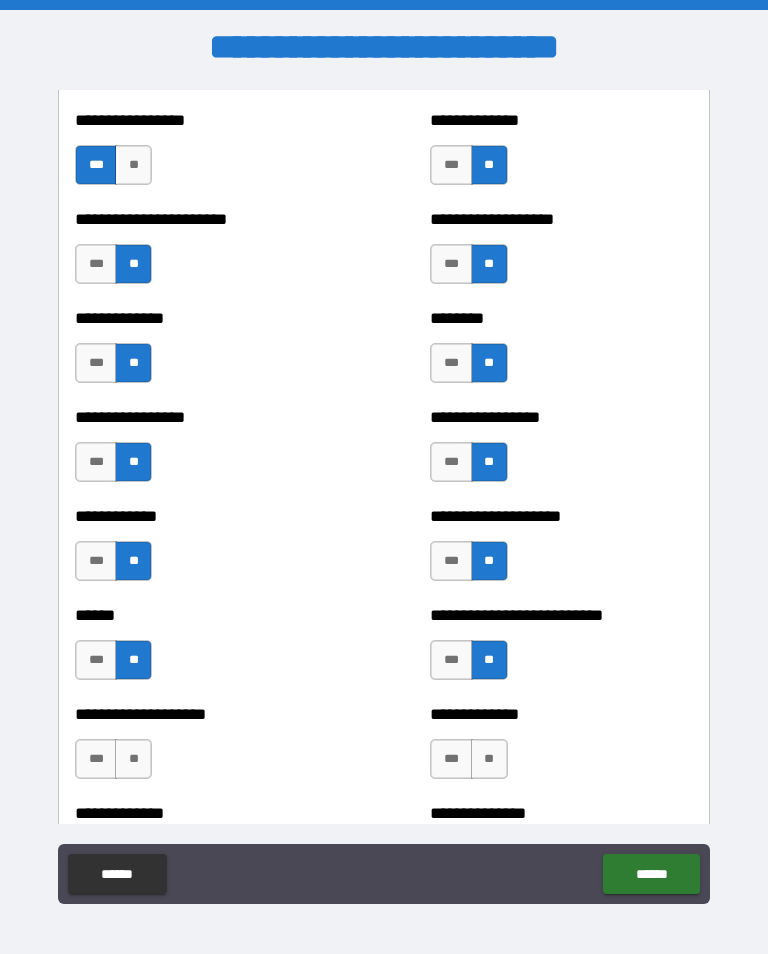 click on "**" at bounding box center [133, 759] 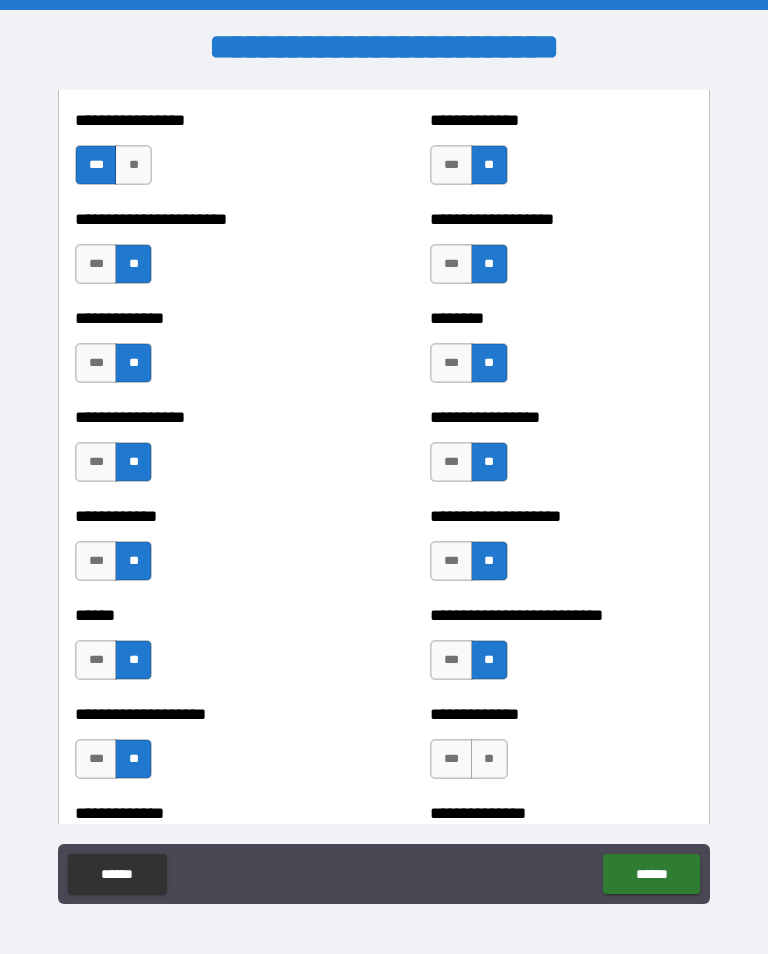 click on "**" at bounding box center [489, 759] 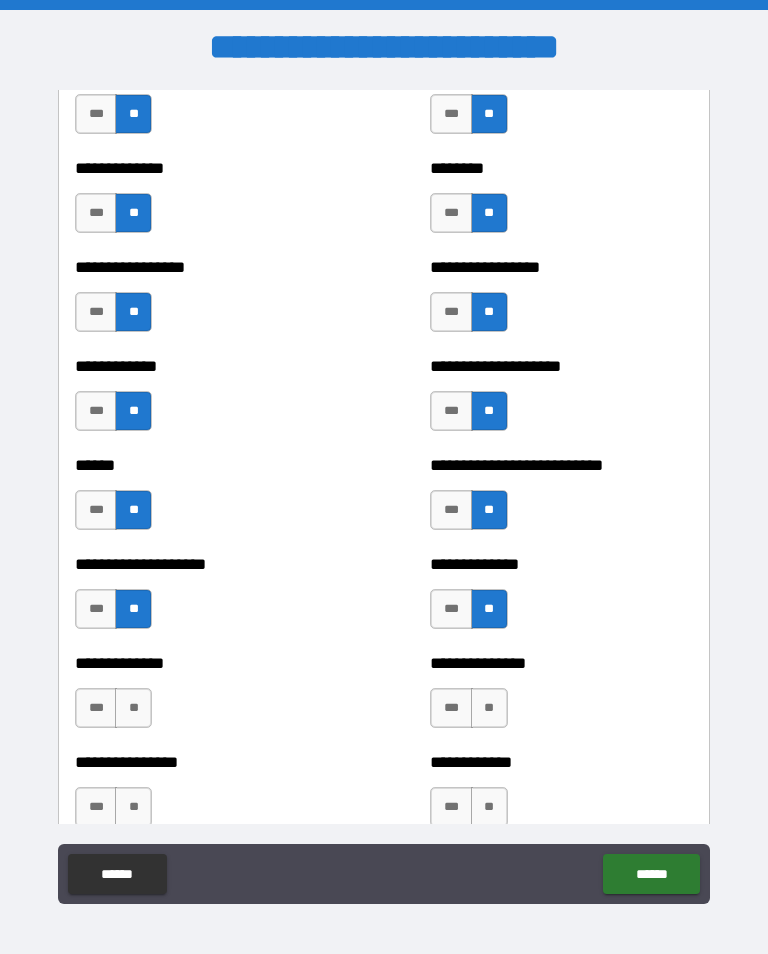scroll, scrollTop: 3709, scrollLeft: 0, axis: vertical 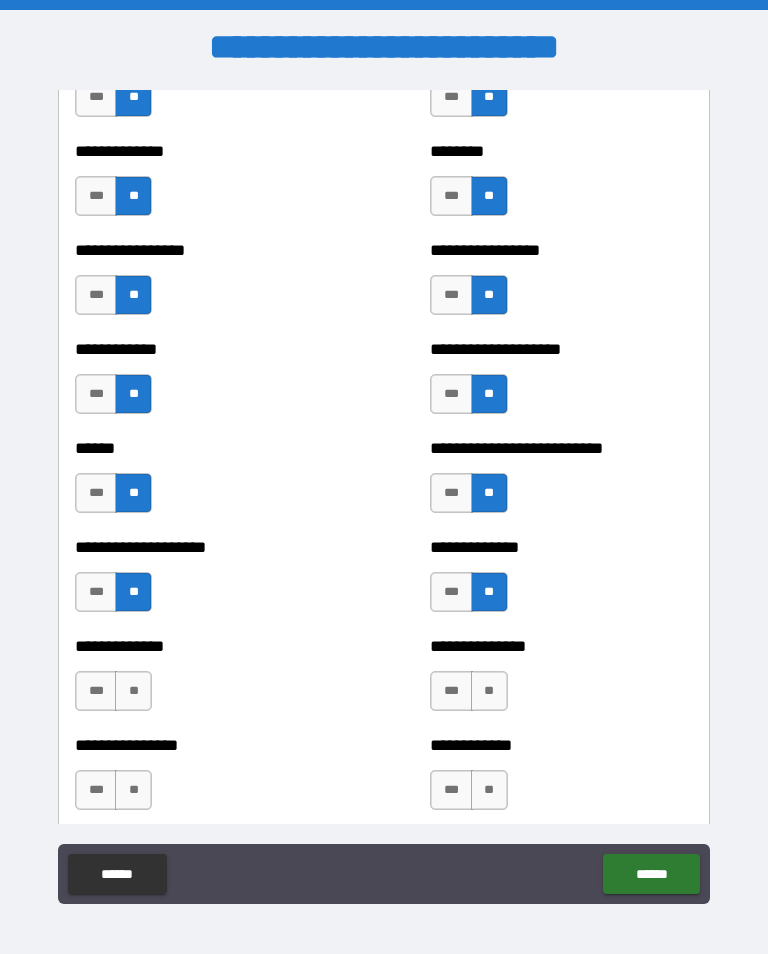click on "**" at bounding box center [133, 691] 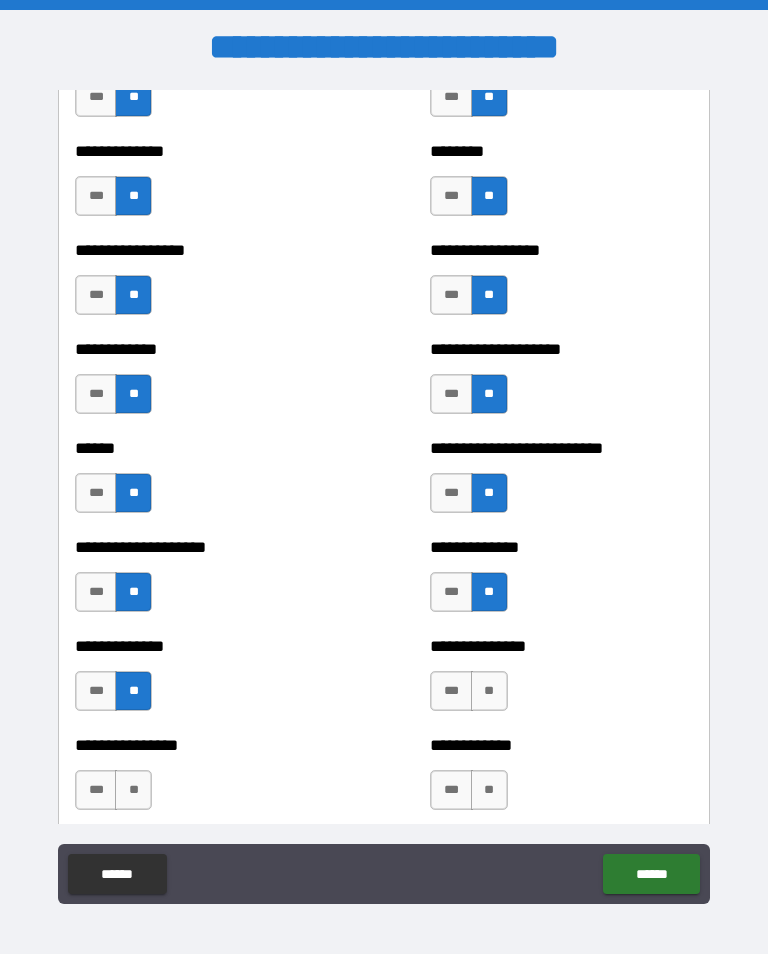 click on "**" at bounding box center [489, 691] 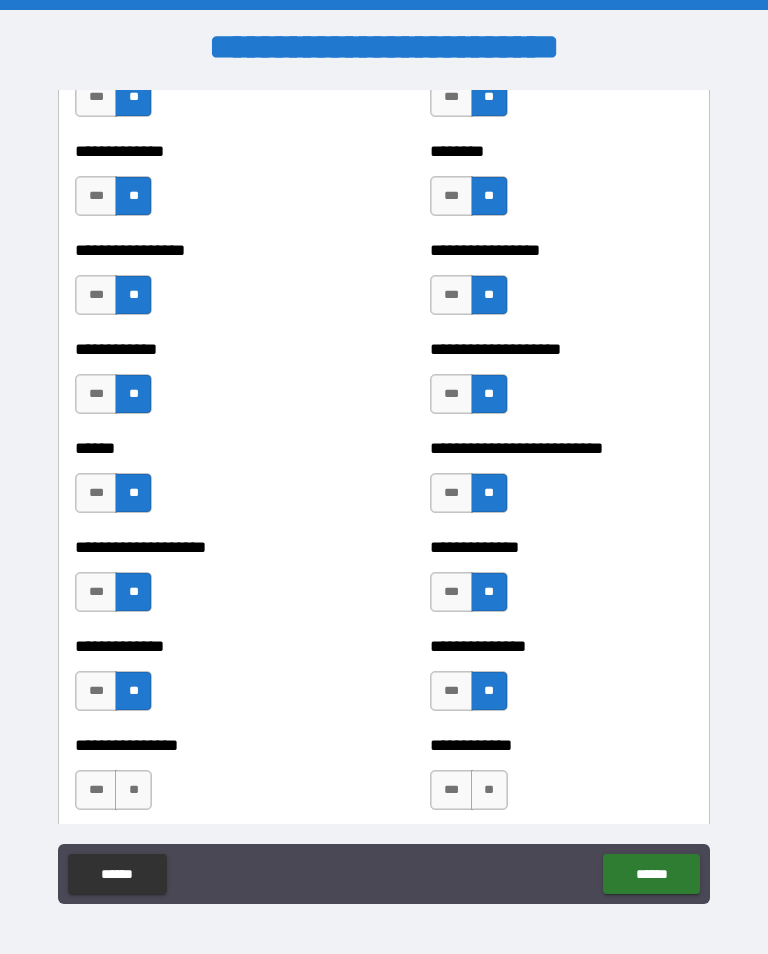 click on "**" at bounding box center (133, 790) 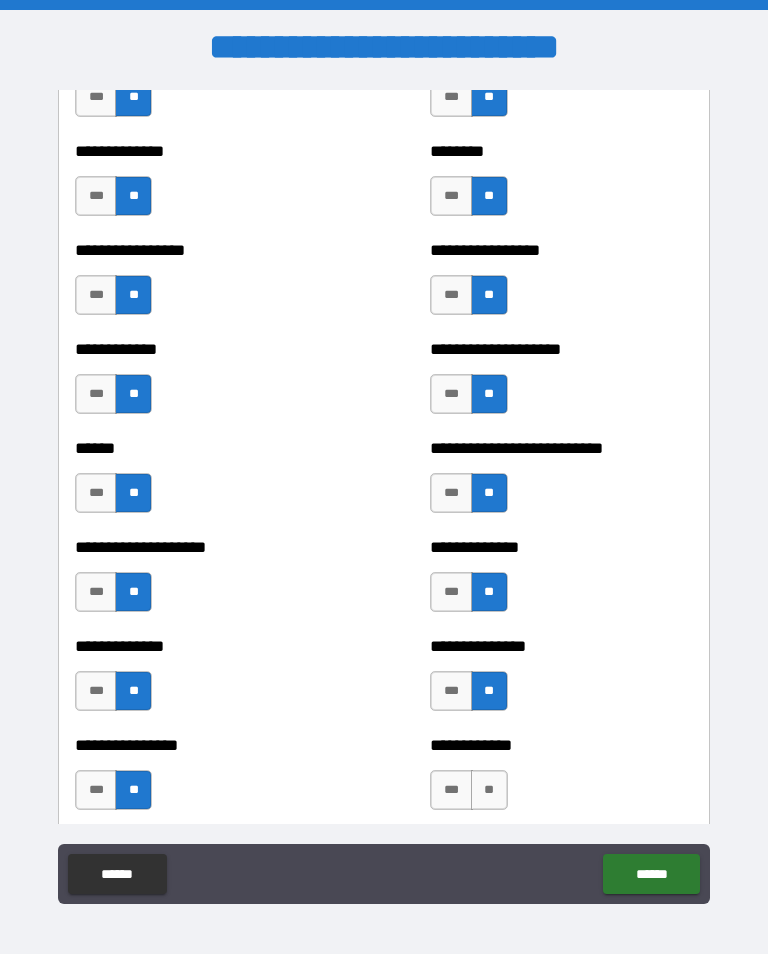 click on "**" at bounding box center (489, 790) 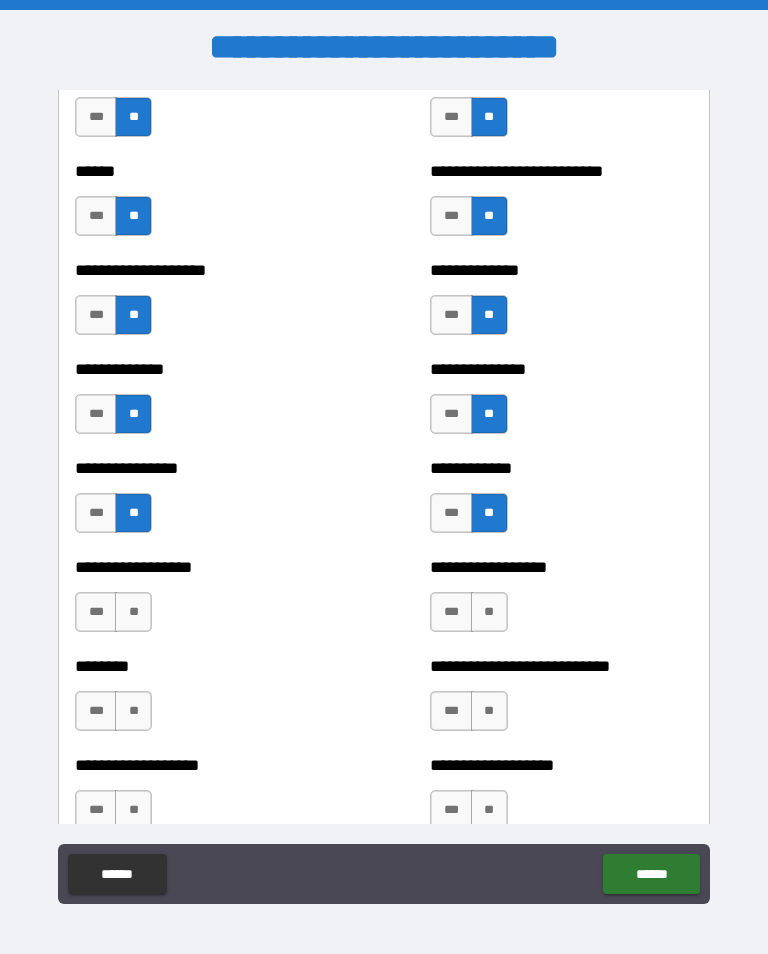 scroll, scrollTop: 3987, scrollLeft: 0, axis: vertical 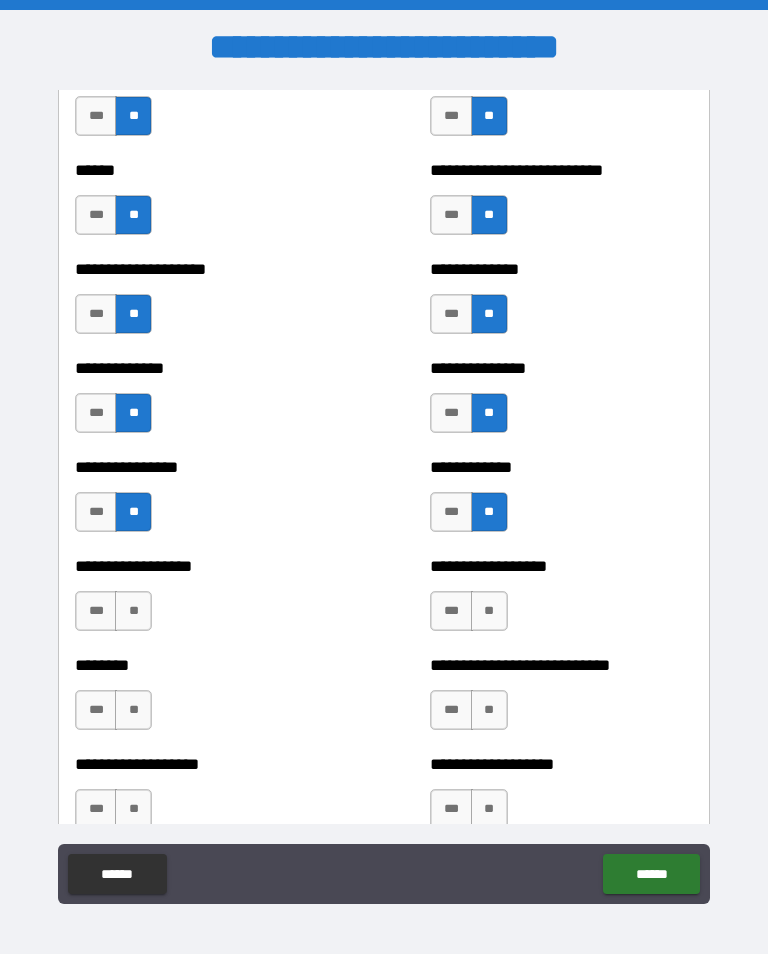 click on "**" at bounding box center [133, 611] 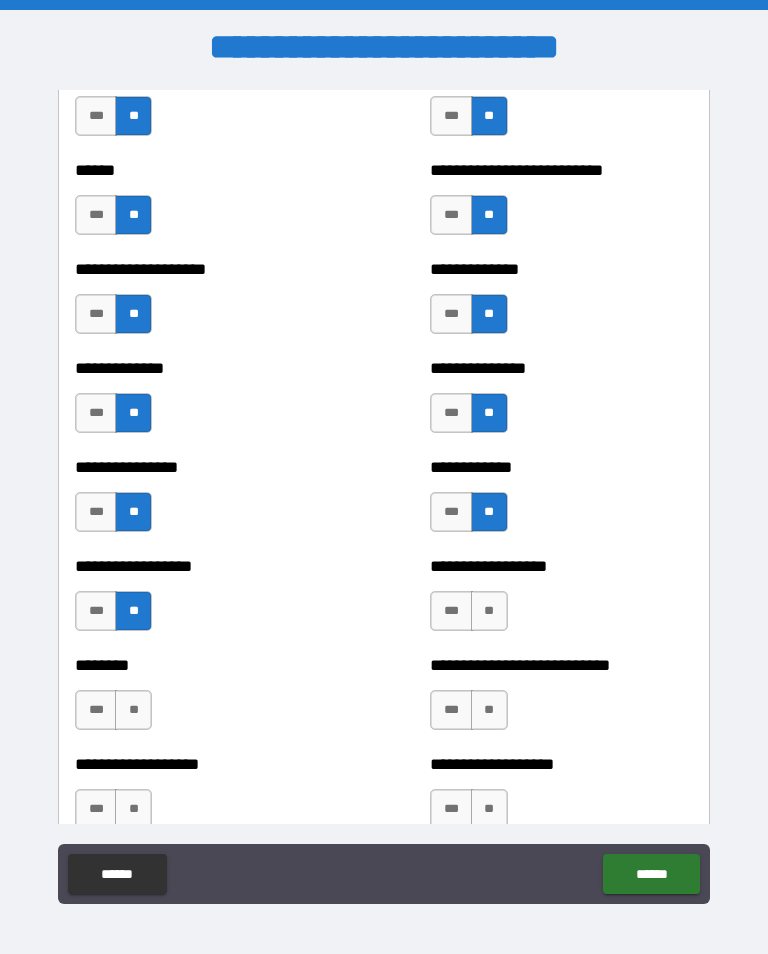 click on "**" at bounding box center [489, 611] 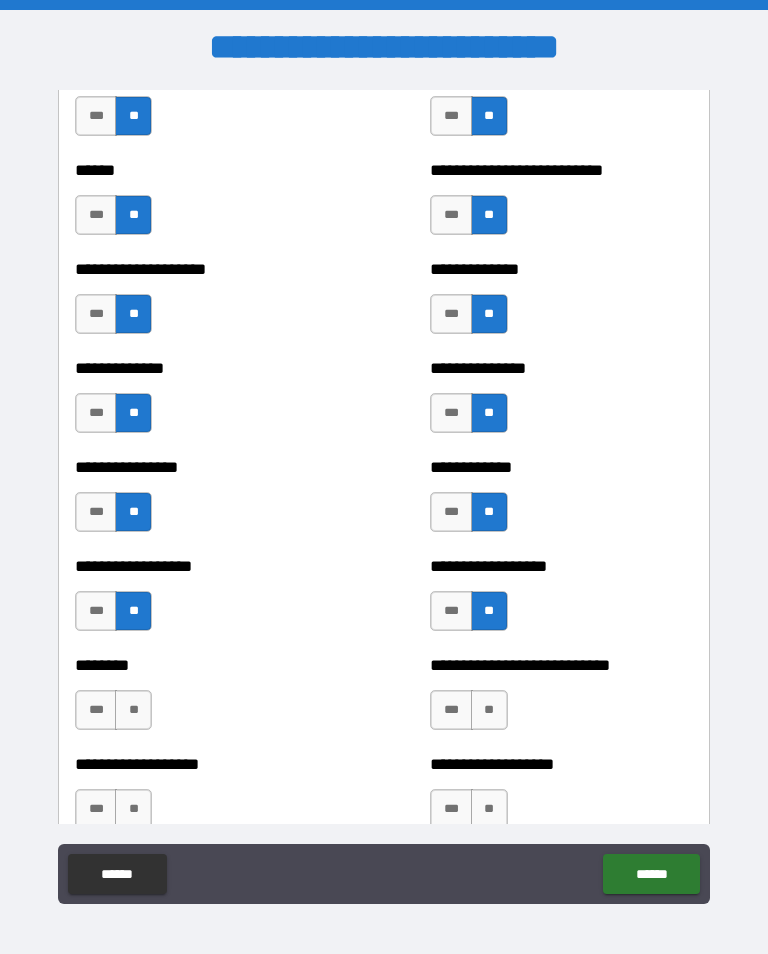 click on "**" at bounding box center [133, 710] 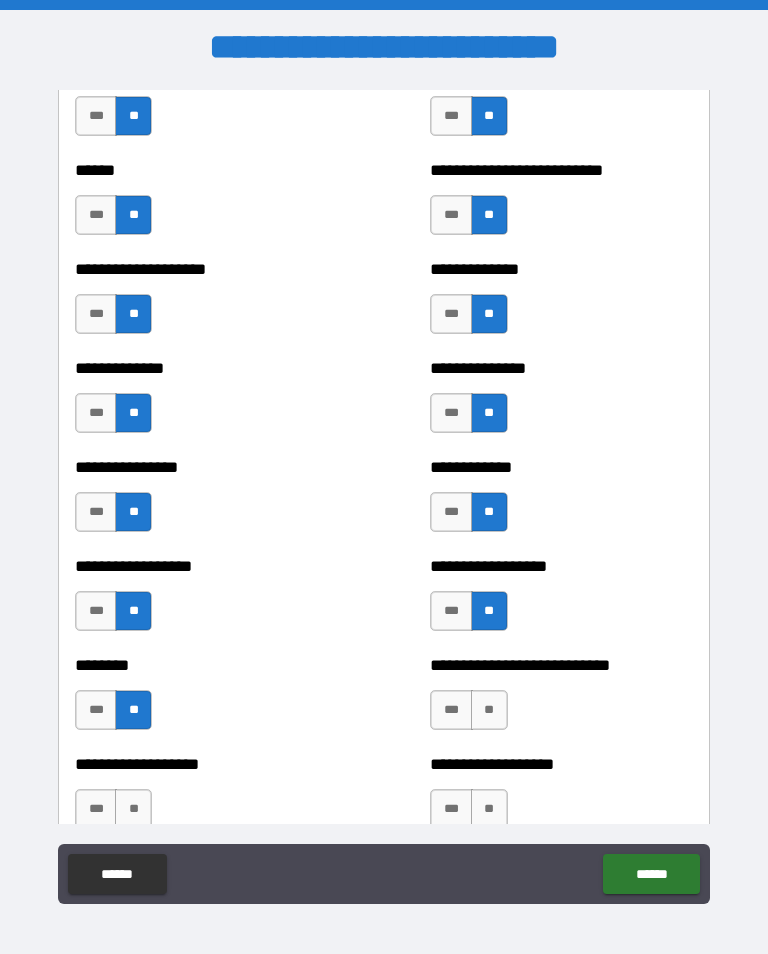click on "**" at bounding box center [489, 710] 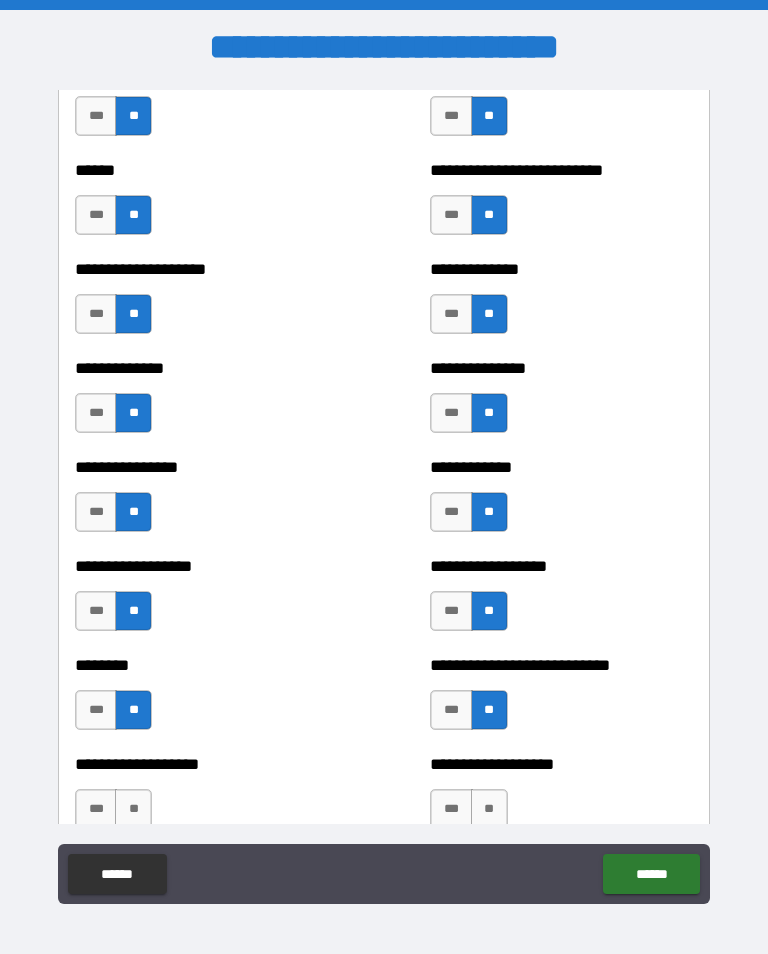 click on "**" at bounding box center (133, 809) 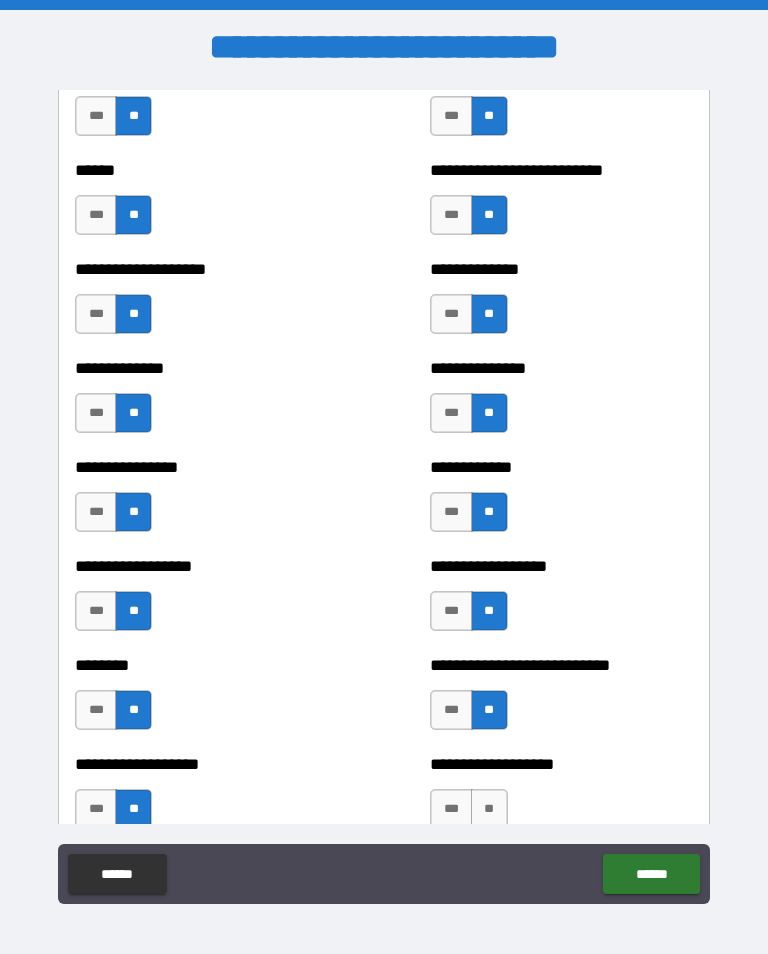 click on "**" at bounding box center (489, 809) 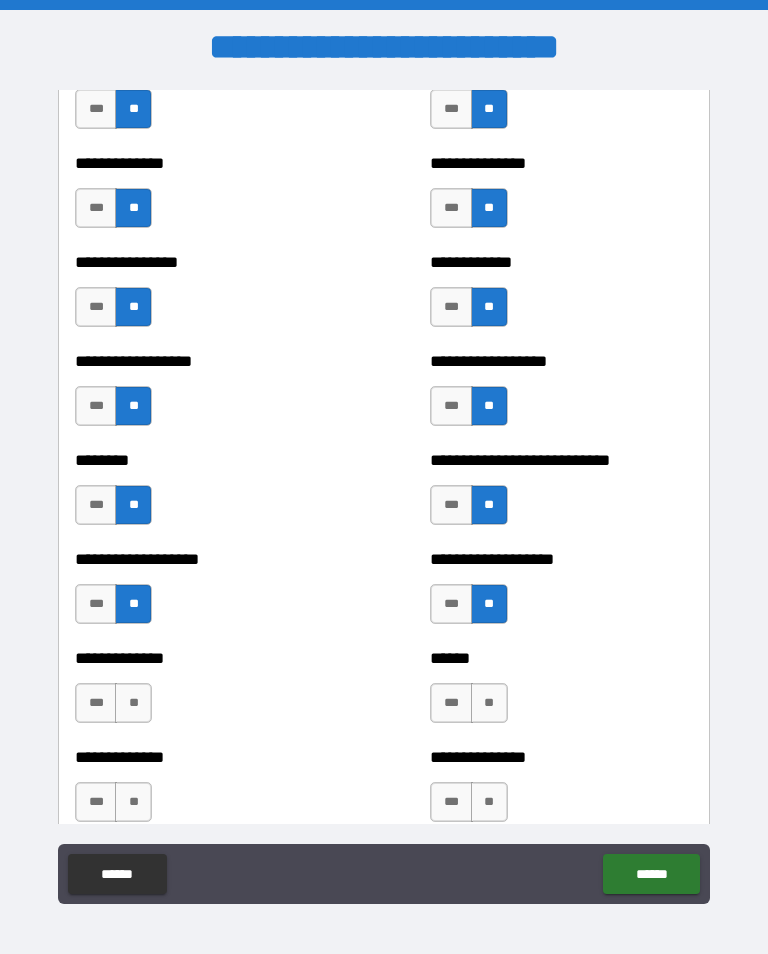 scroll, scrollTop: 4196, scrollLeft: 0, axis: vertical 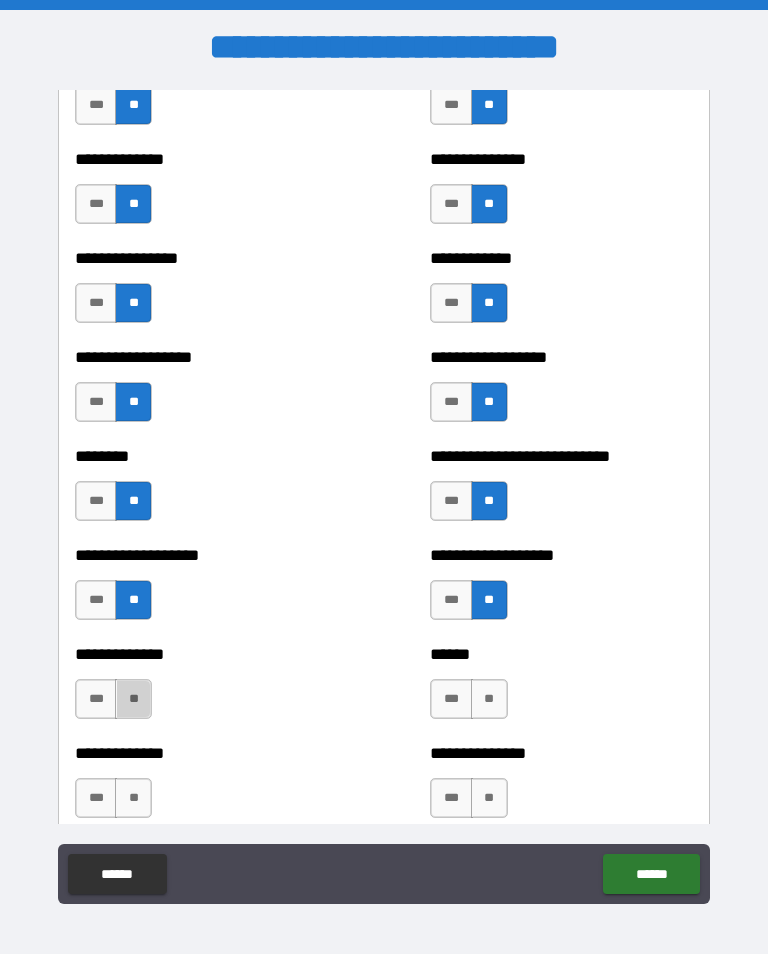 click on "**" at bounding box center (133, 699) 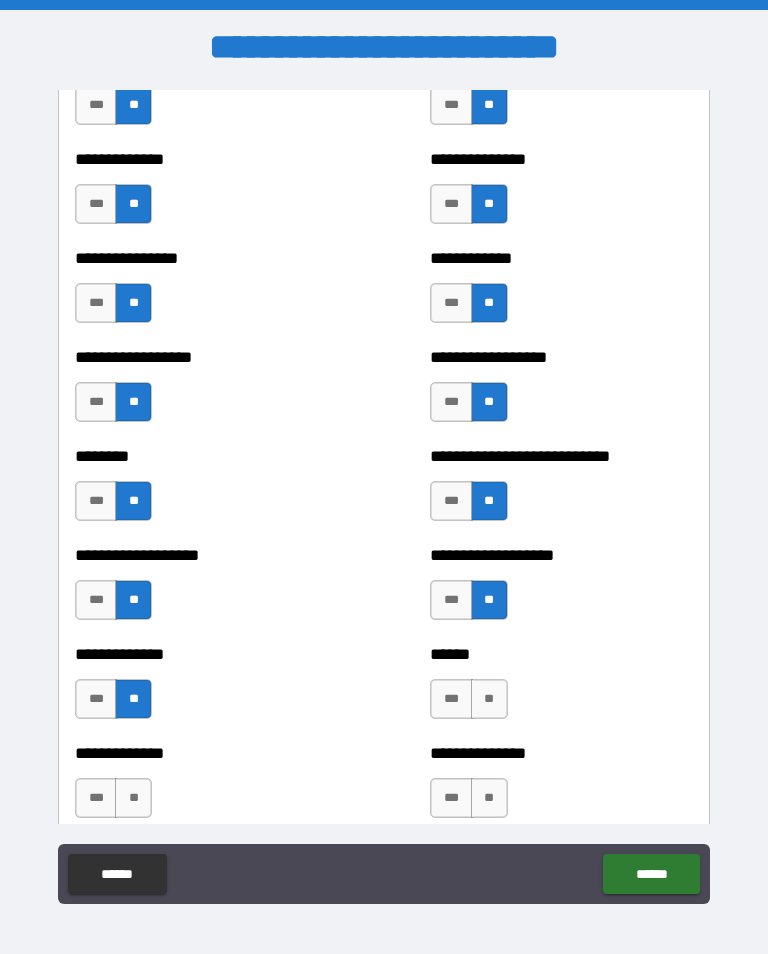 click on "**" at bounding box center (489, 699) 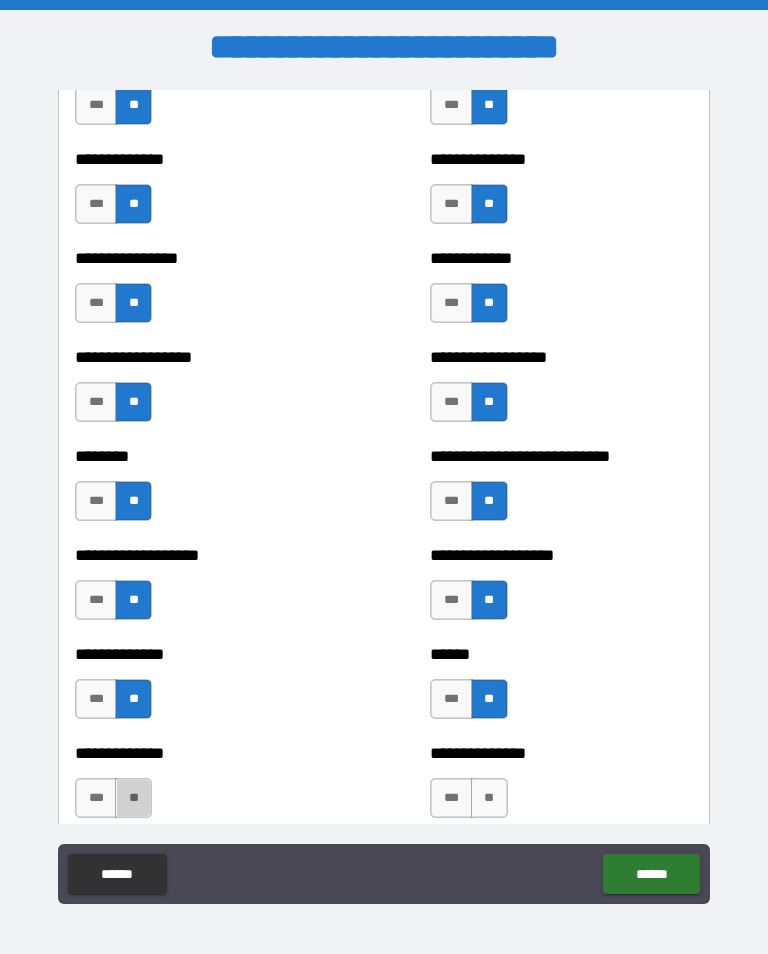 click on "**" at bounding box center [133, 798] 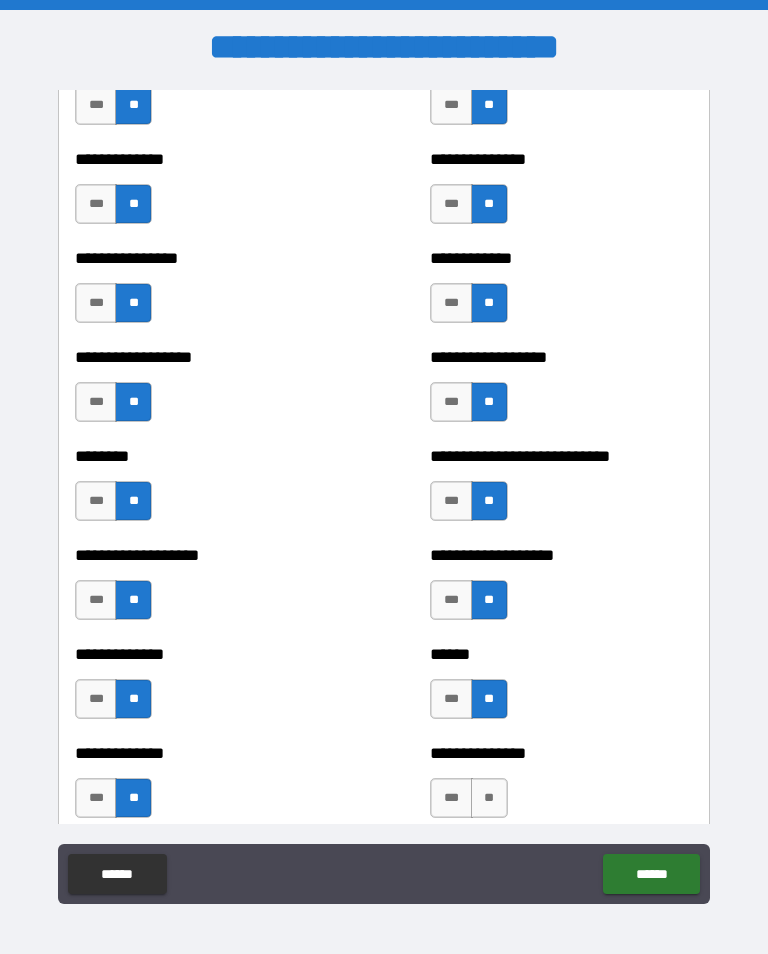click on "**" at bounding box center (489, 798) 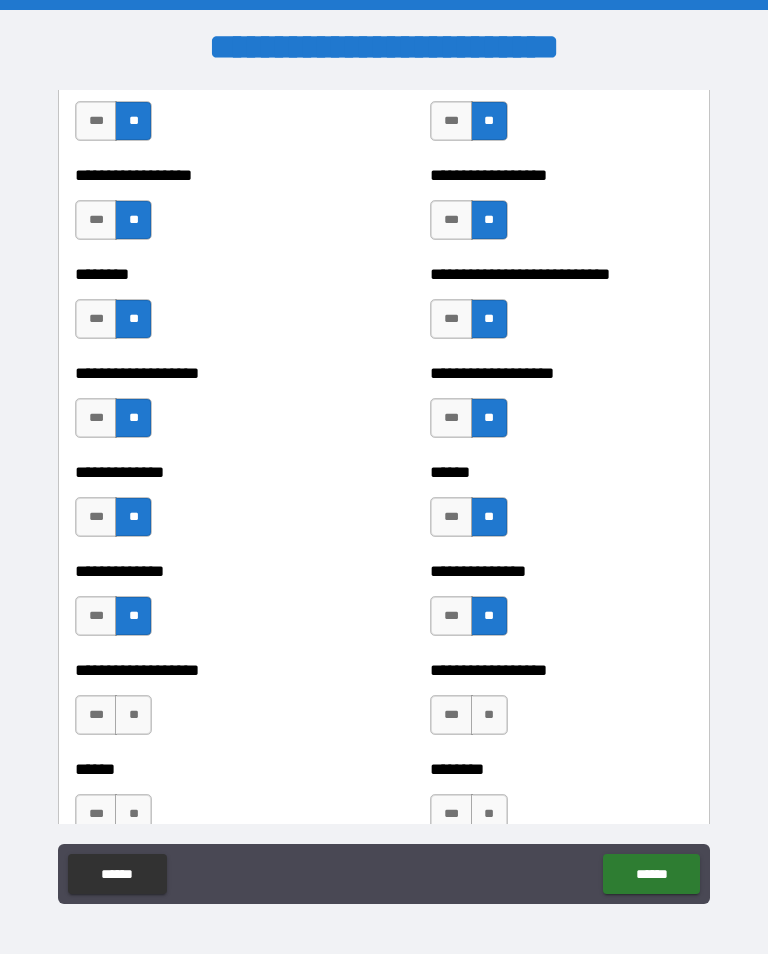 scroll, scrollTop: 4379, scrollLeft: 0, axis: vertical 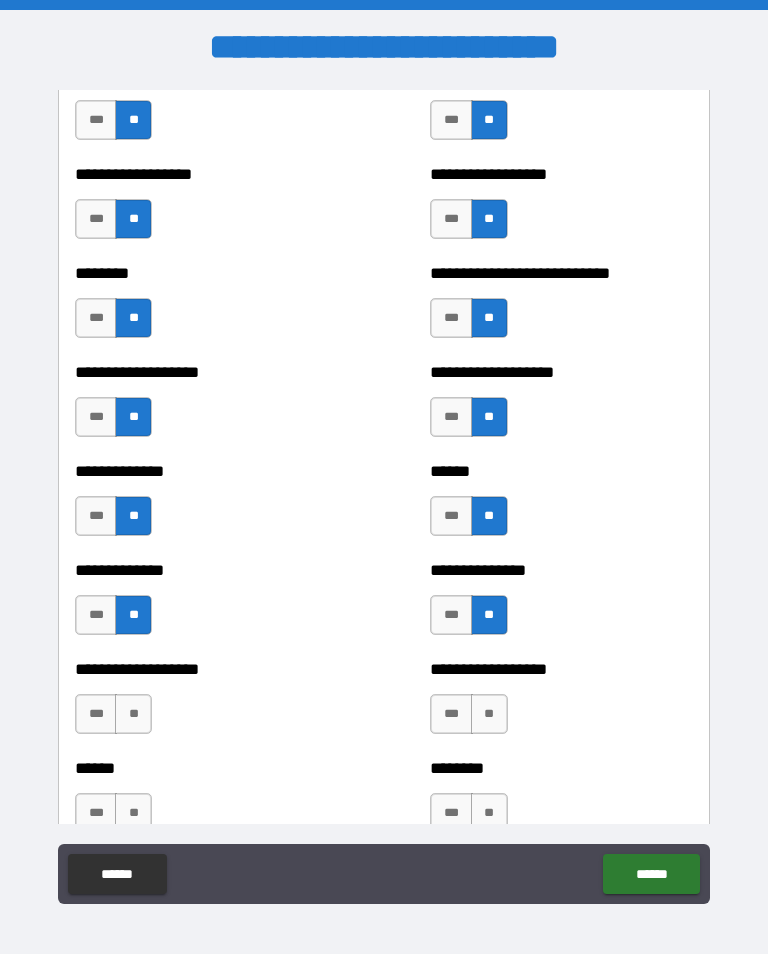 click on "**" at bounding box center [133, 714] 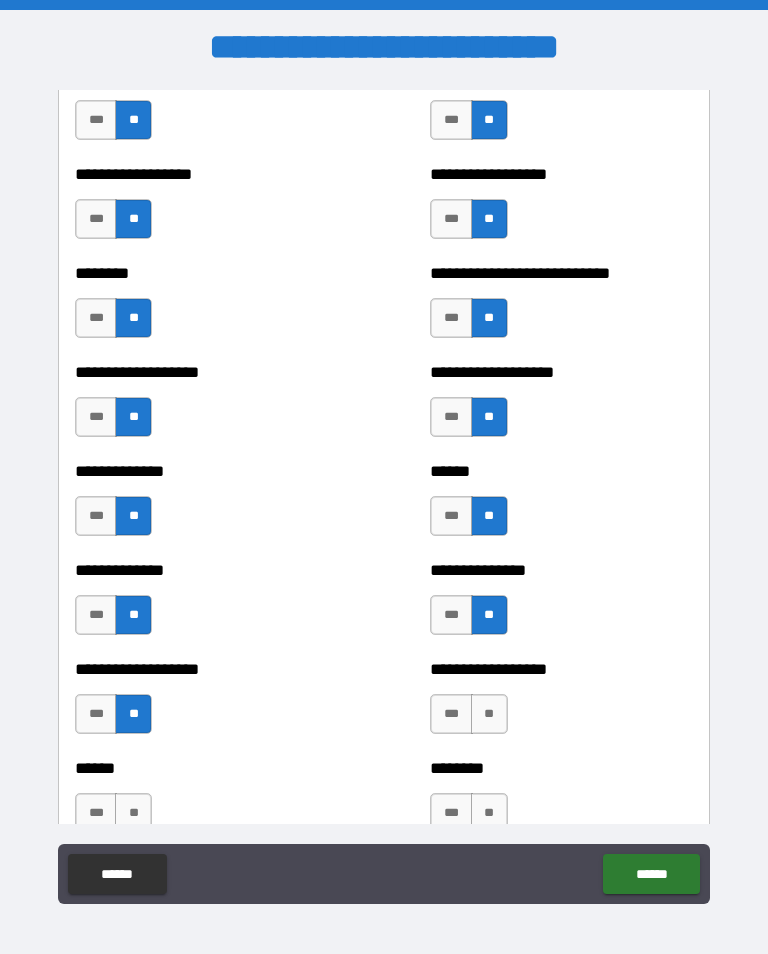 click on "**" at bounding box center (489, 714) 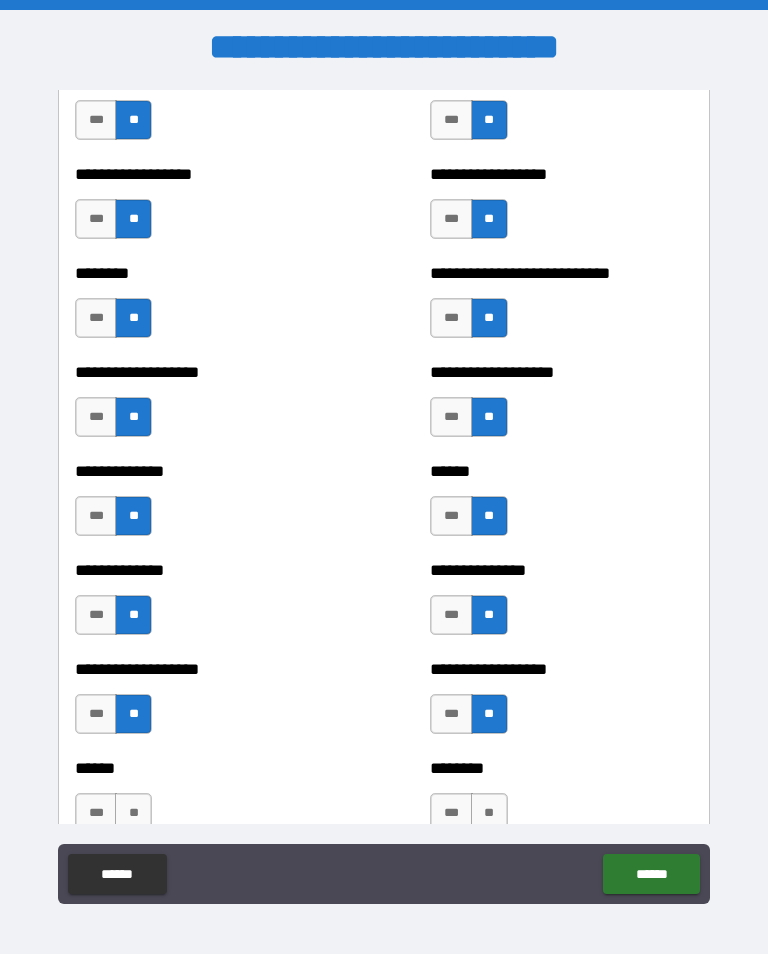 click on "**" at bounding box center (133, 813) 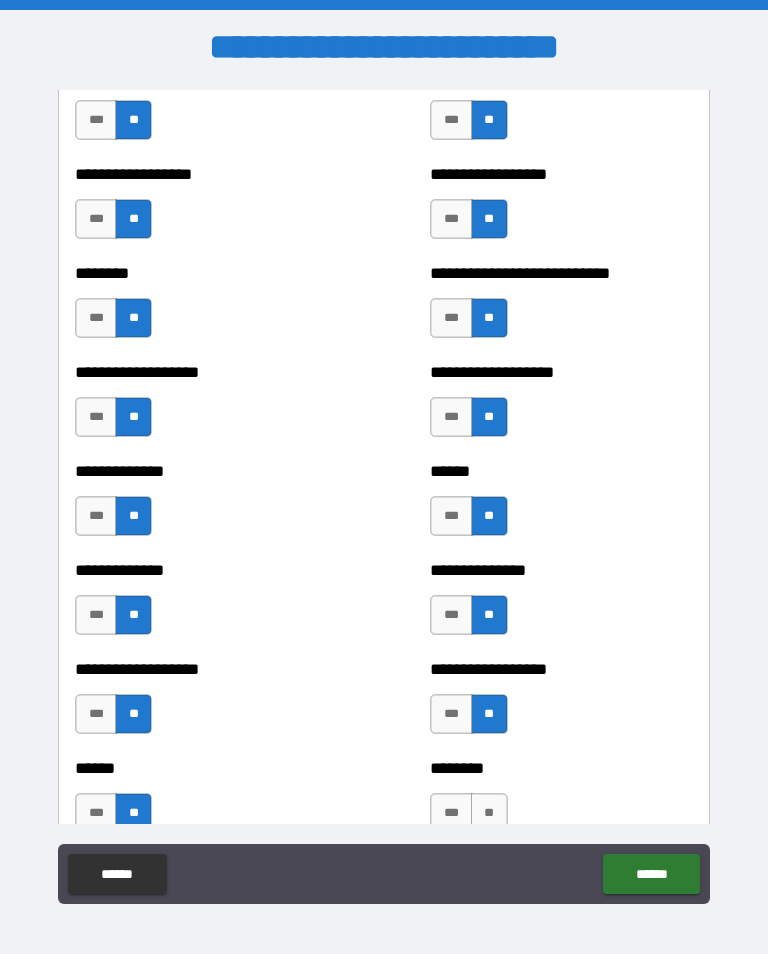 click on "**" at bounding box center (489, 813) 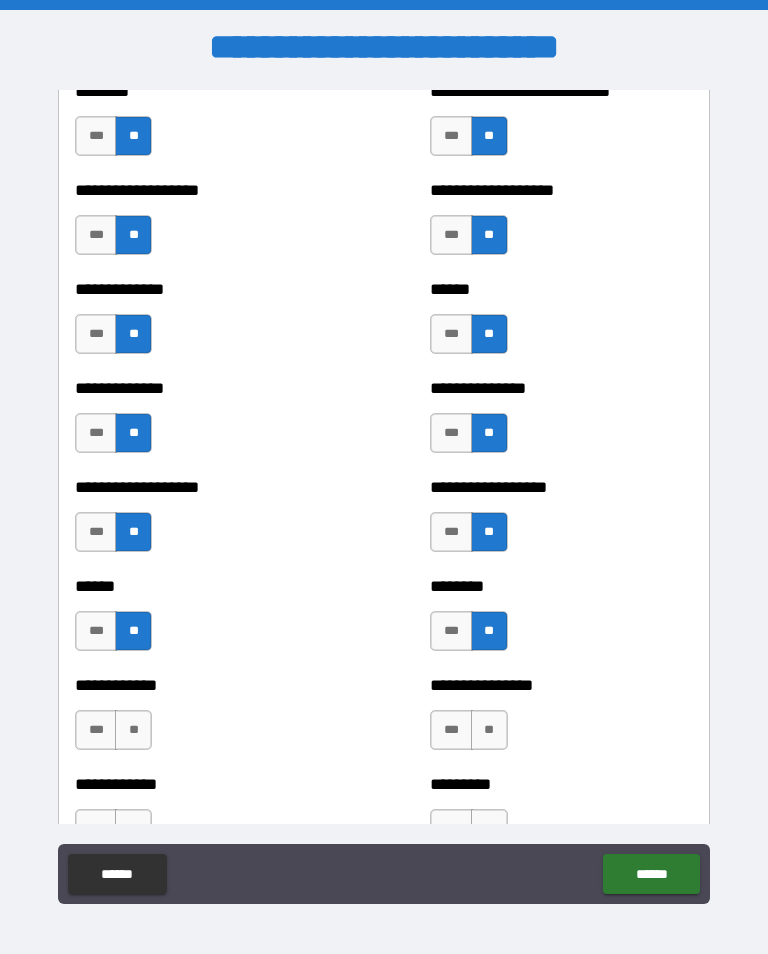 scroll, scrollTop: 4588, scrollLeft: 0, axis: vertical 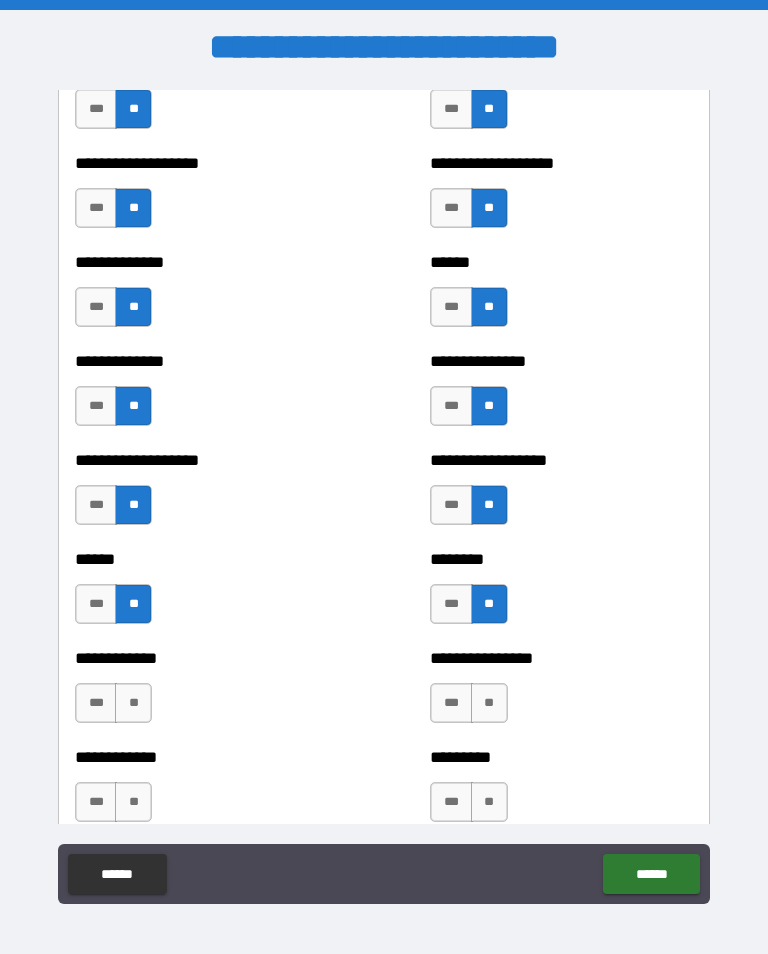 click on "**" at bounding box center (133, 703) 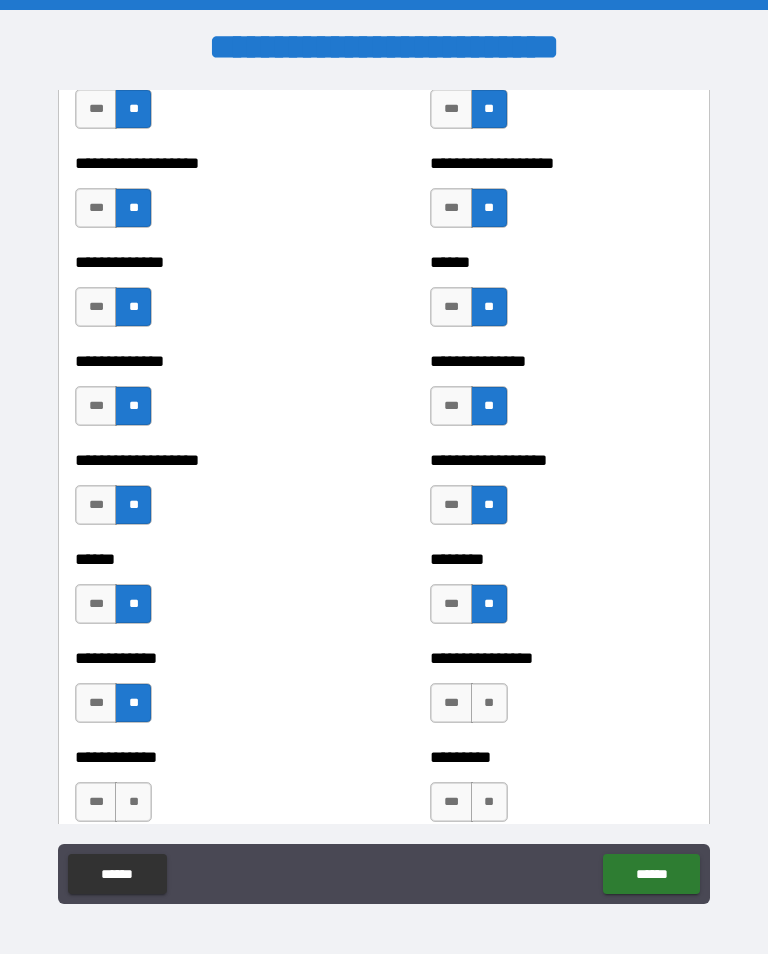 click on "**" at bounding box center (489, 703) 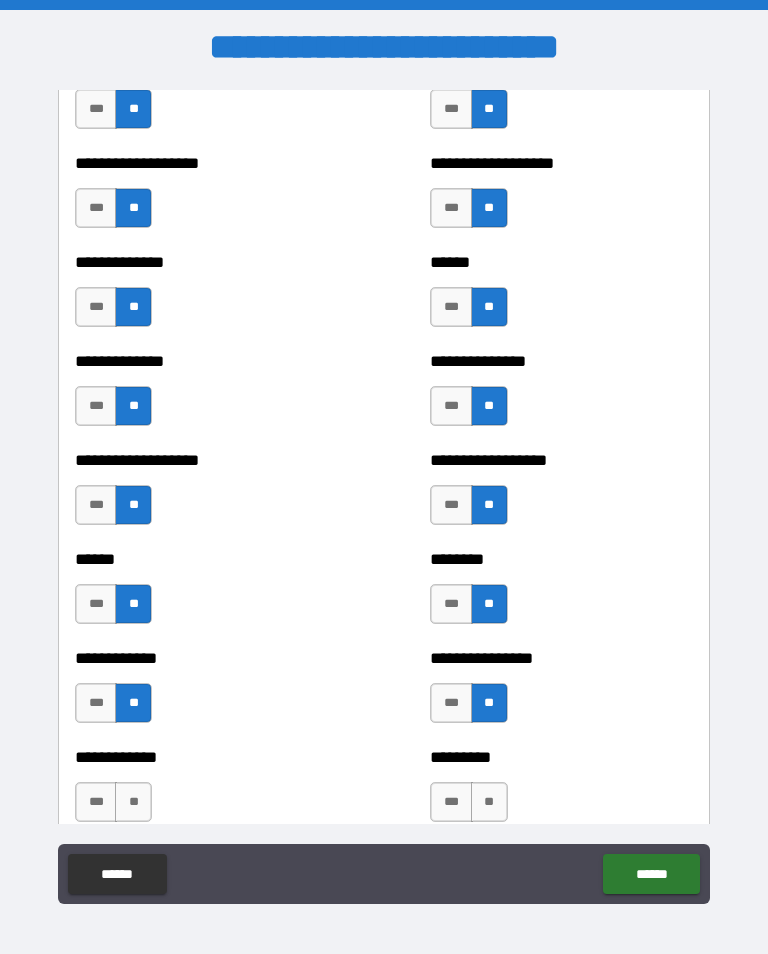 click on "**" at bounding box center [133, 802] 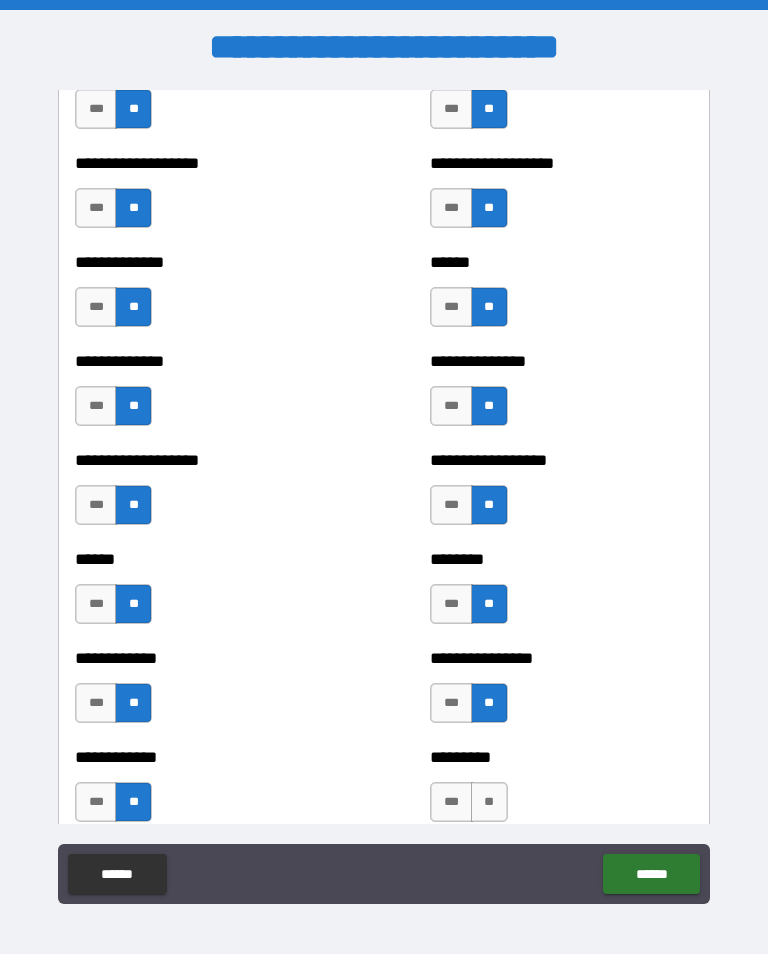 click on "**" at bounding box center (489, 802) 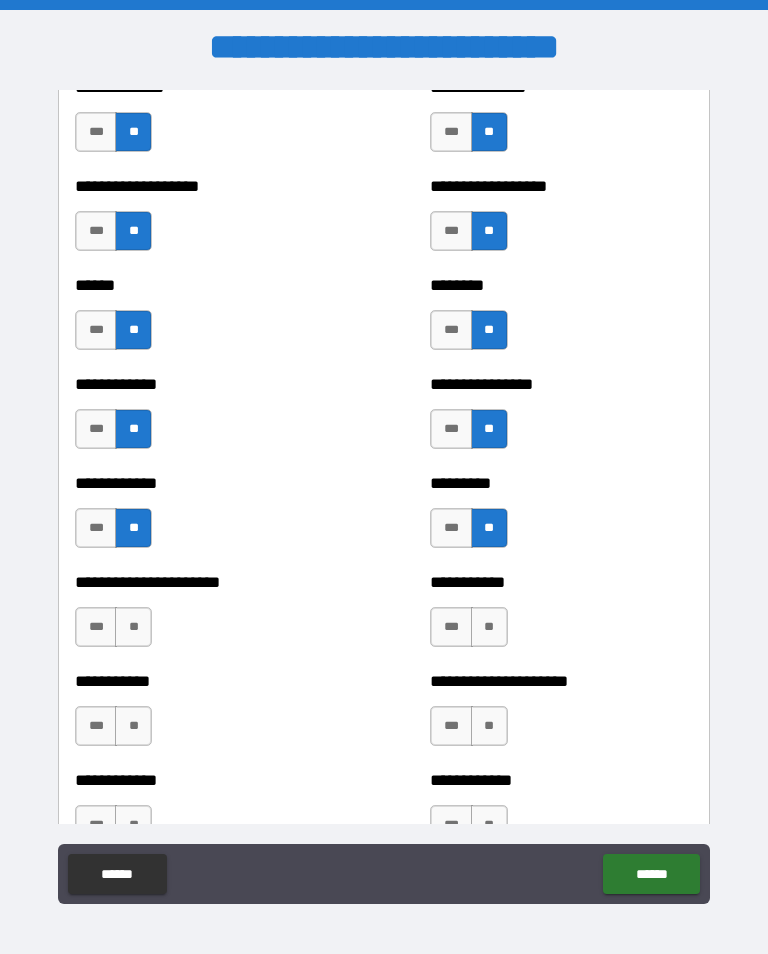 scroll, scrollTop: 4863, scrollLeft: 0, axis: vertical 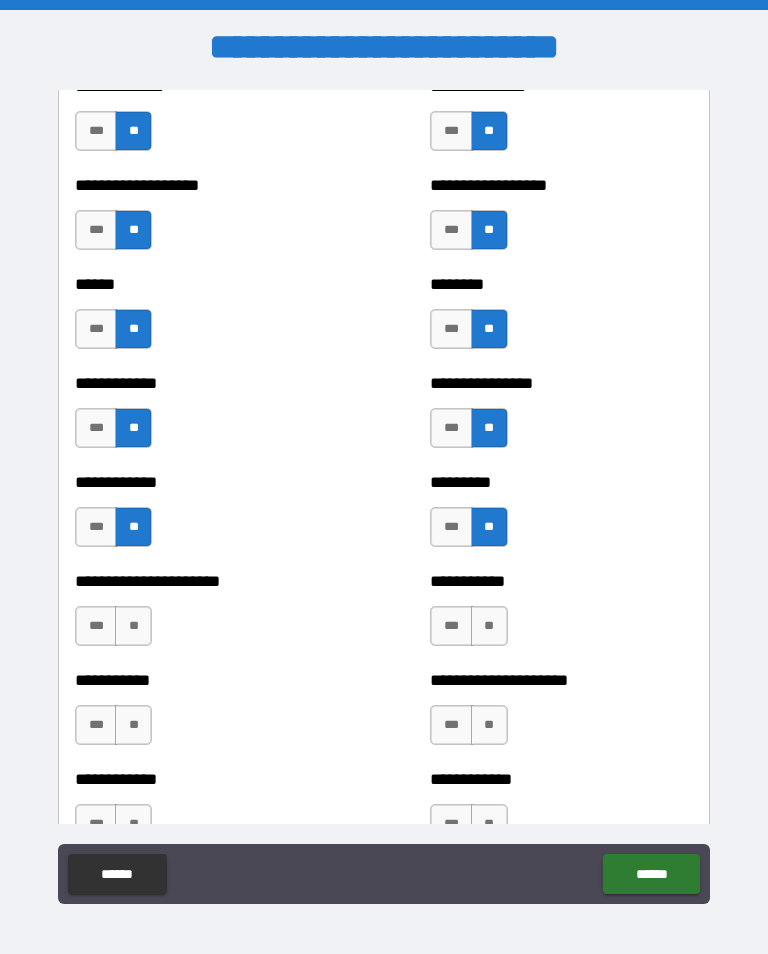 click on "**" at bounding box center (133, 626) 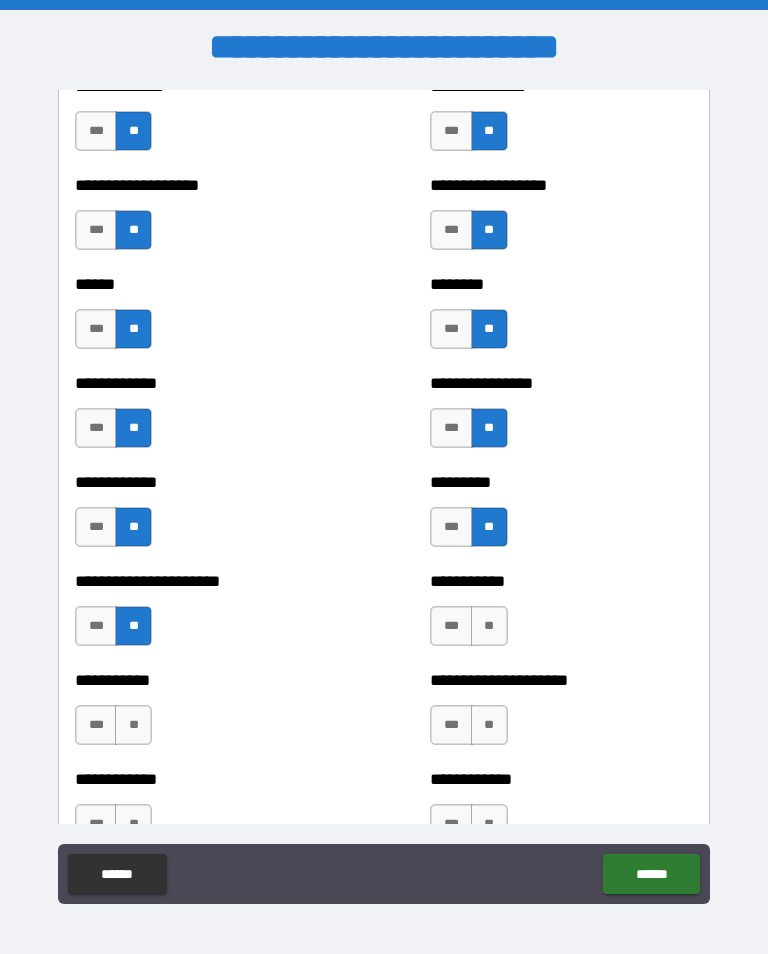 click on "**" at bounding box center [489, 626] 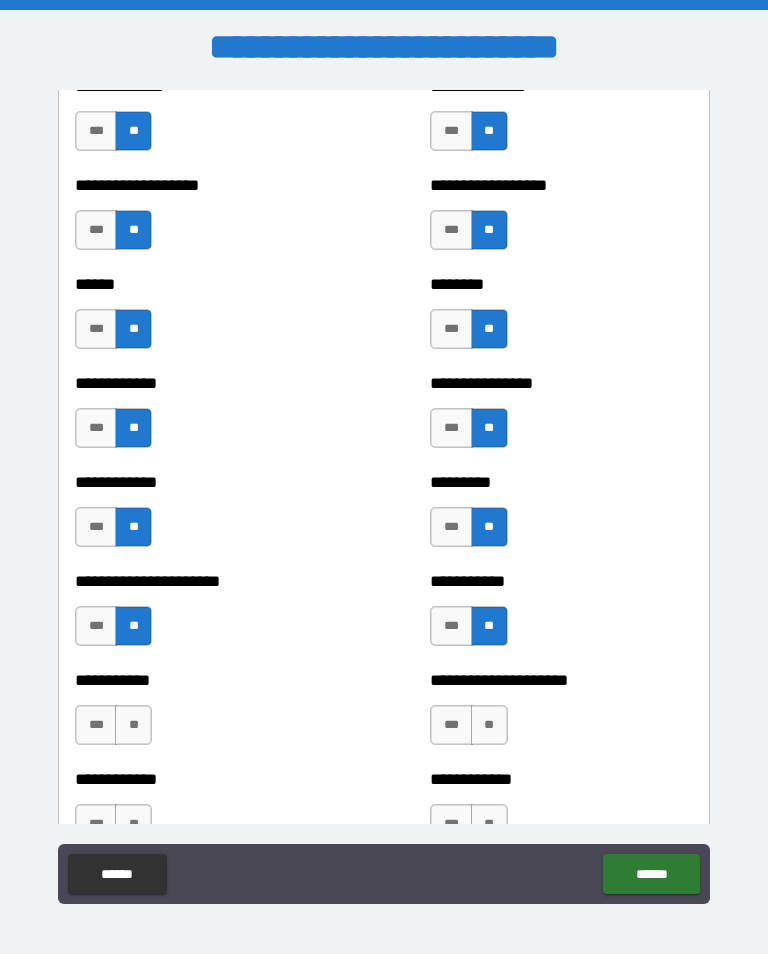 click on "**" at bounding box center (133, 725) 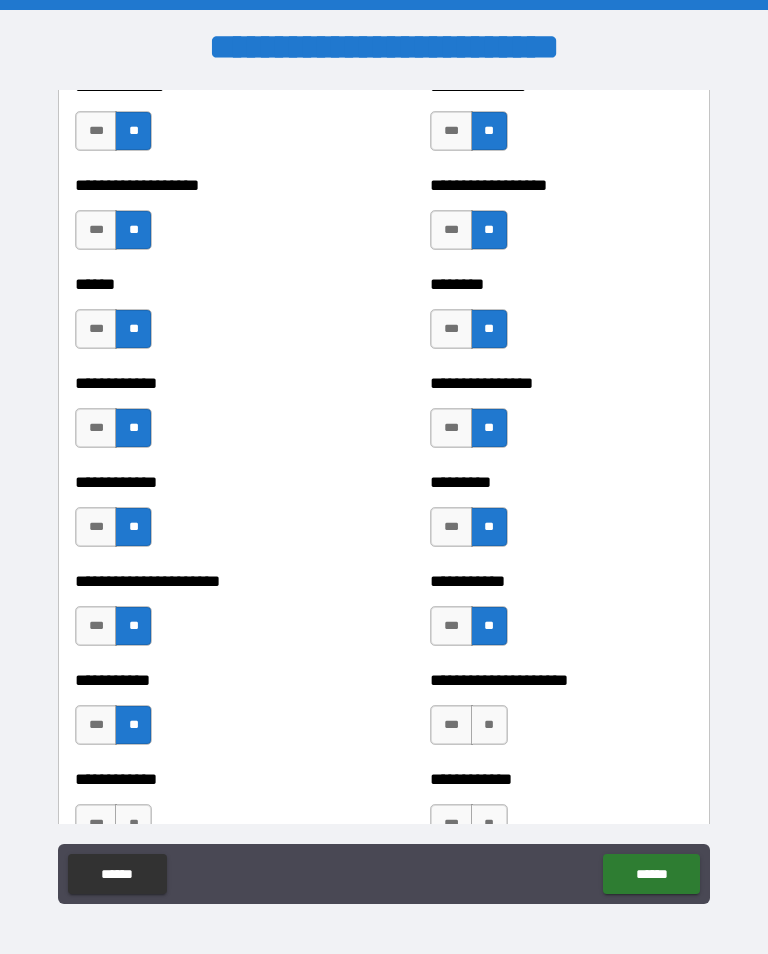 click on "**" at bounding box center (489, 725) 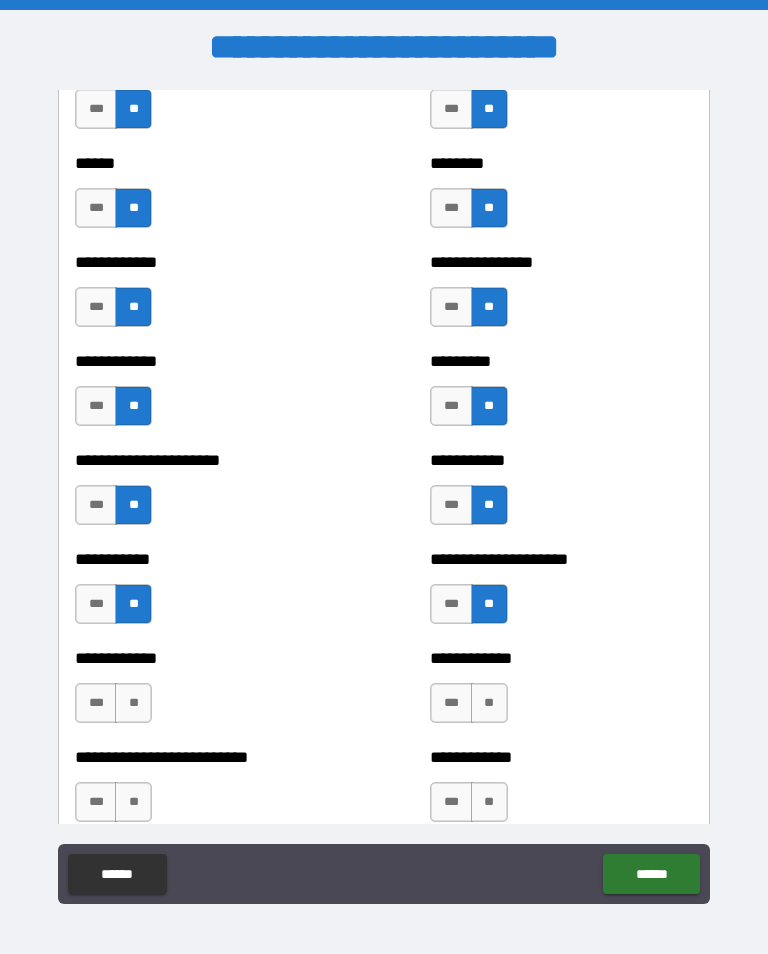 scroll, scrollTop: 4987, scrollLeft: 0, axis: vertical 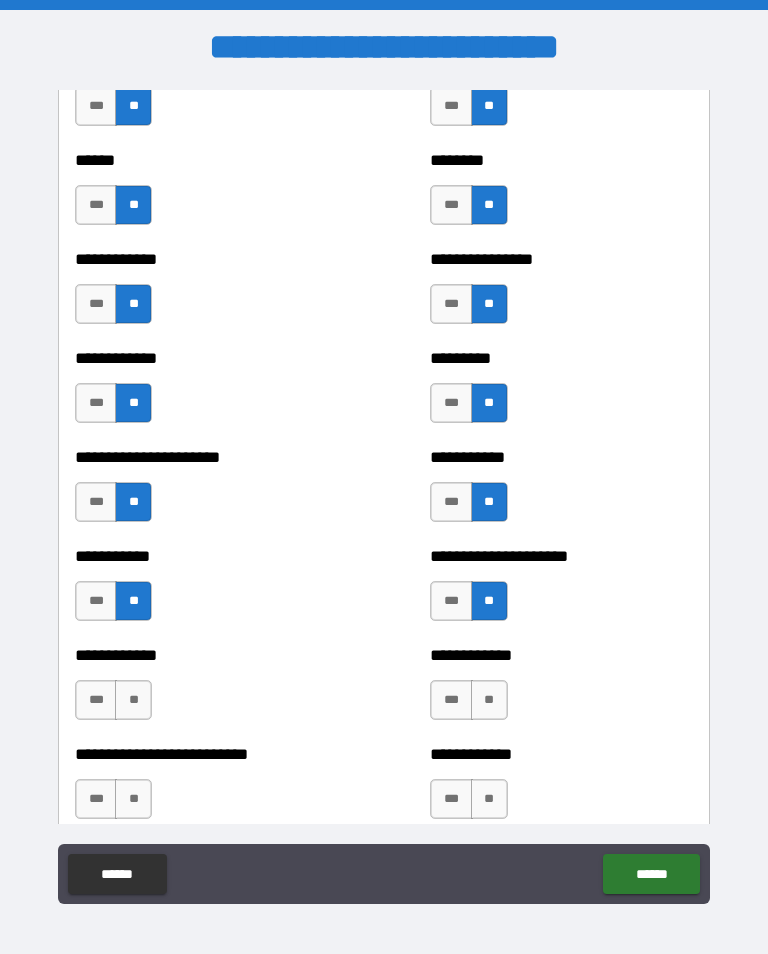 click on "**" at bounding box center [133, 700] 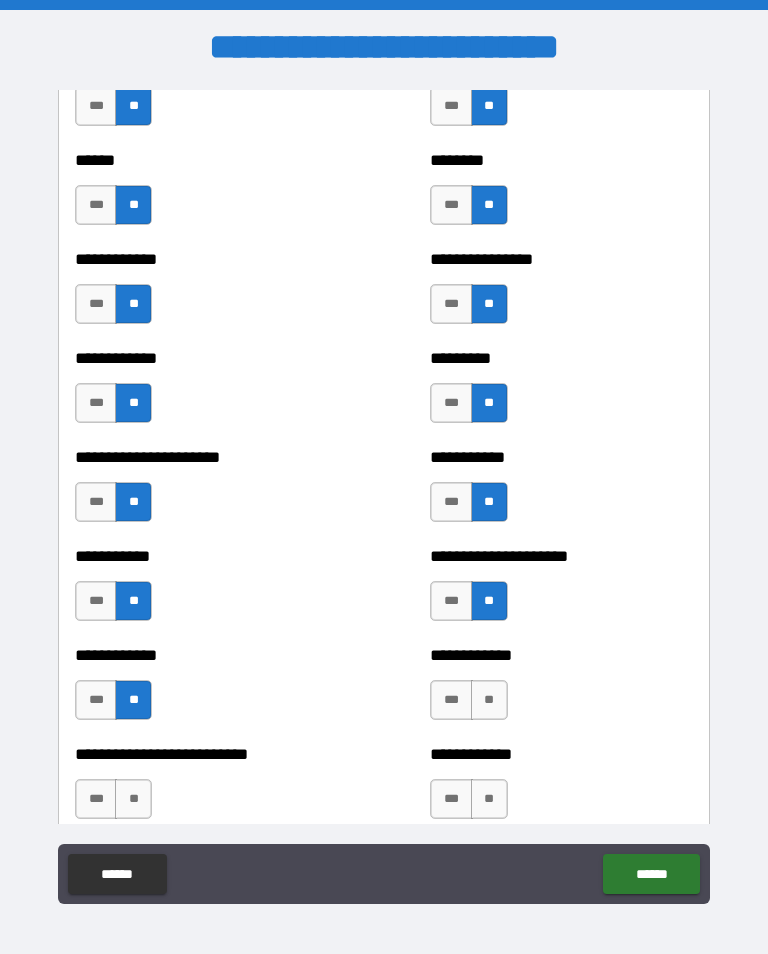 click on "**" at bounding box center (489, 700) 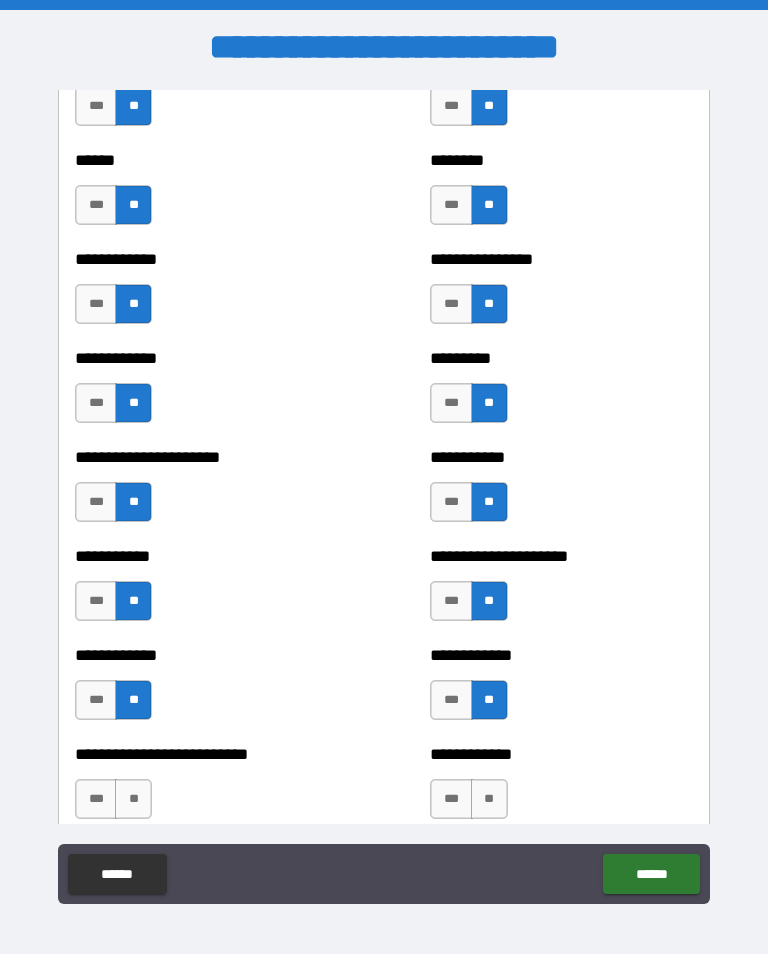 click on "**" at bounding box center [133, 799] 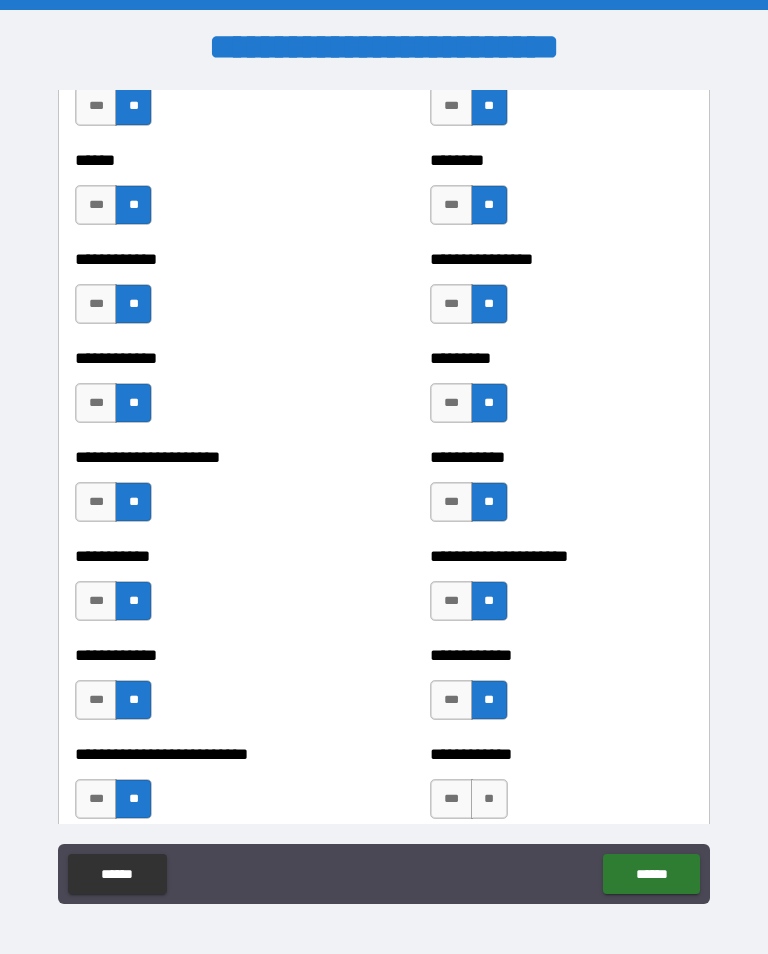 click on "**" at bounding box center (489, 799) 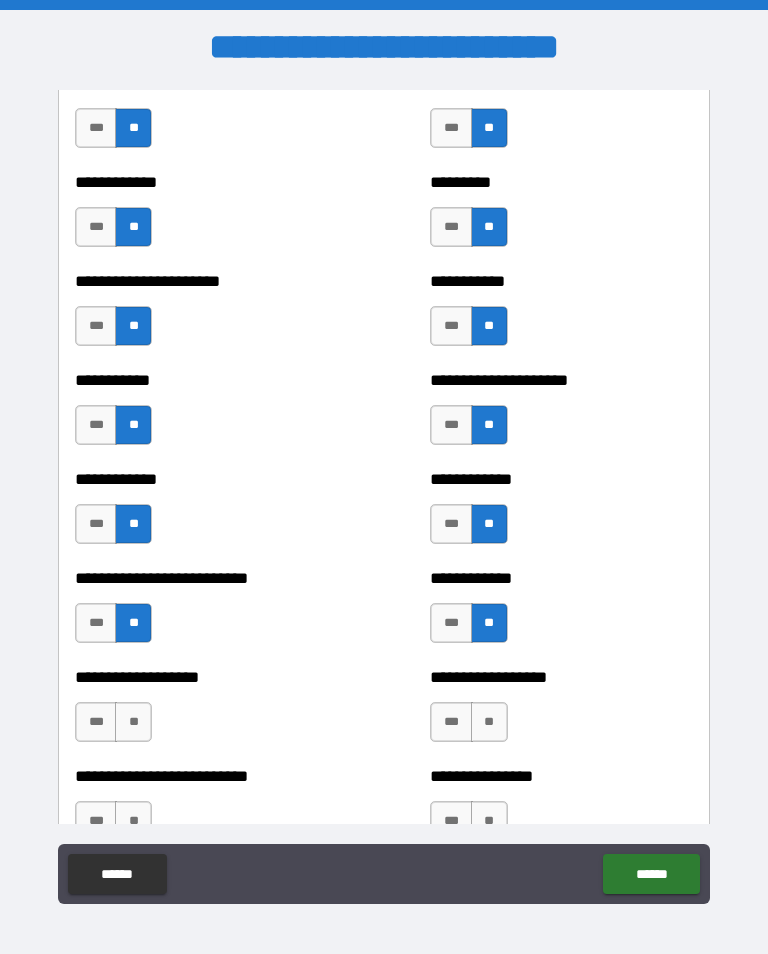 scroll, scrollTop: 5193, scrollLeft: 0, axis: vertical 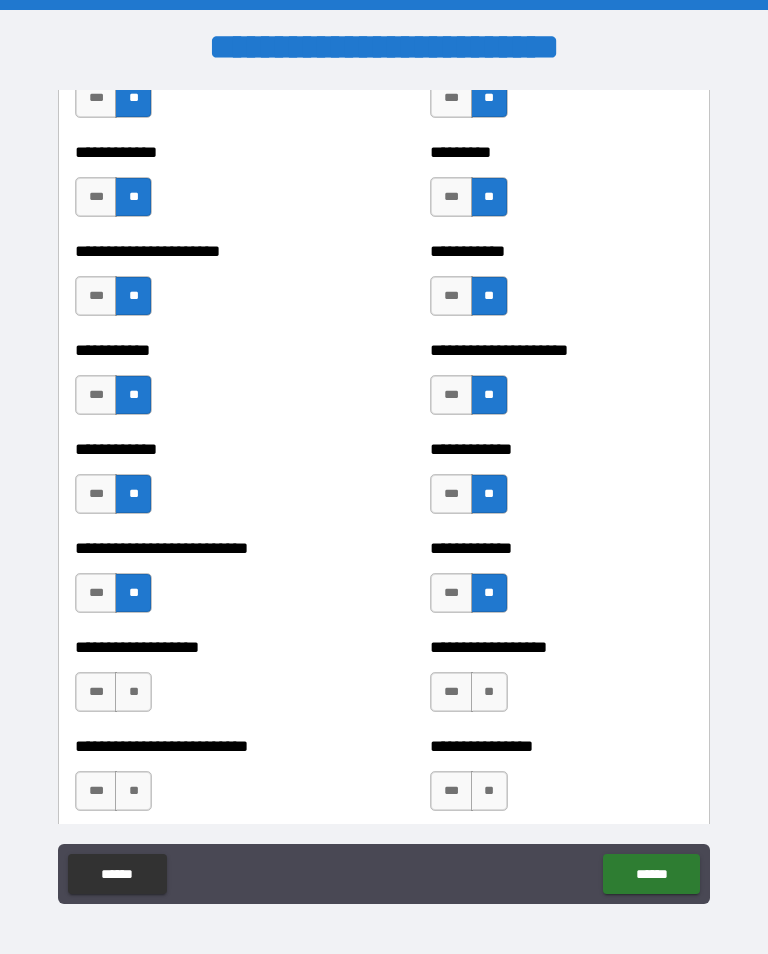 click on "**" at bounding box center (133, 692) 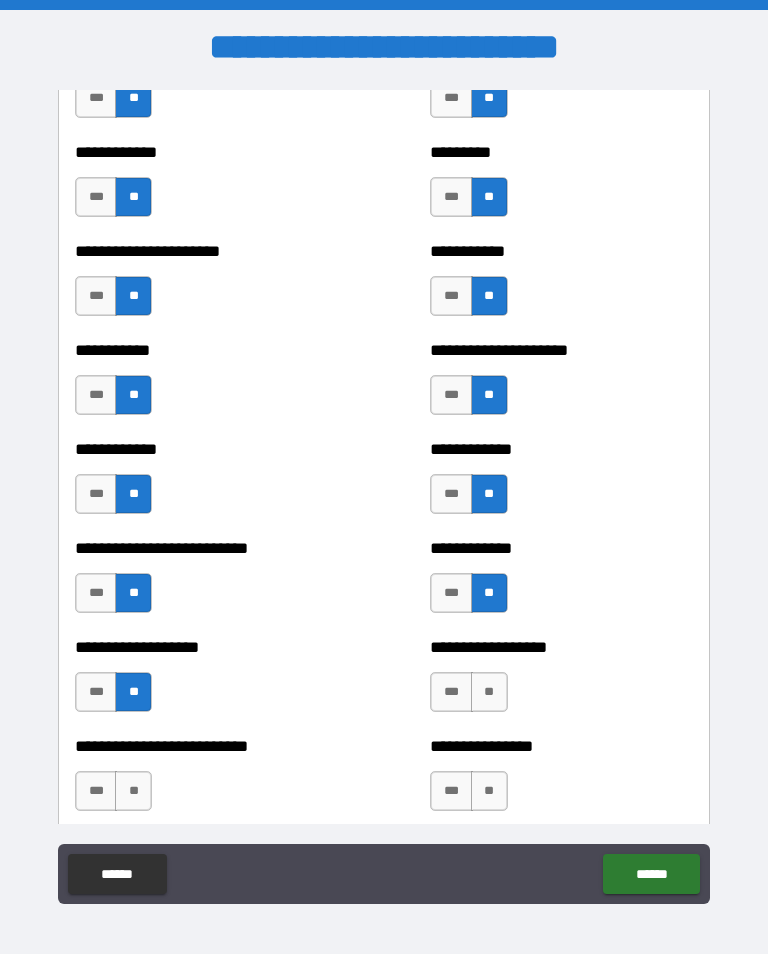 click on "**" at bounding box center (489, 692) 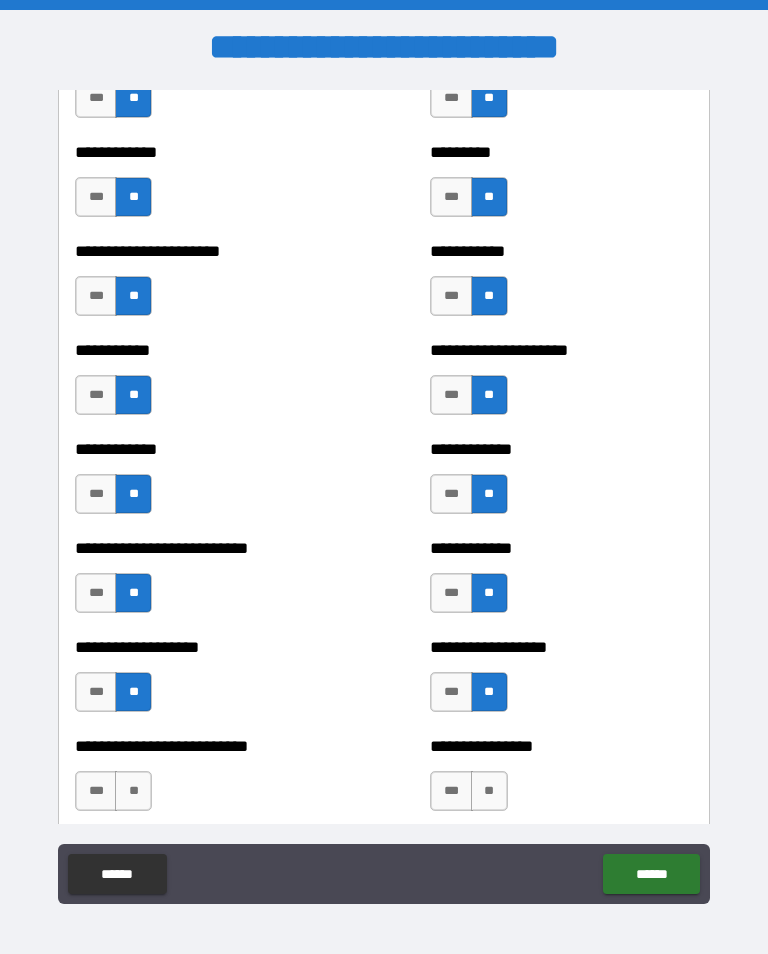click on "**" at bounding box center (133, 791) 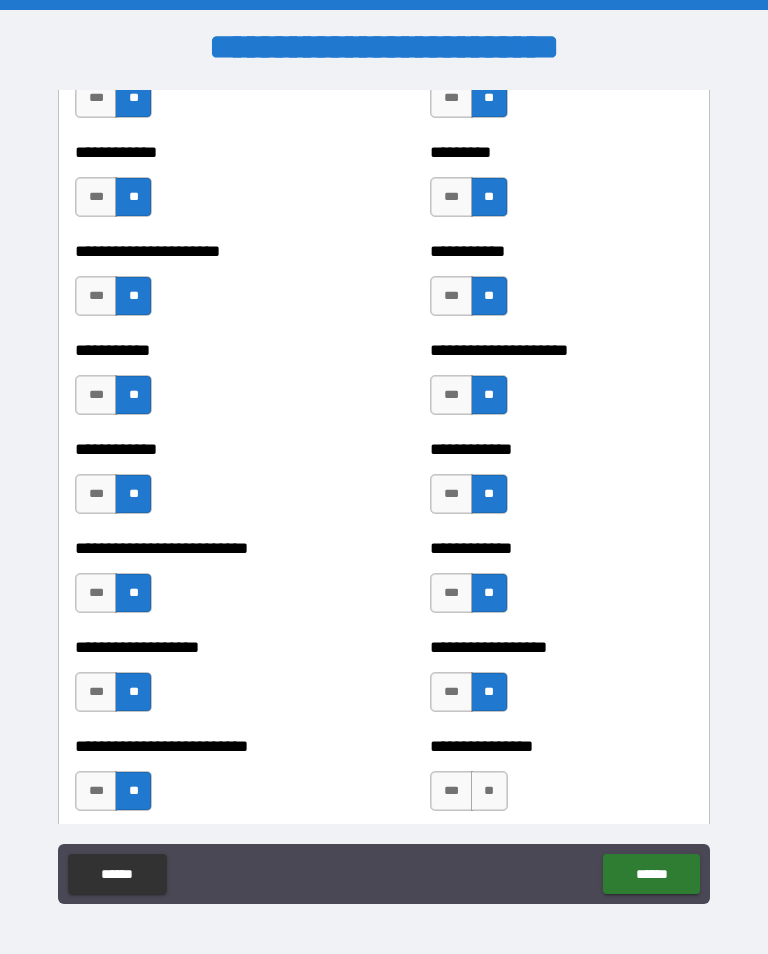 click on "**" at bounding box center [489, 791] 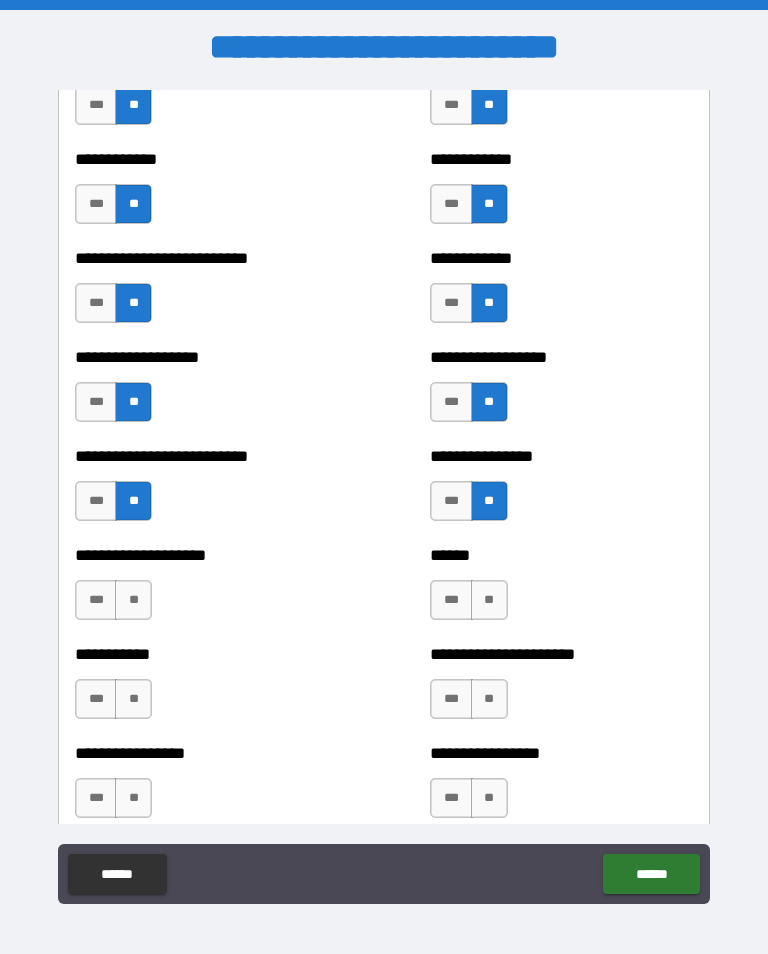 scroll, scrollTop: 5489, scrollLeft: 0, axis: vertical 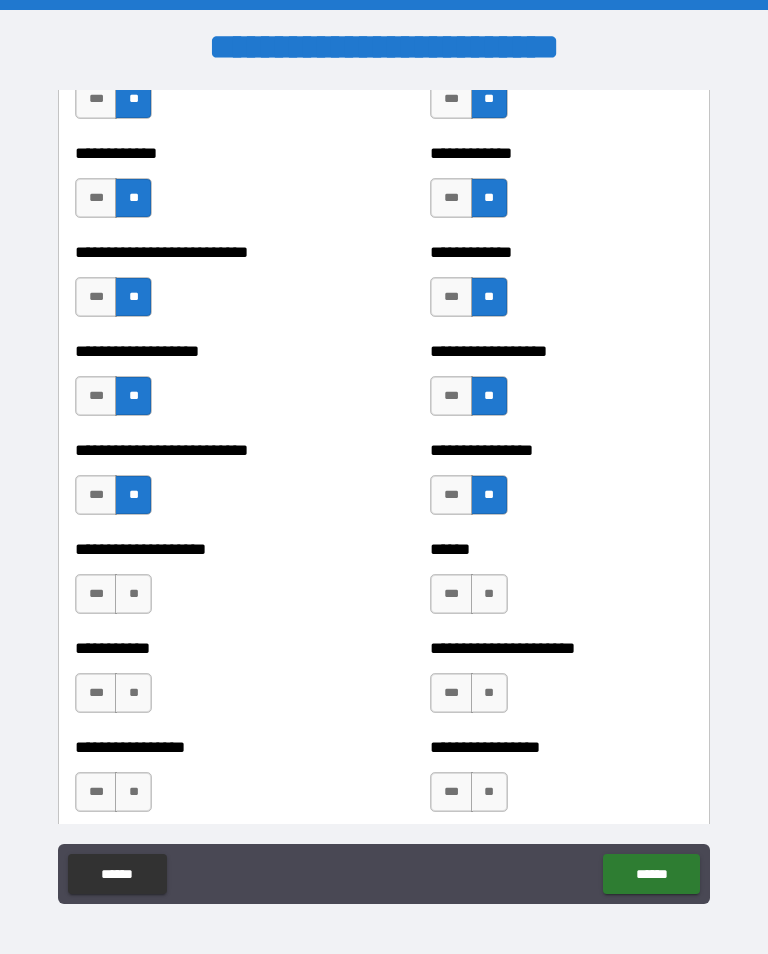 click on "**" at bounding box center [133, 594] 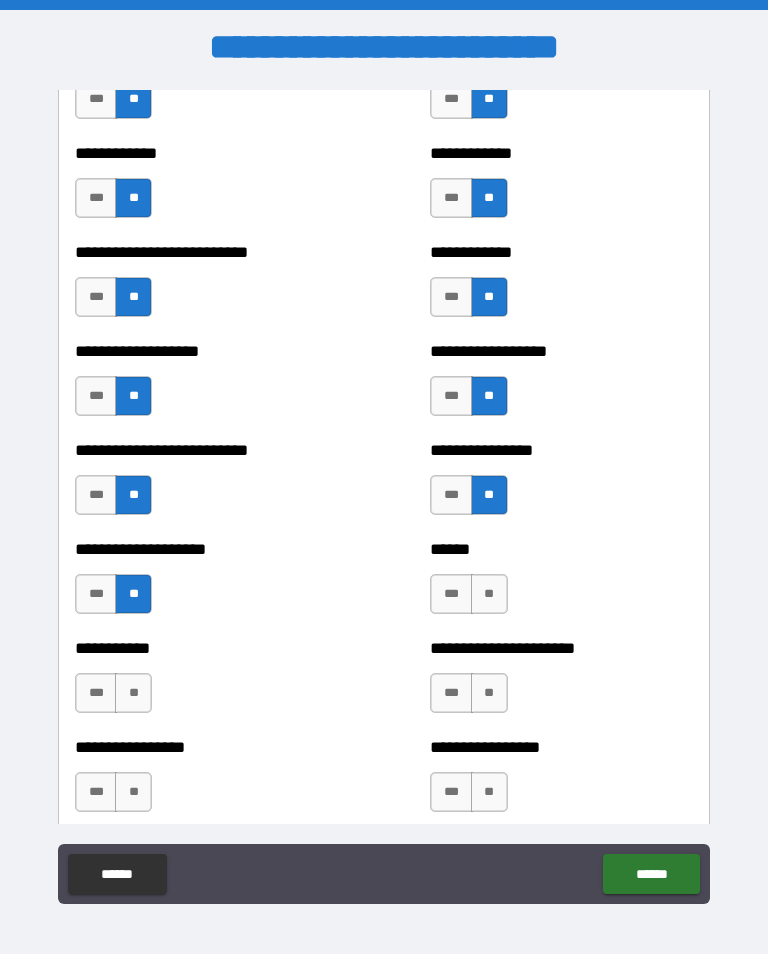 click on "**" at bounding box center [489, 594] 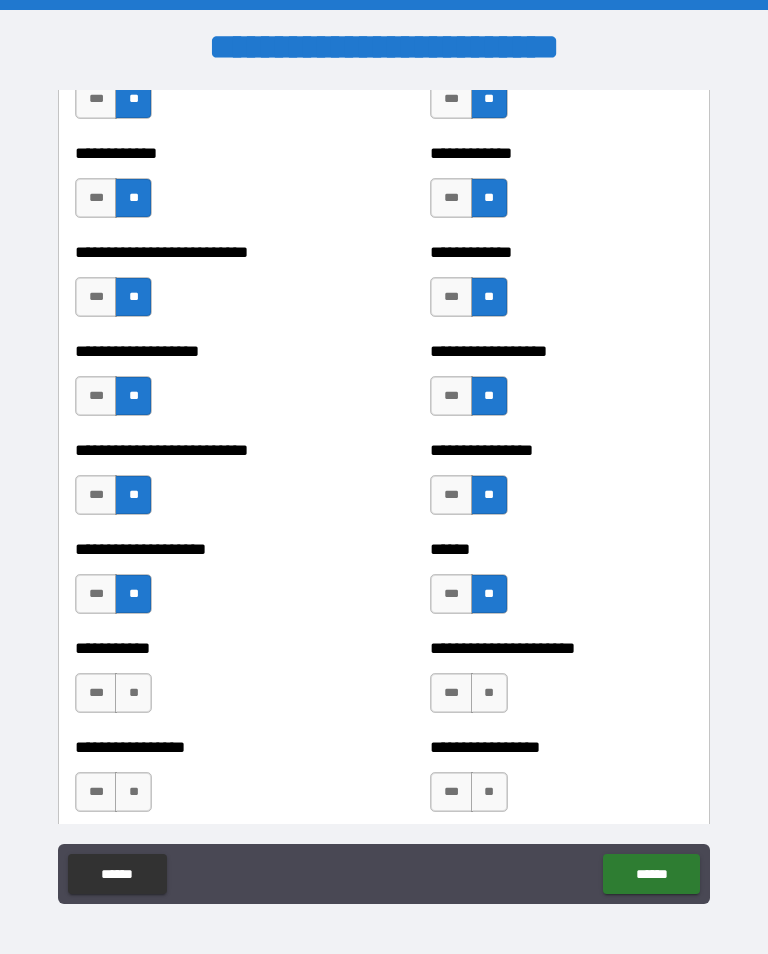 click on "**" at bounding box center [133, 693] 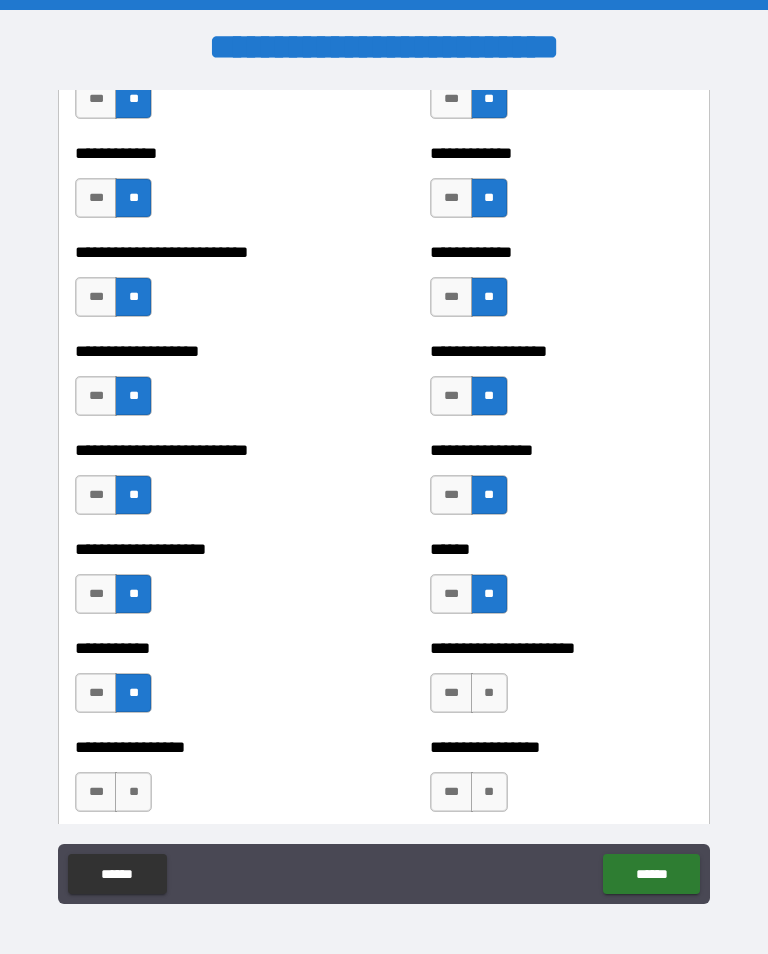 click on "**" at bounding box center (489, 693) 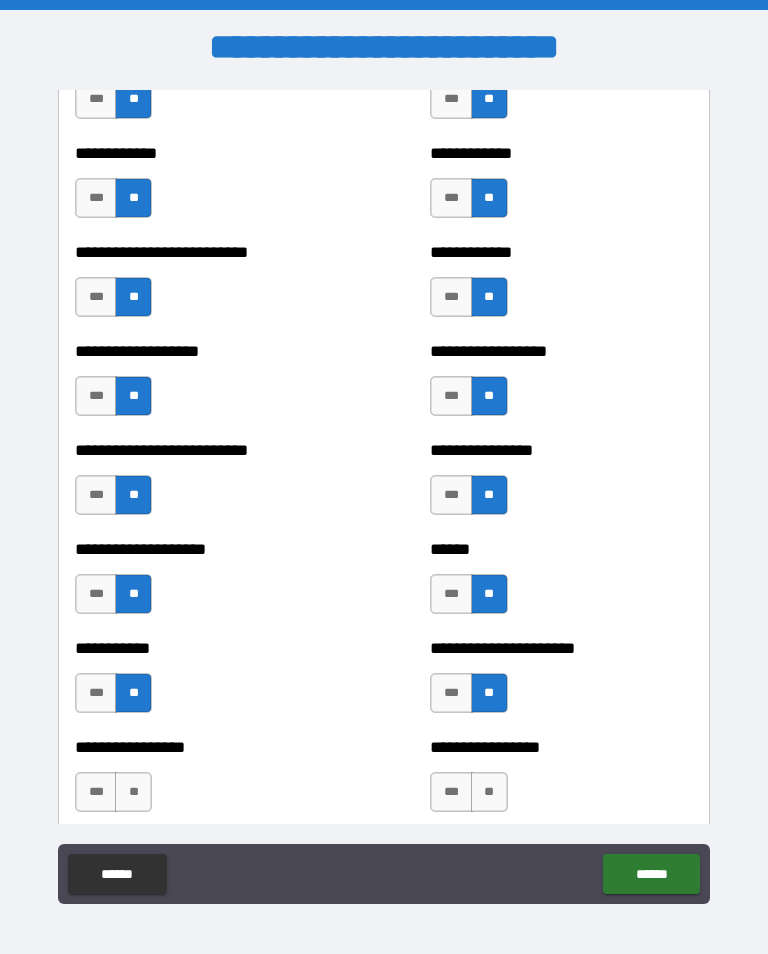 click on "**" at bounding box center (133, 792) 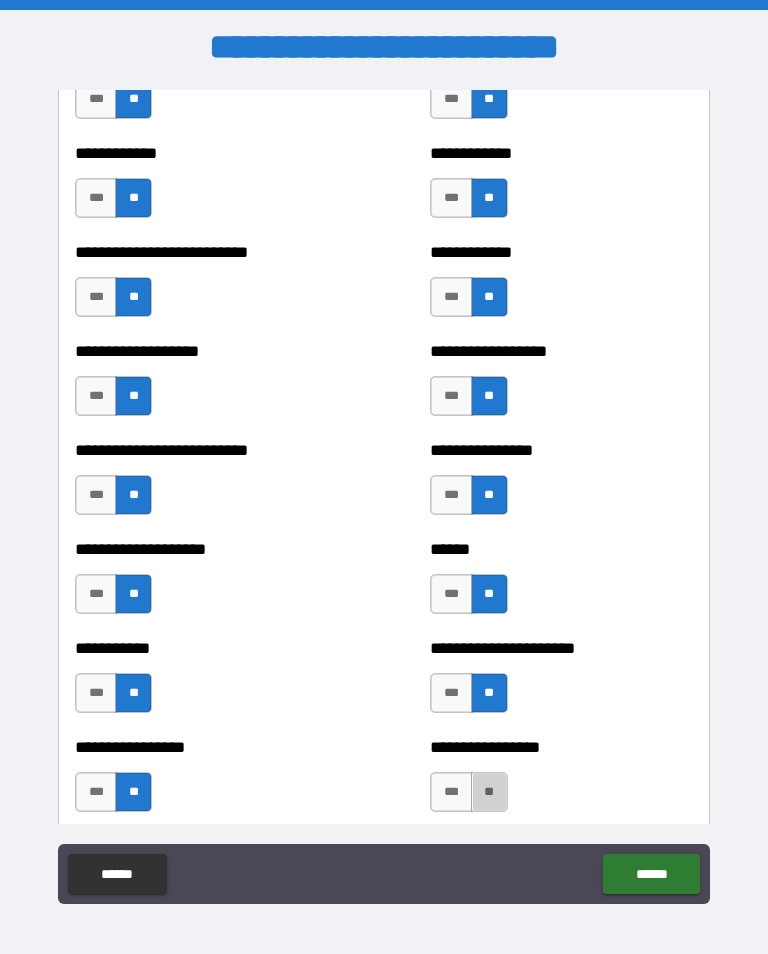 click on "**" at bounding box center [489, 792] 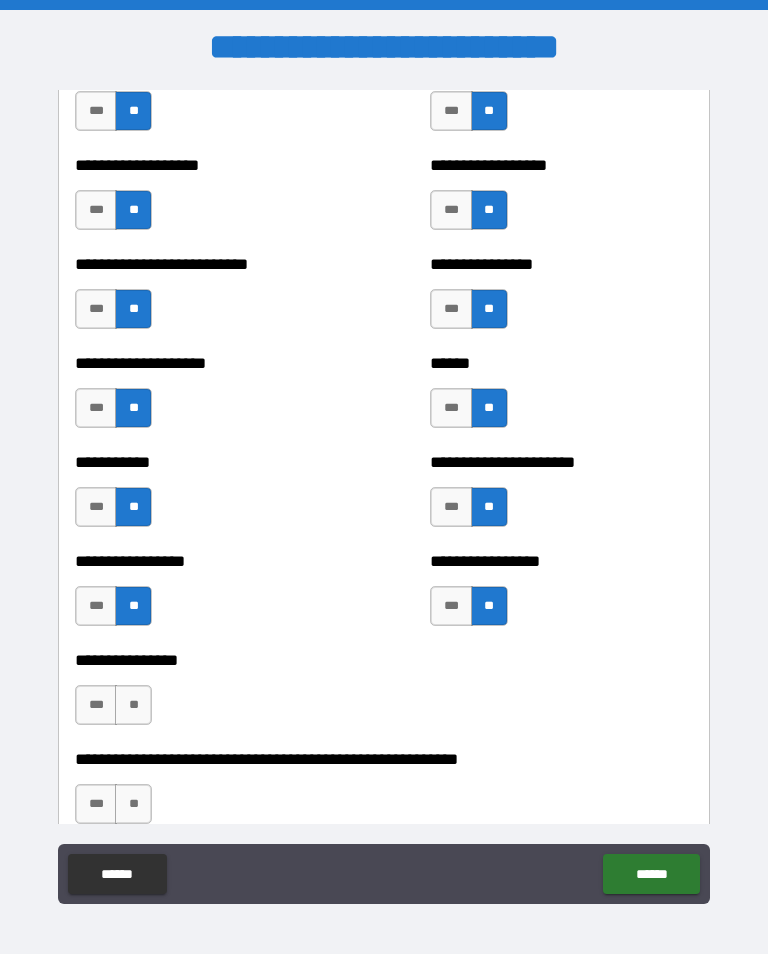 scroll, scrollTop: 5676, scrollLeft: 0, axis: vertical 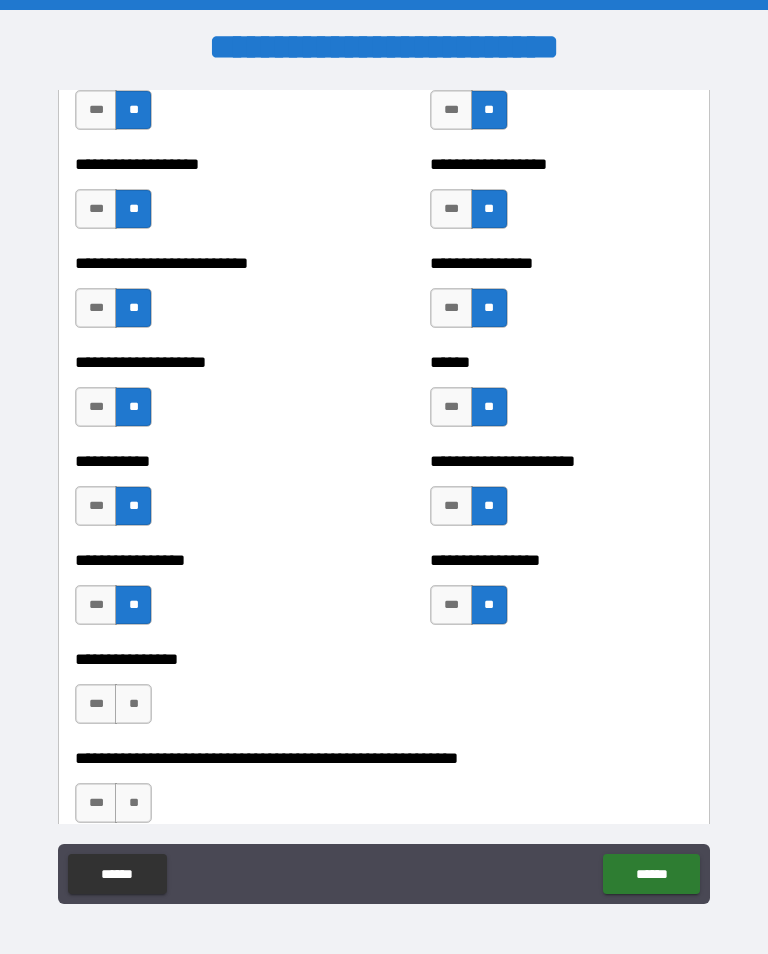 click on "**" at bounding box center [133, 704] 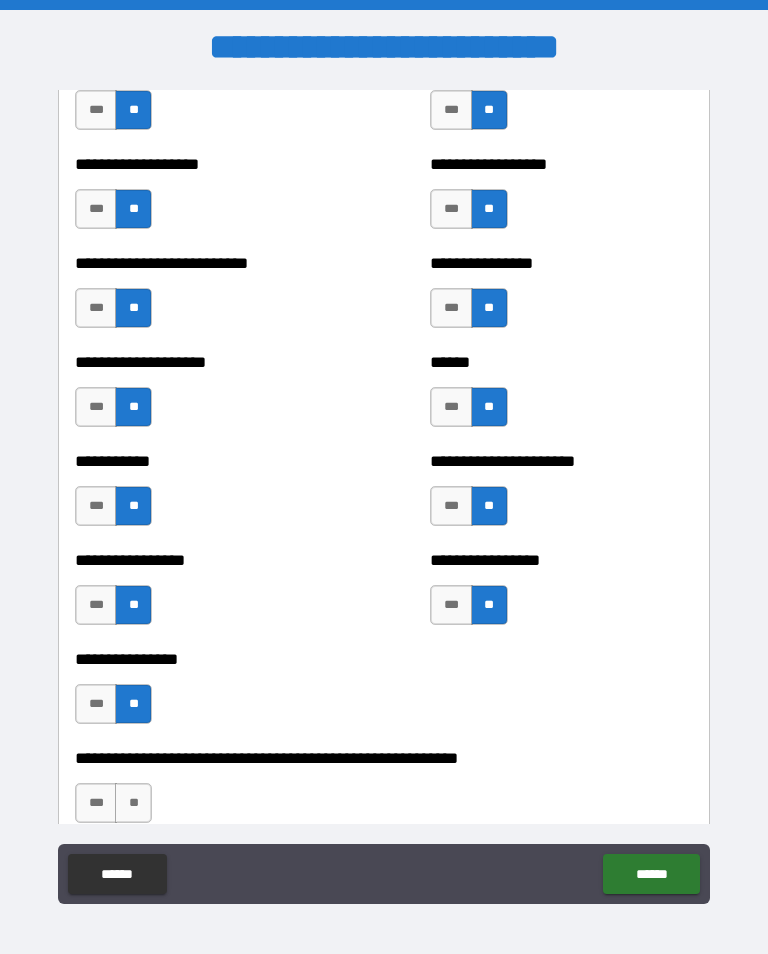 click on "**" at bounding box center (133, 803) 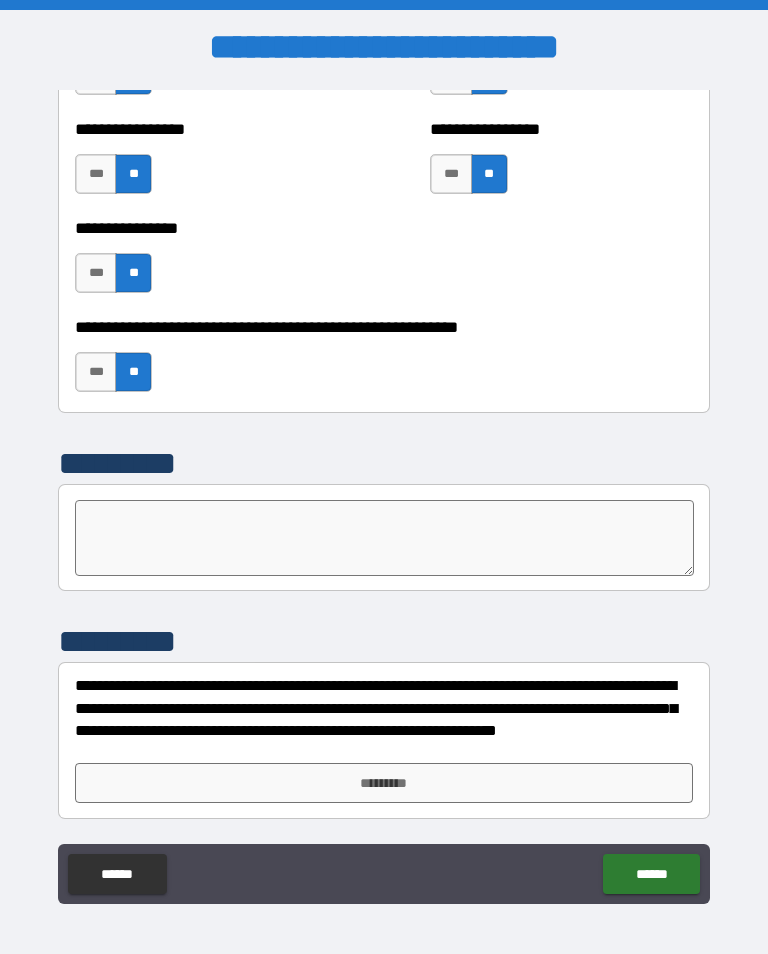 scroll, scrollTop: 6107, scrollLeft: 0, axis: vertical 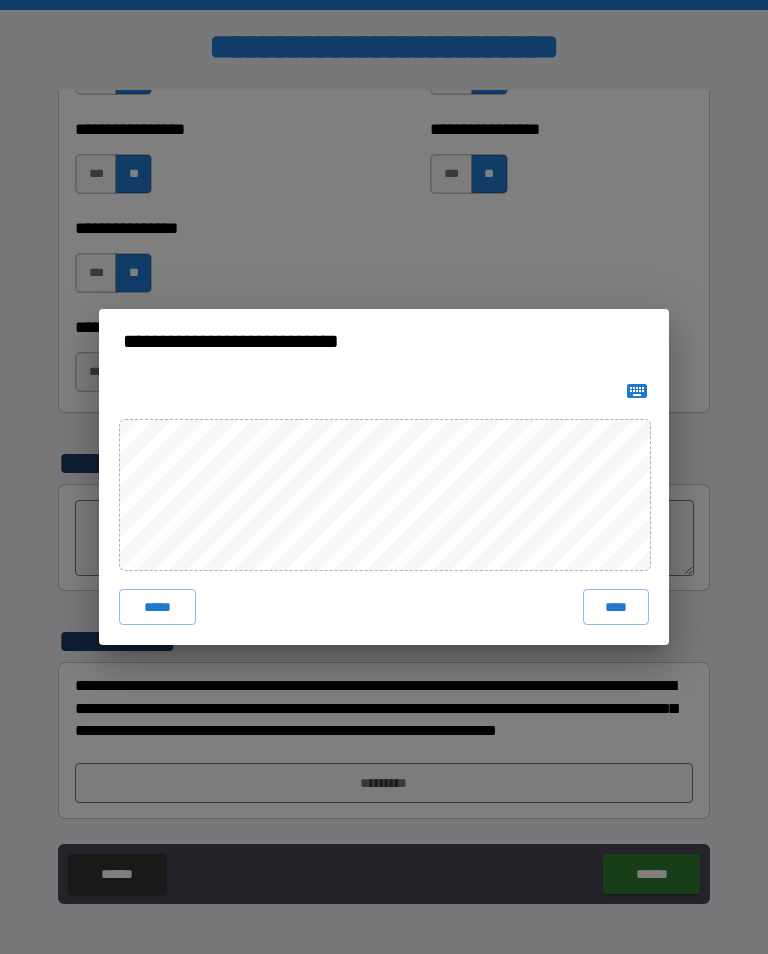 click on "****" at bounding box center [616, 607] 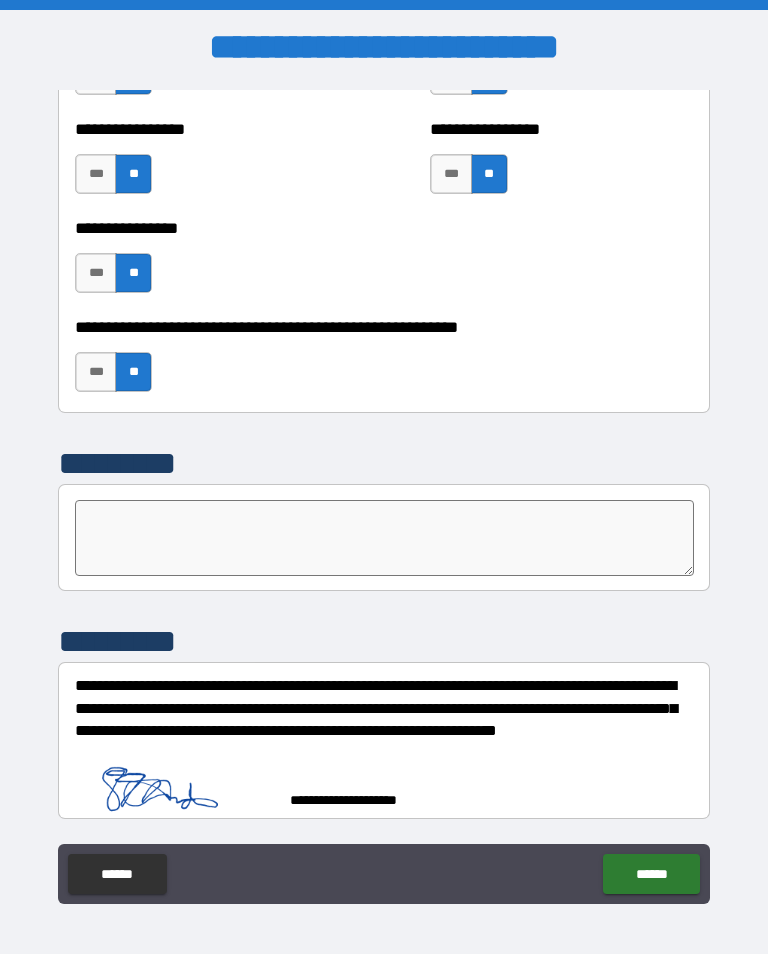 scroll, scrollTop: 6097, scrollLeft: 0, axis: vertical 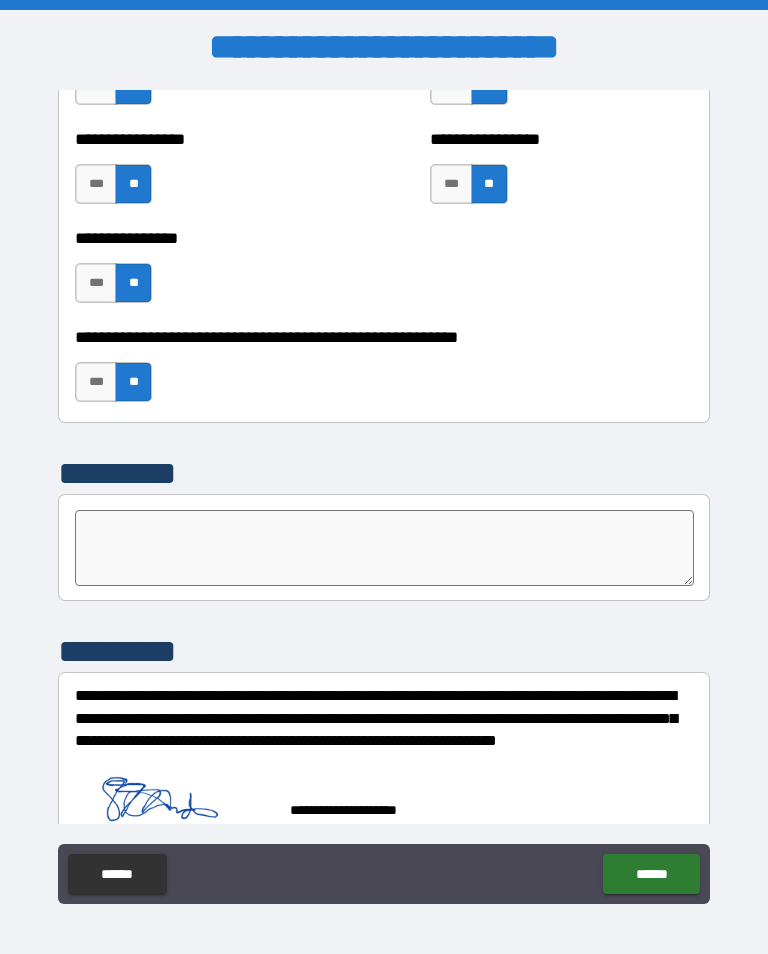 click at bounding box center [384, 548] 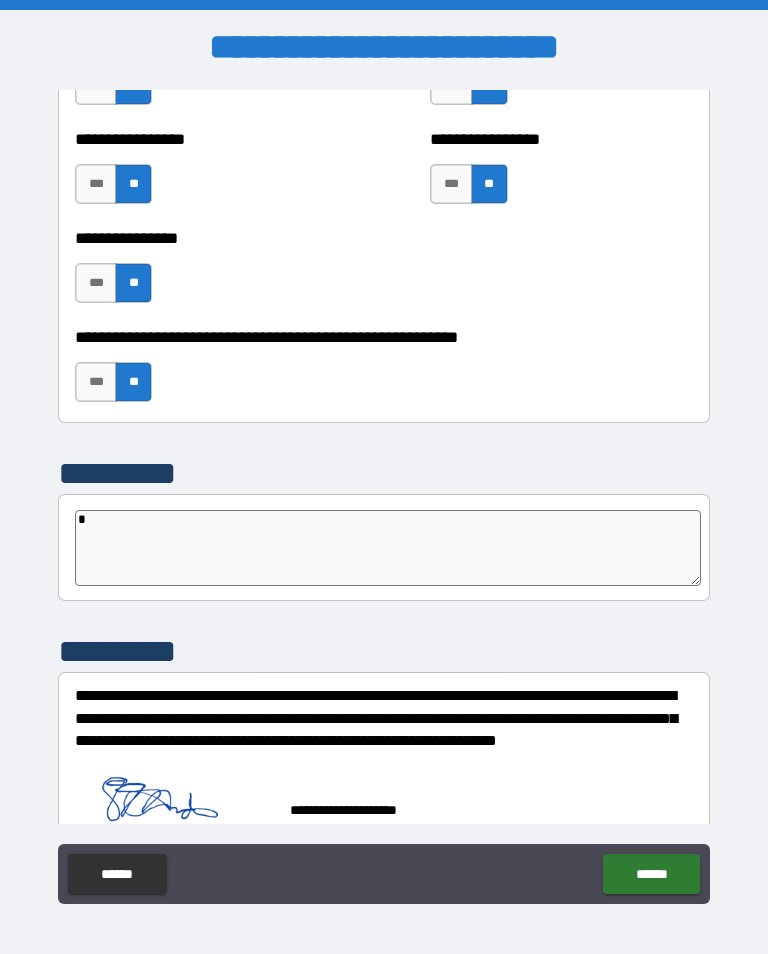 type on "*" 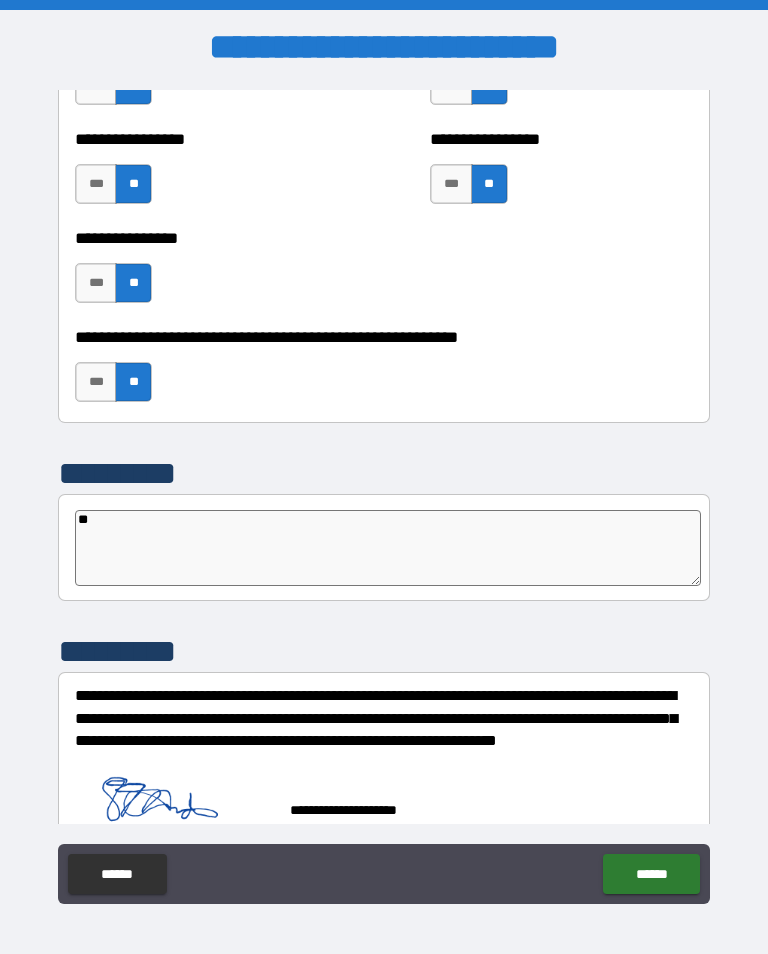 type on "*" 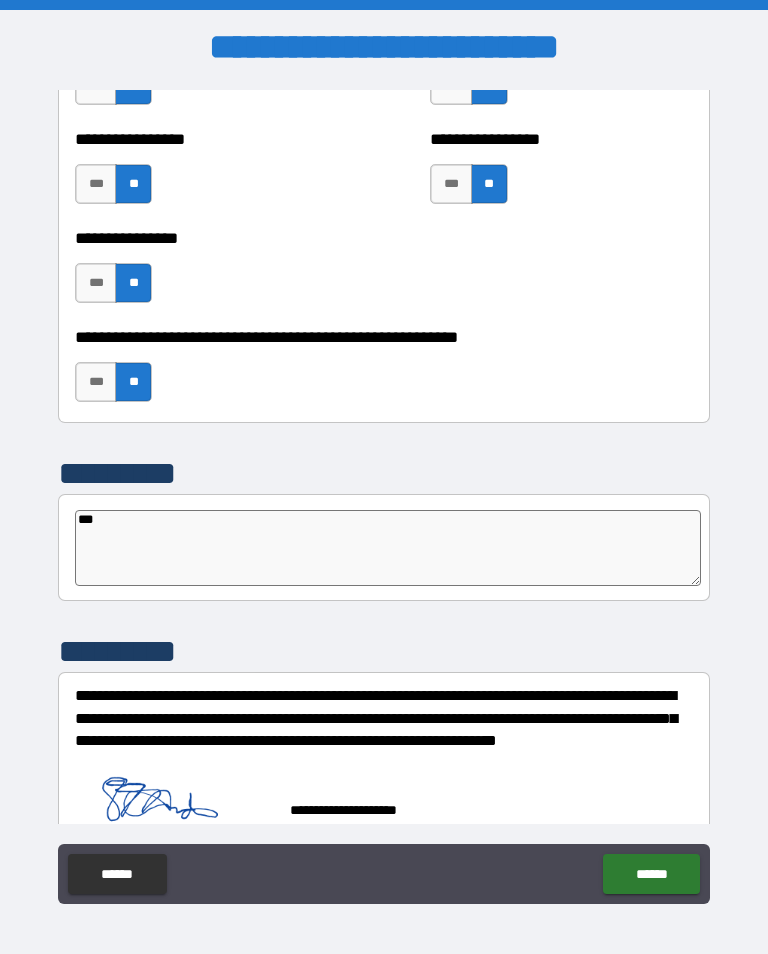 type on "*" 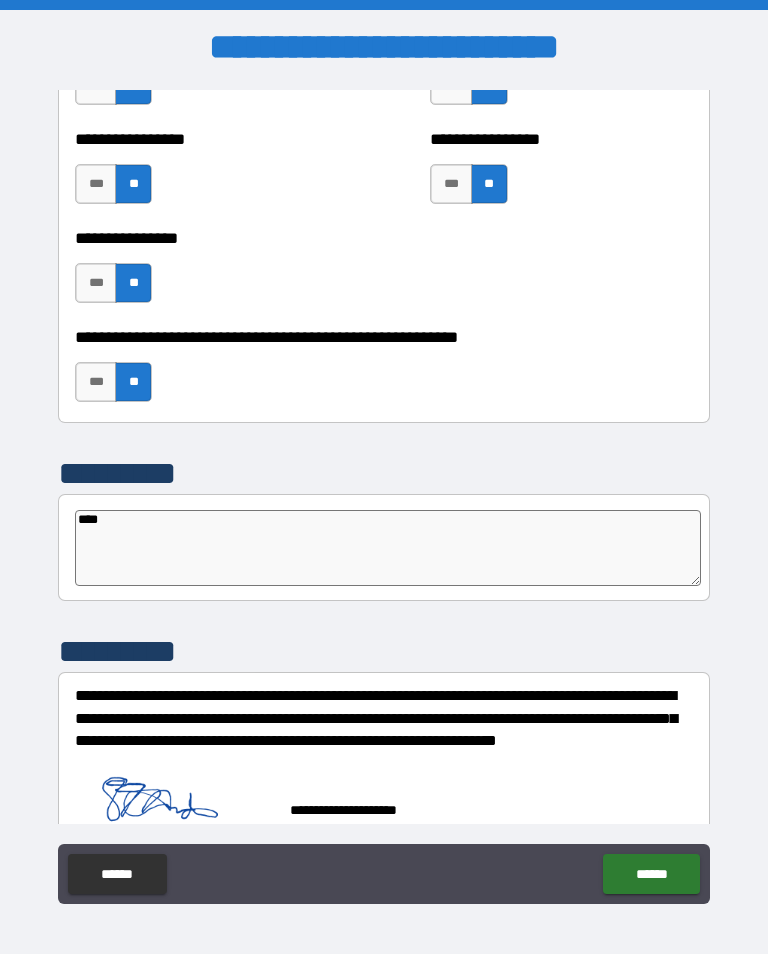 type on "*" 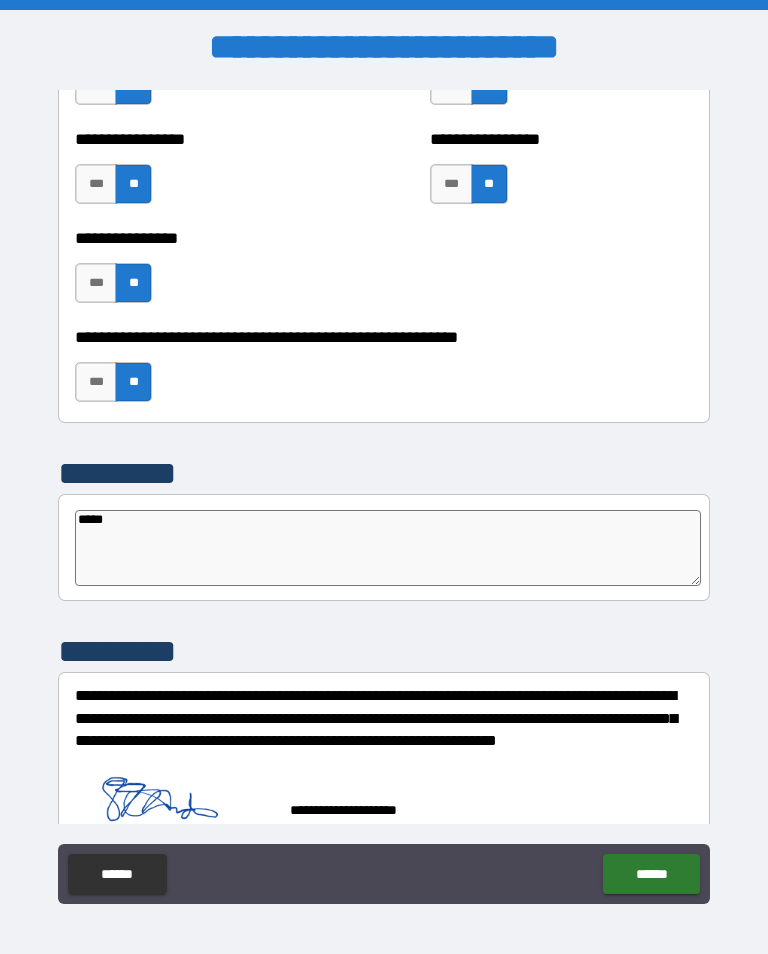 type on "*" 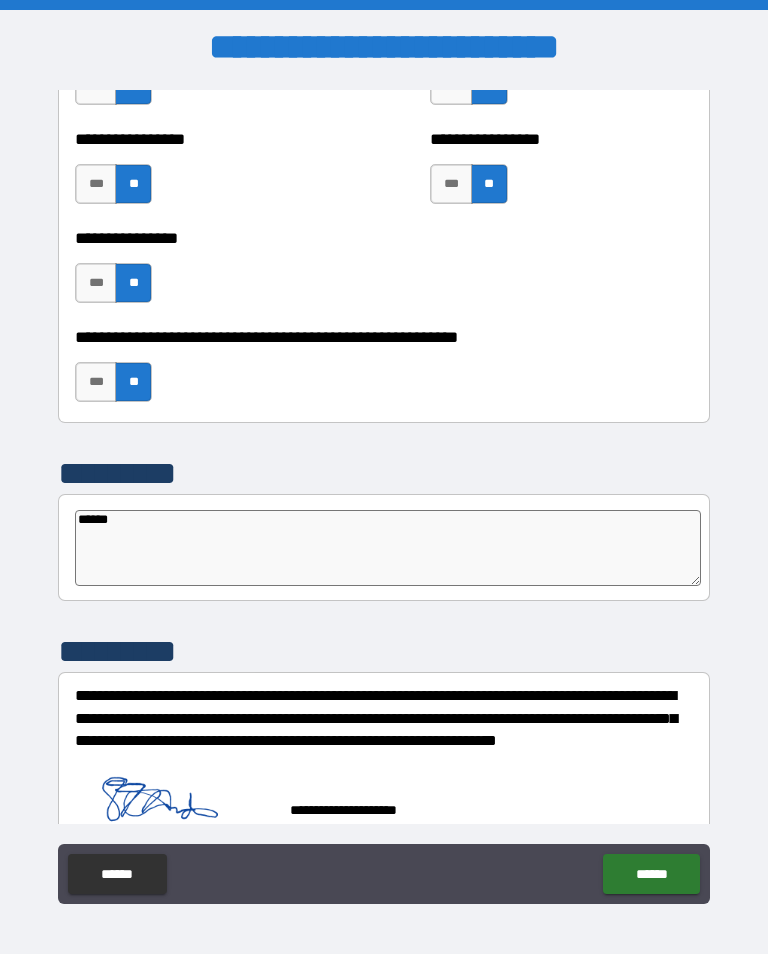 type on "*" 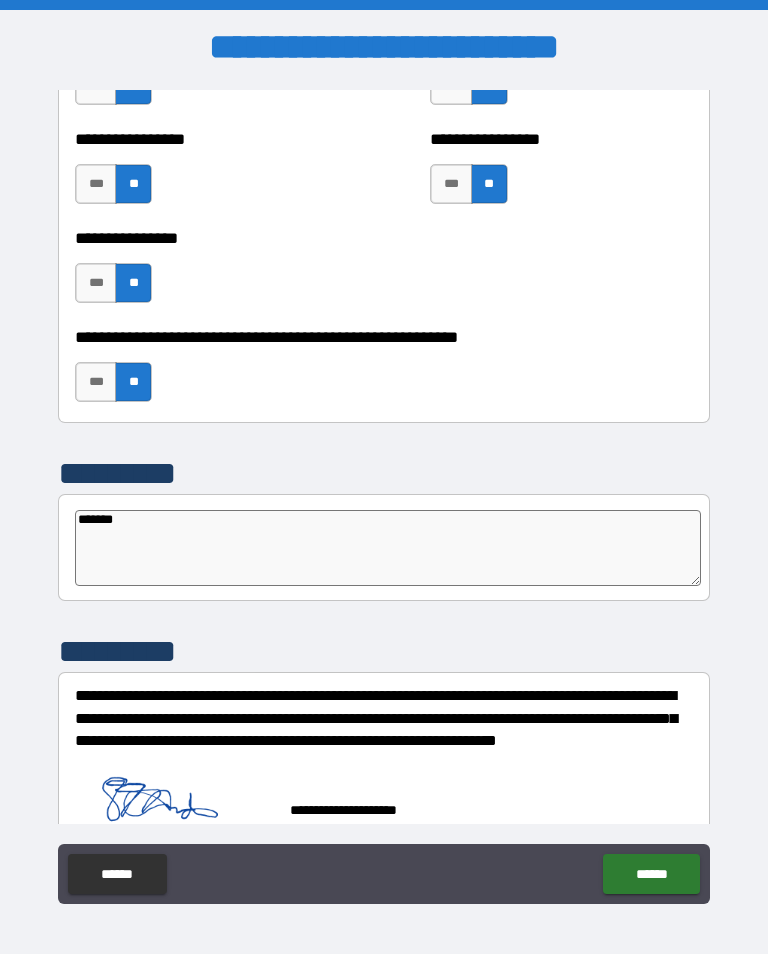 type on "*" 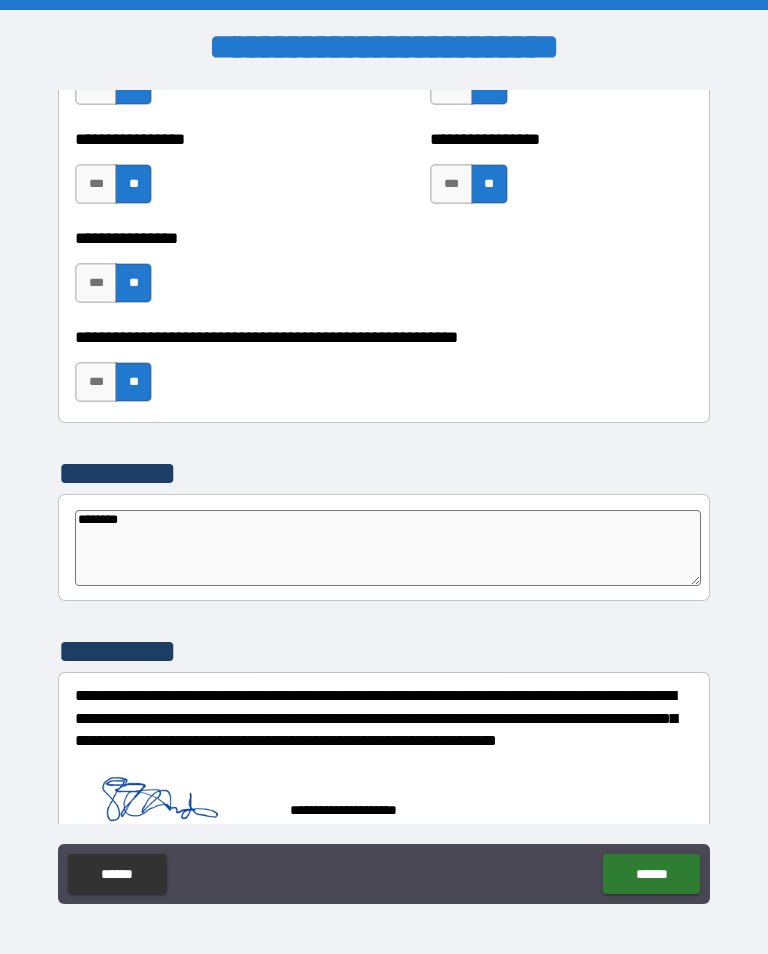 type on "*" 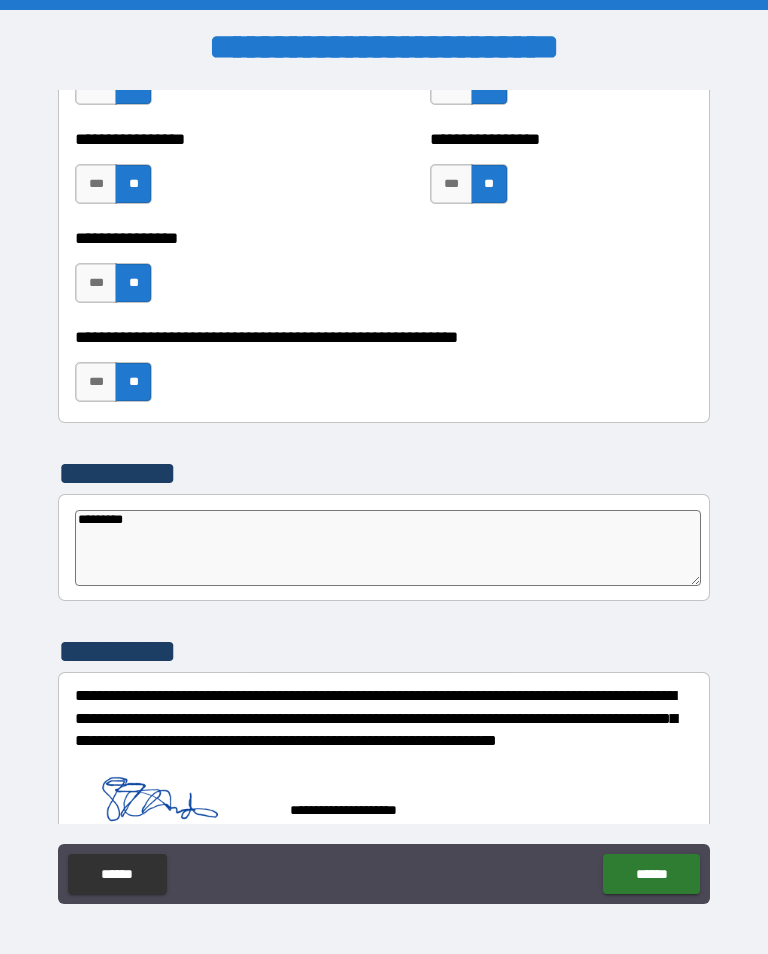 type on "**********" 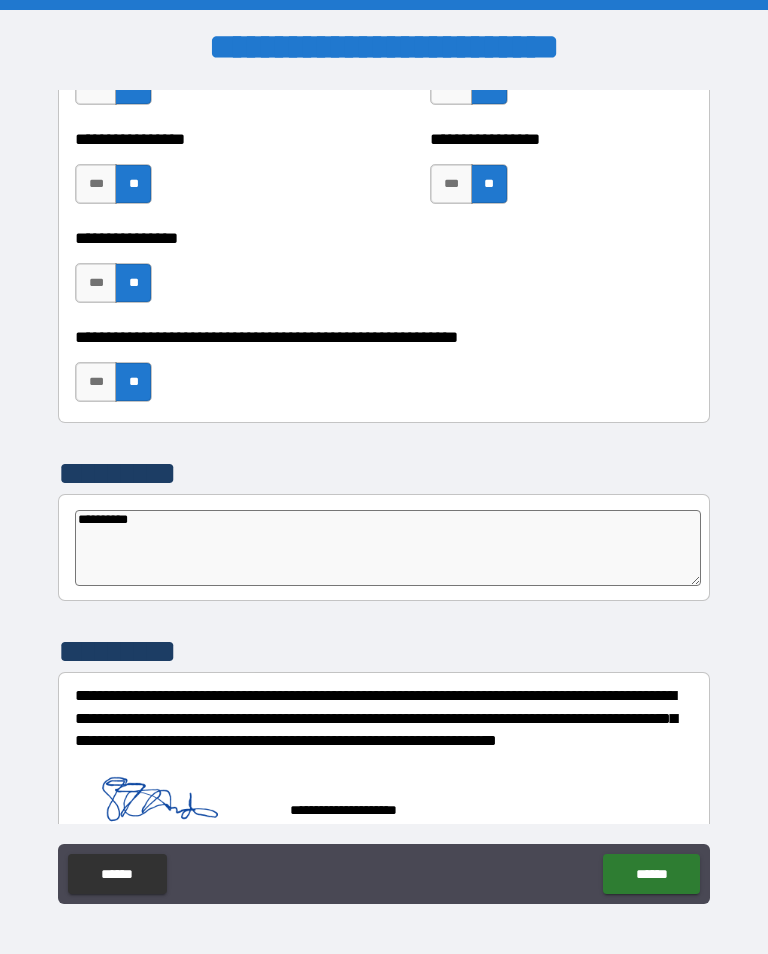 type on "*" 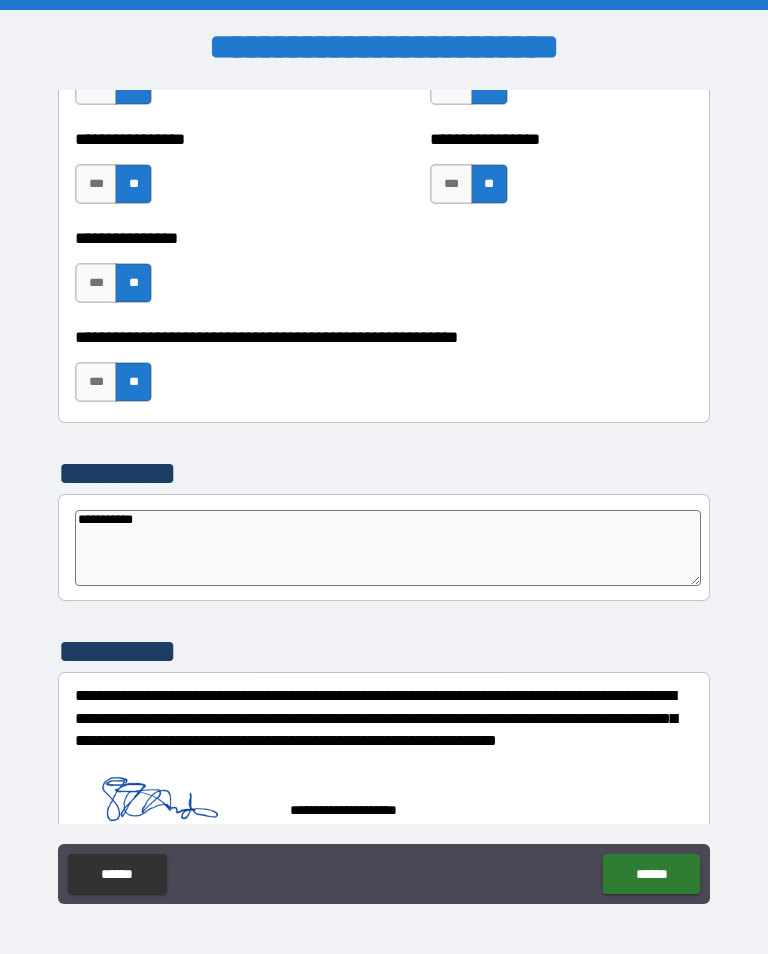 type on "*" 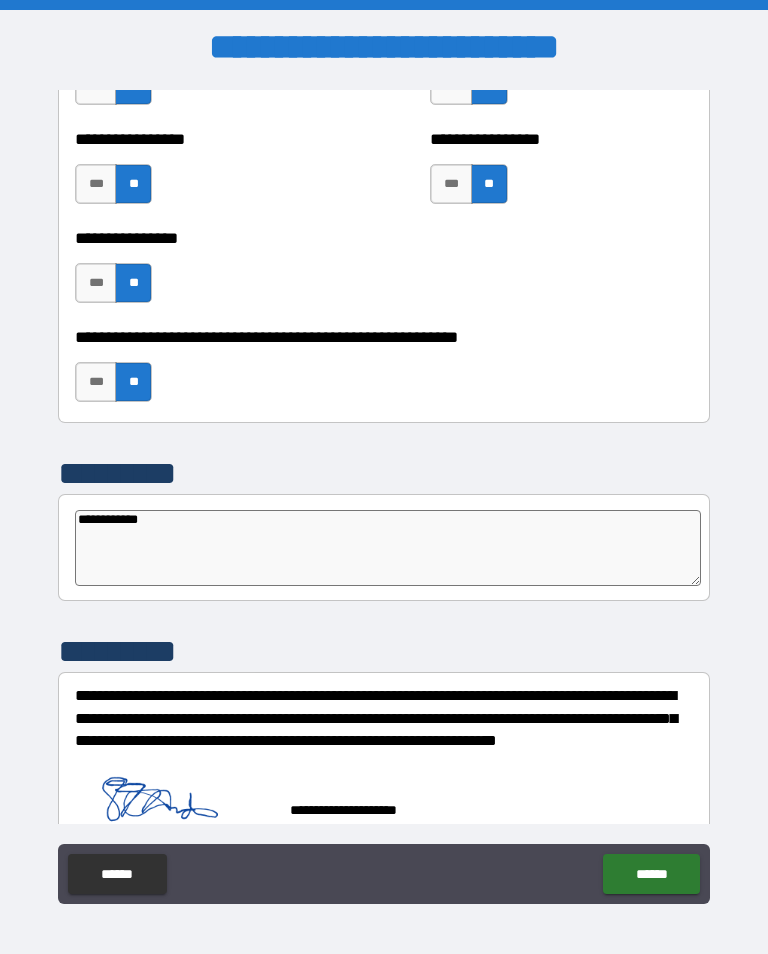 type on "*" 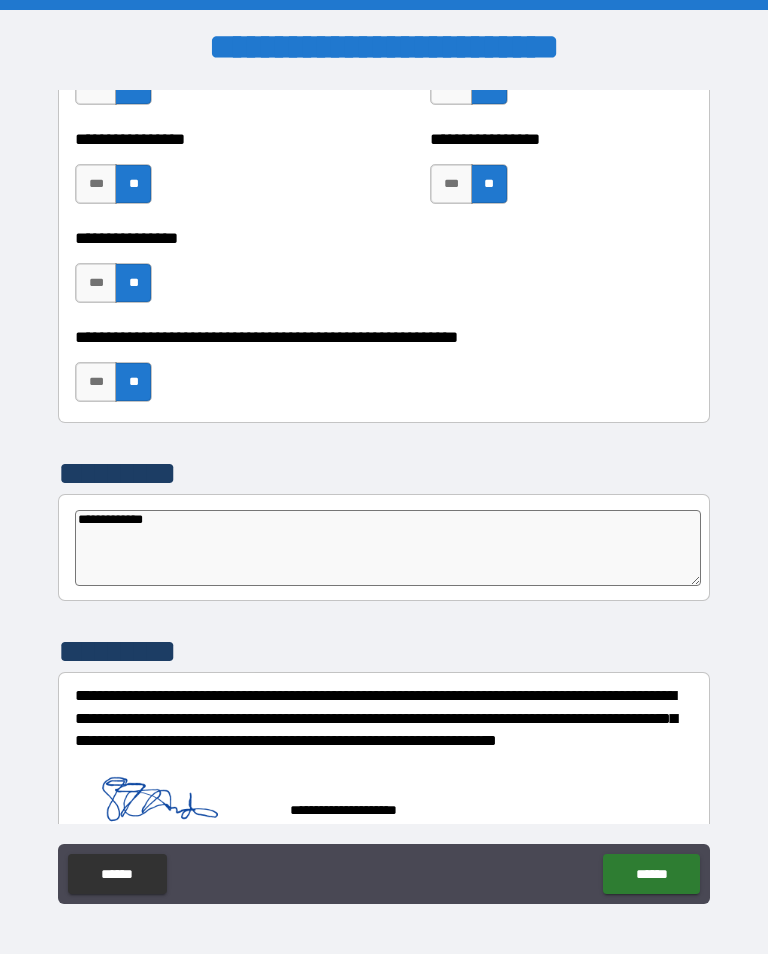type on "*" 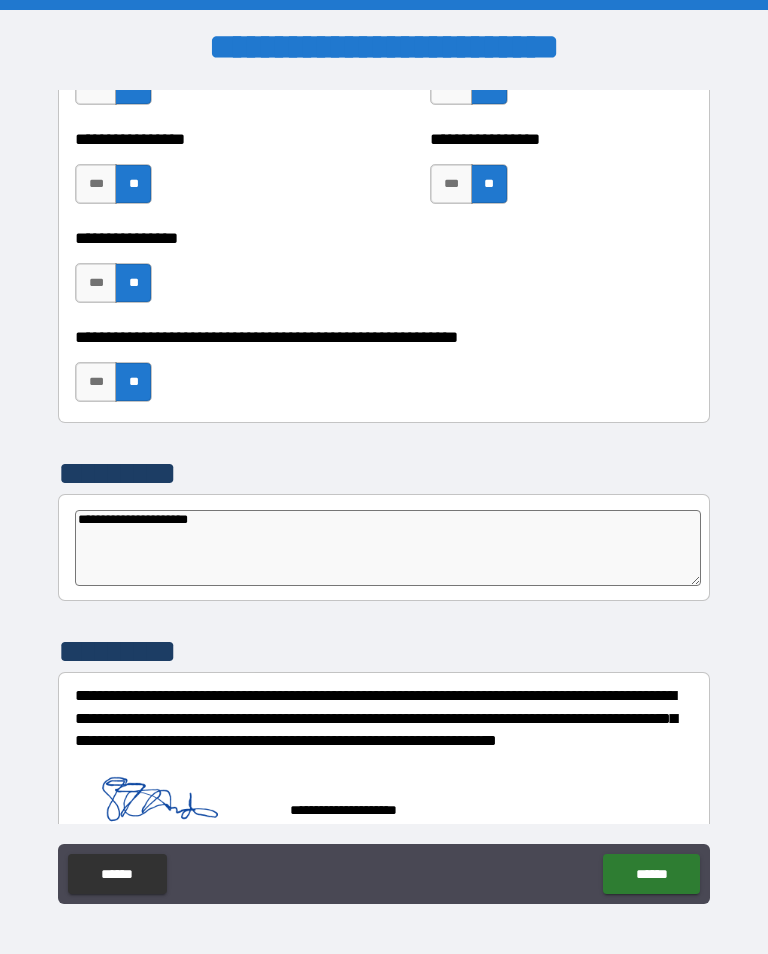 type on "**********" 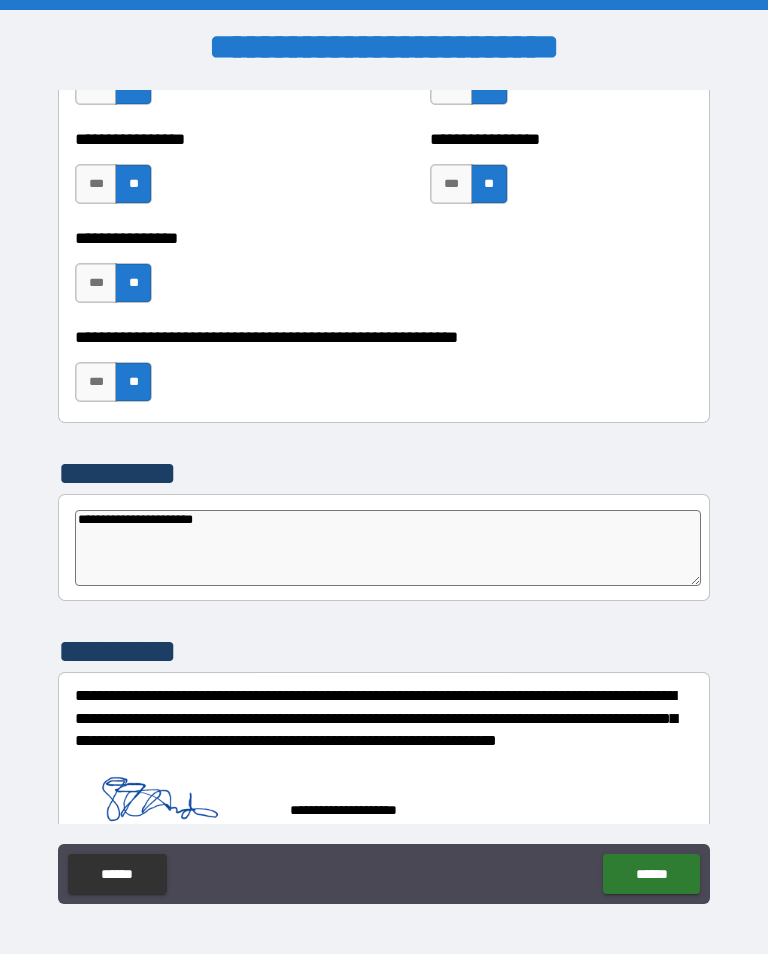 type on "*" 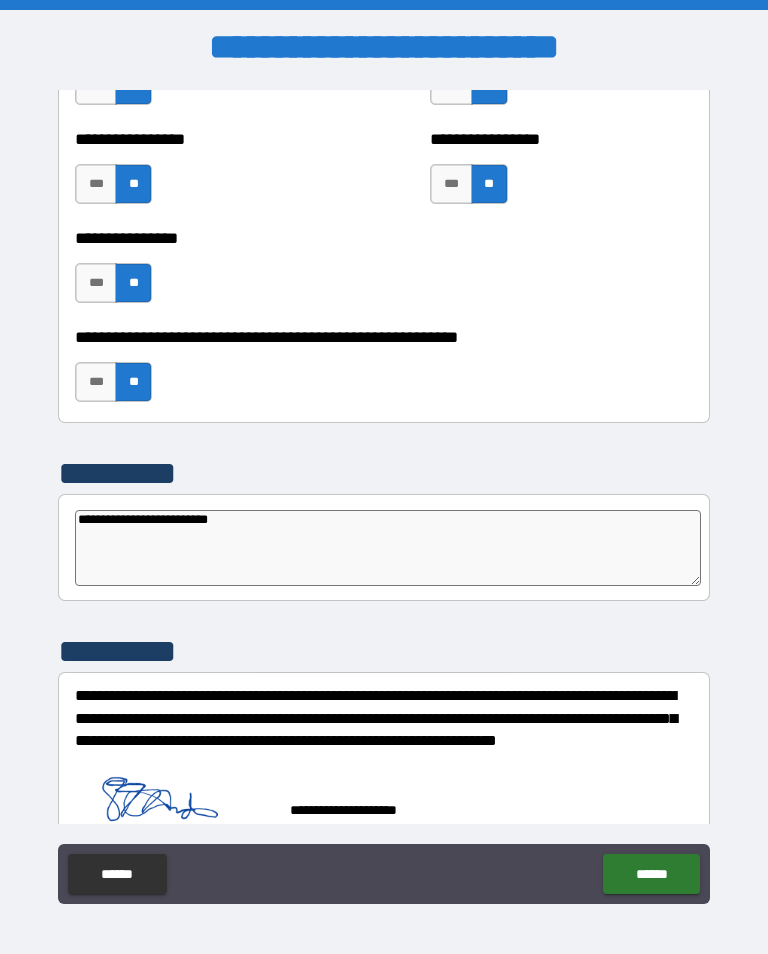 type on "**********" 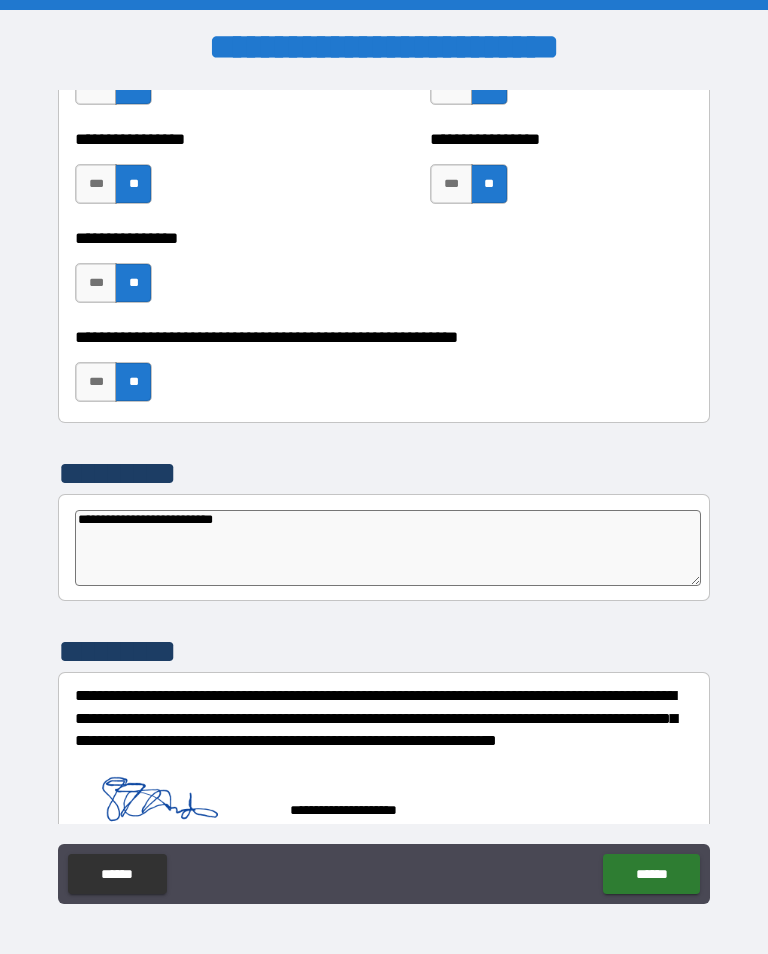 type on "*" 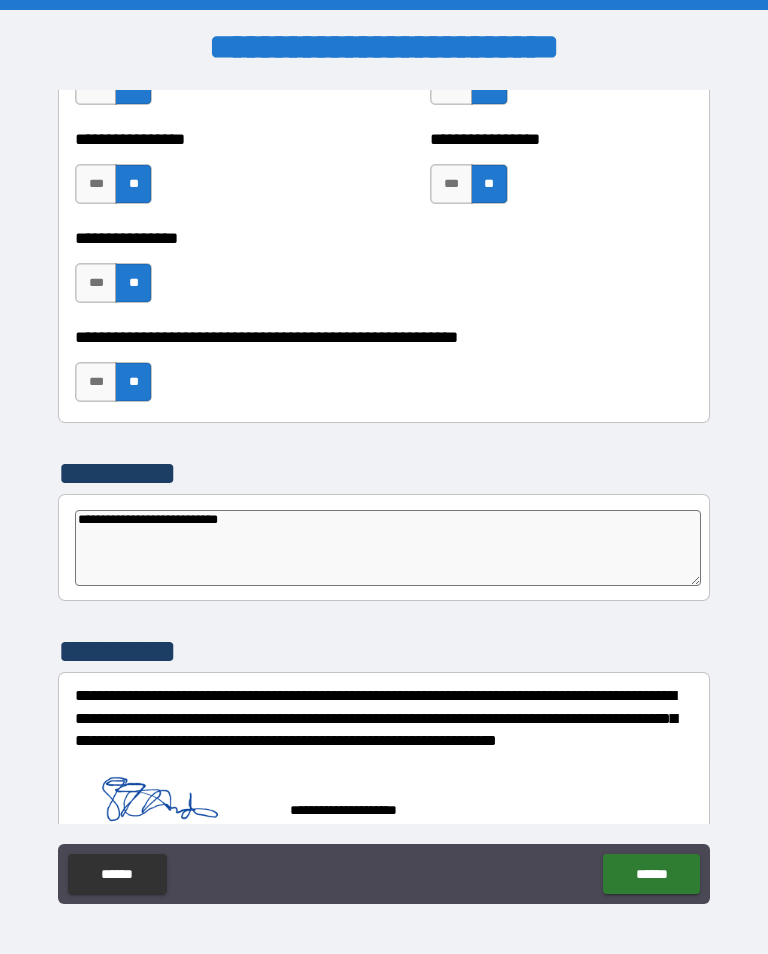 type on "*" 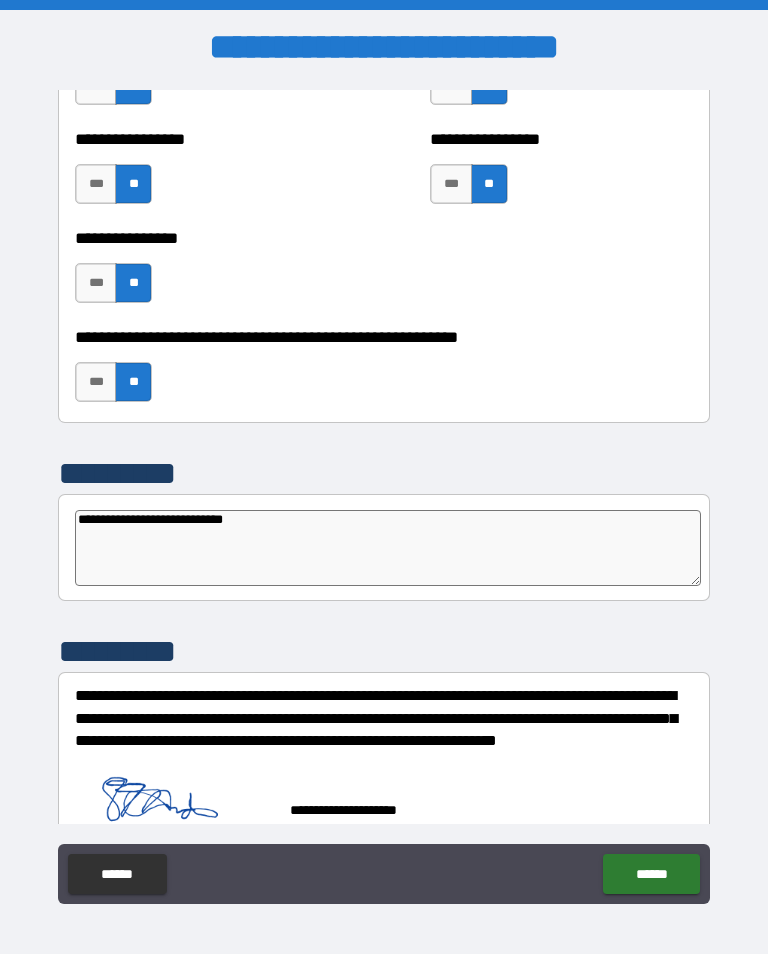 type on "*" 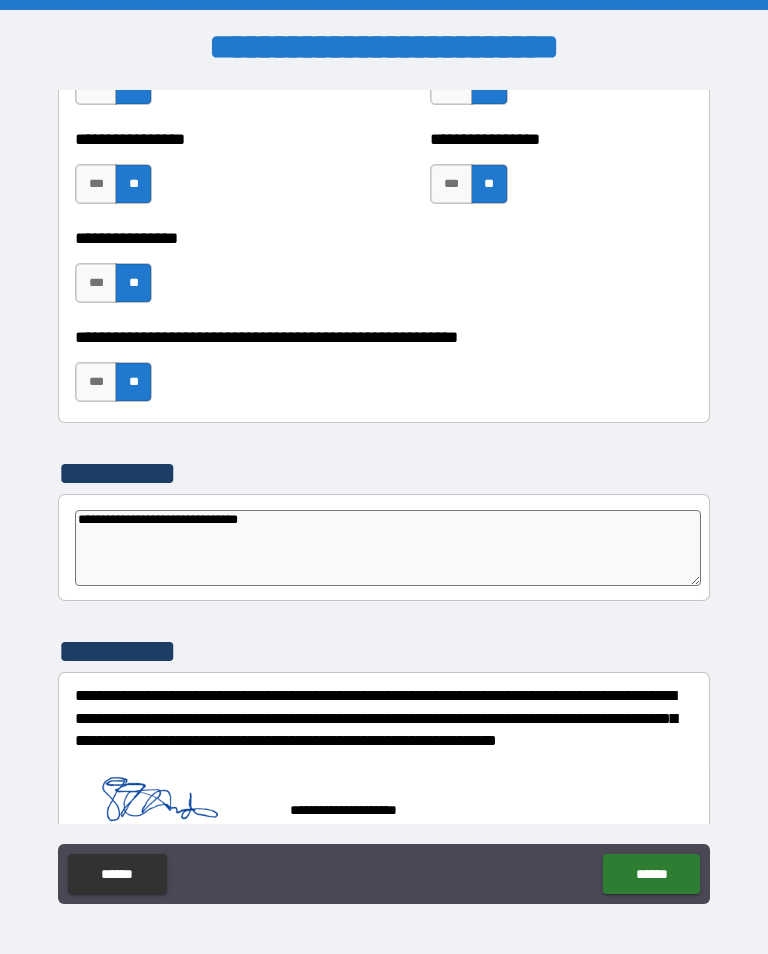 type on "*" 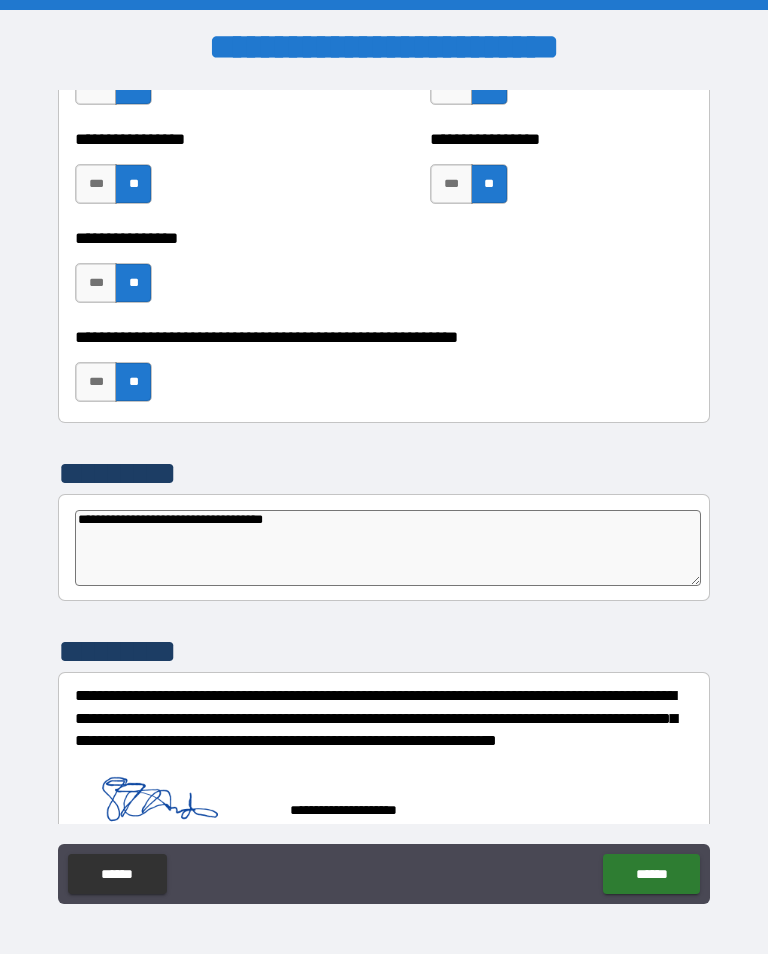type on "**********" 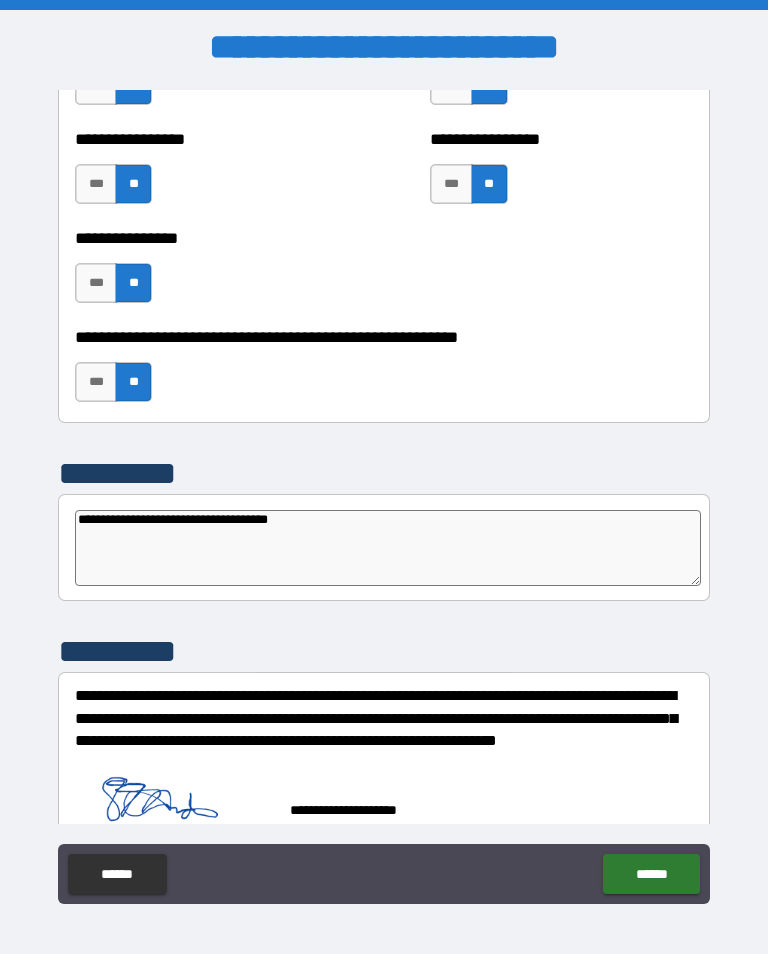 type on "*" 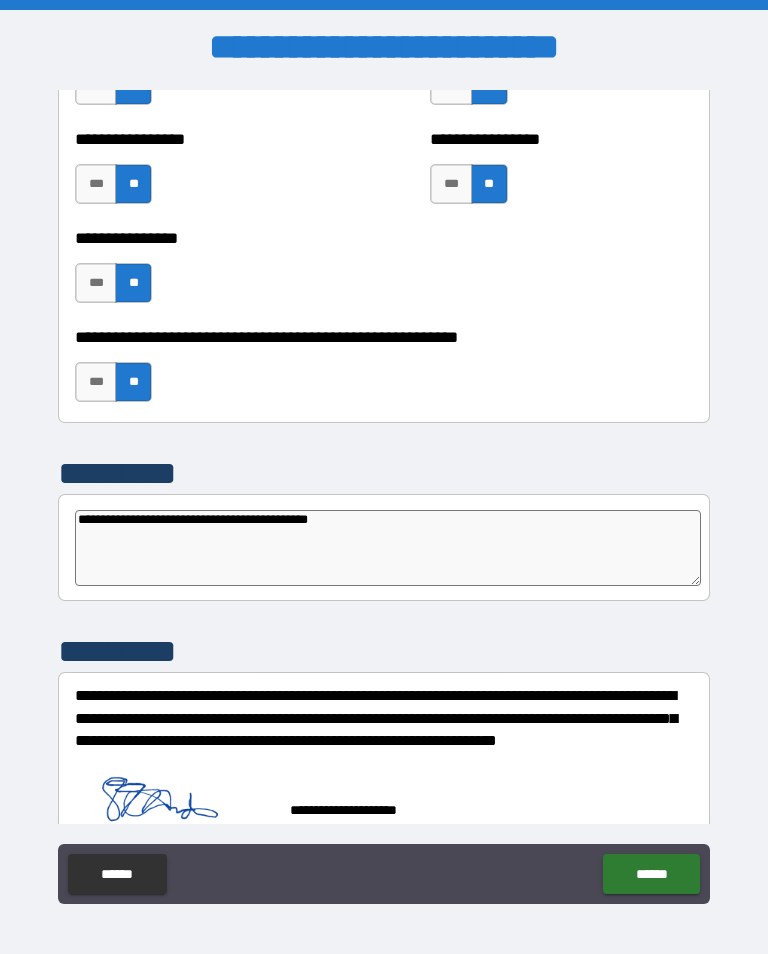 type on "**********" 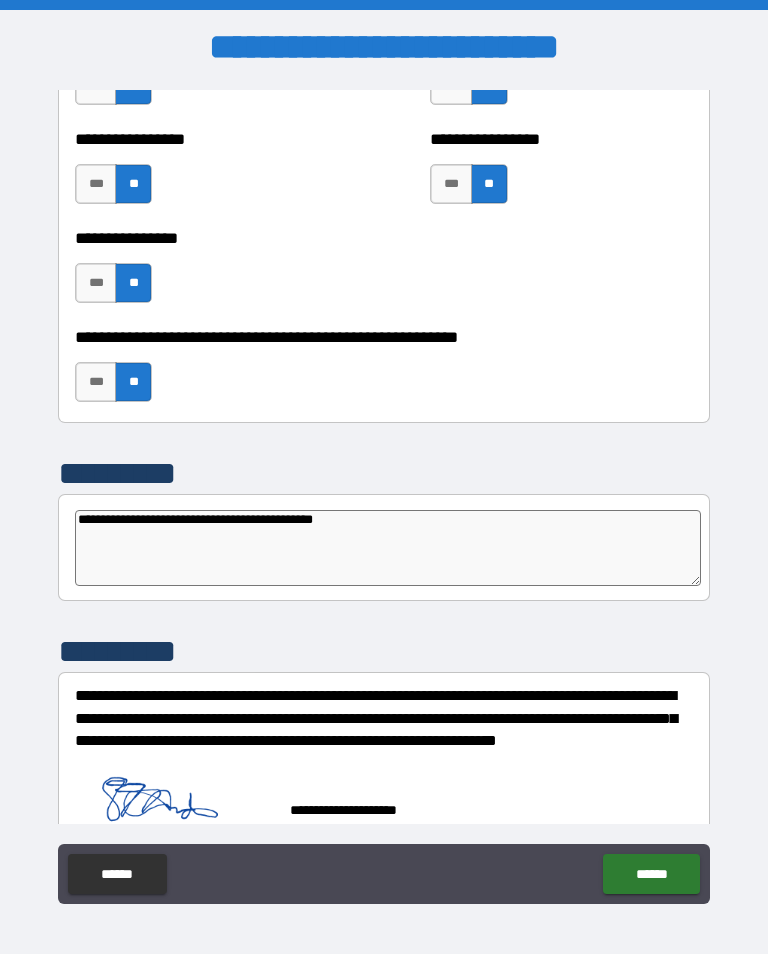type on "*" 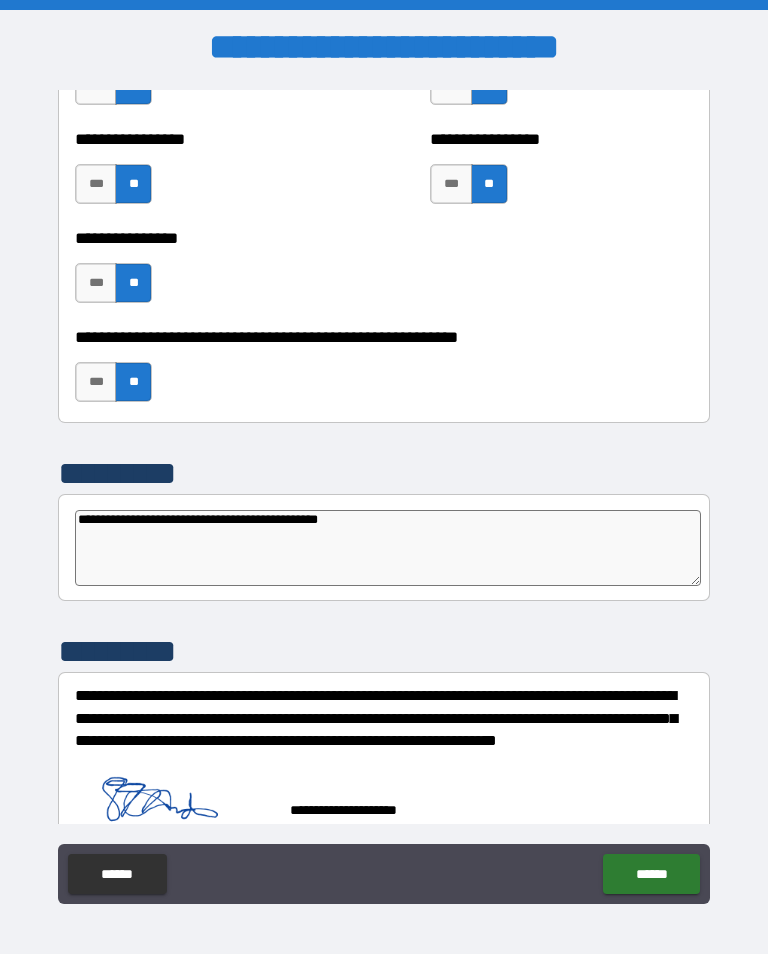 type on "*" 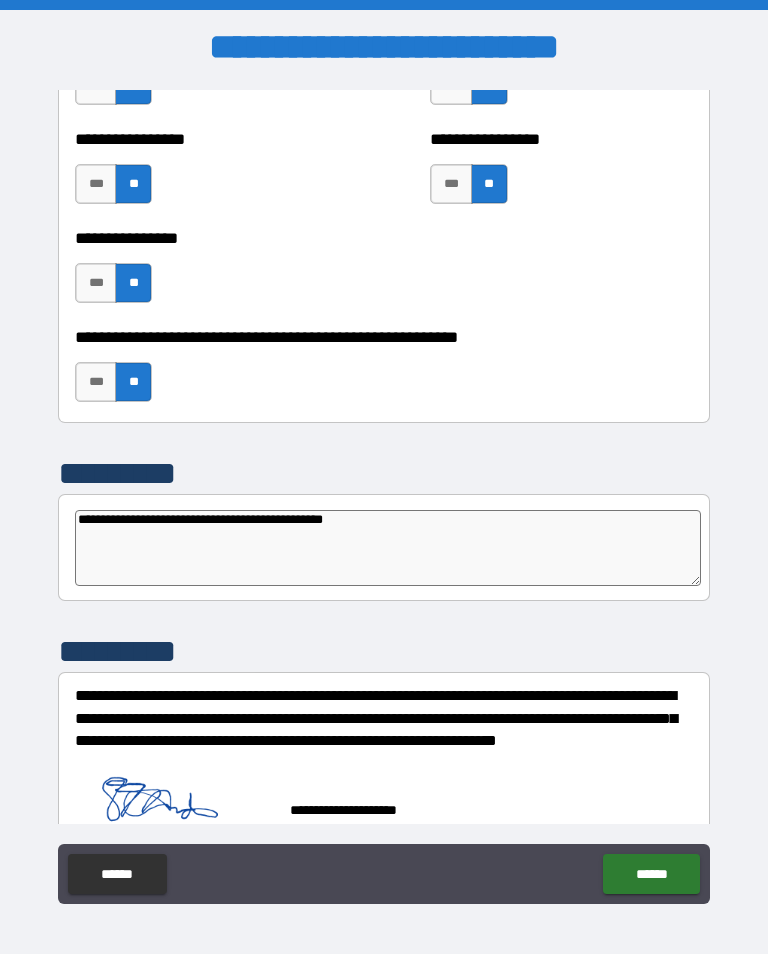 type on "*" 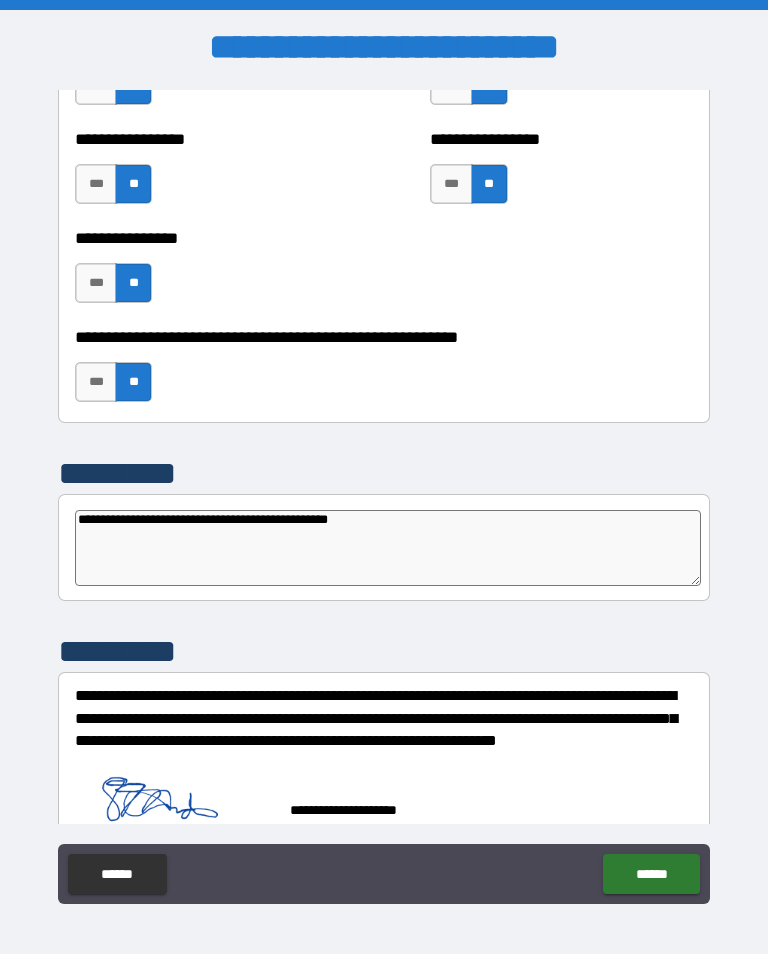 type on "*" 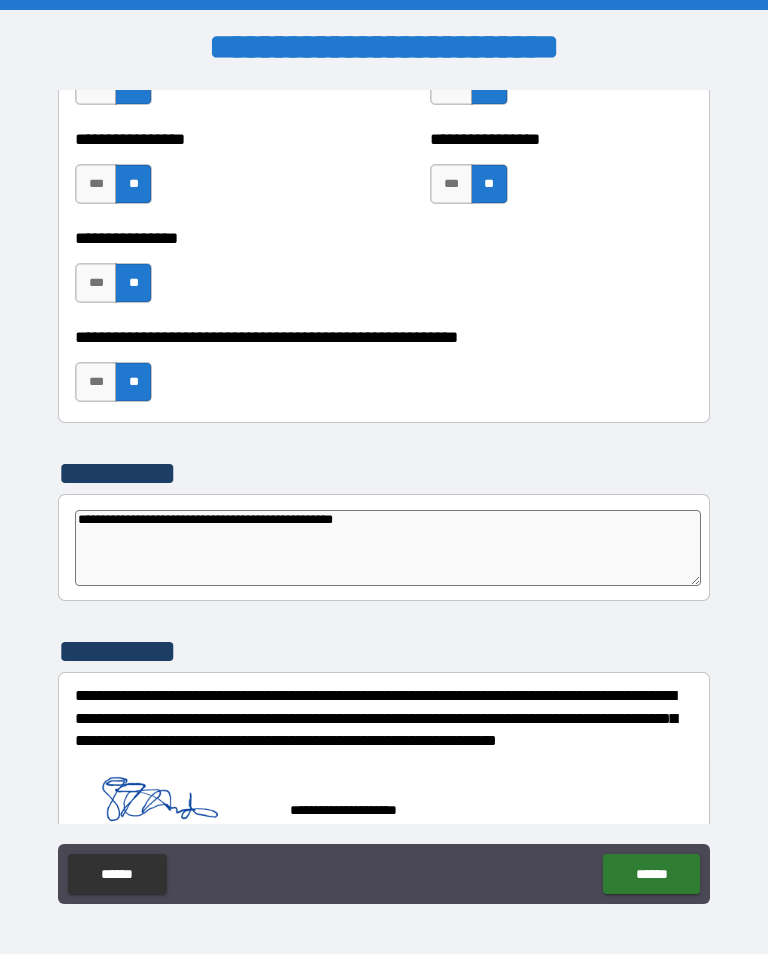 type on "*" 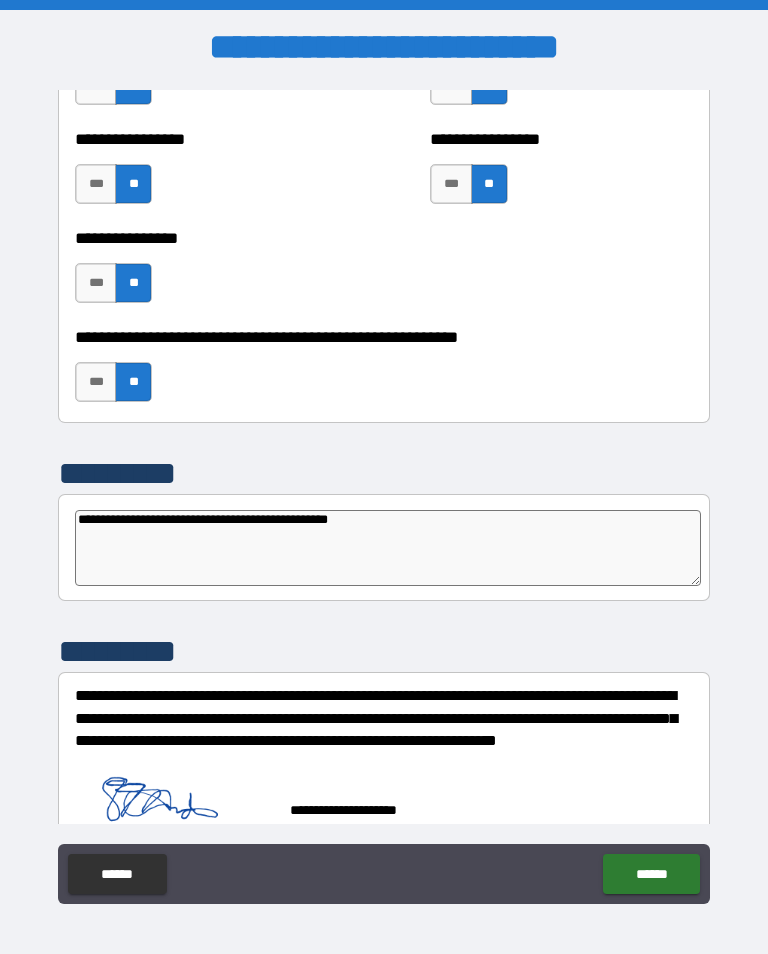 type on "*" 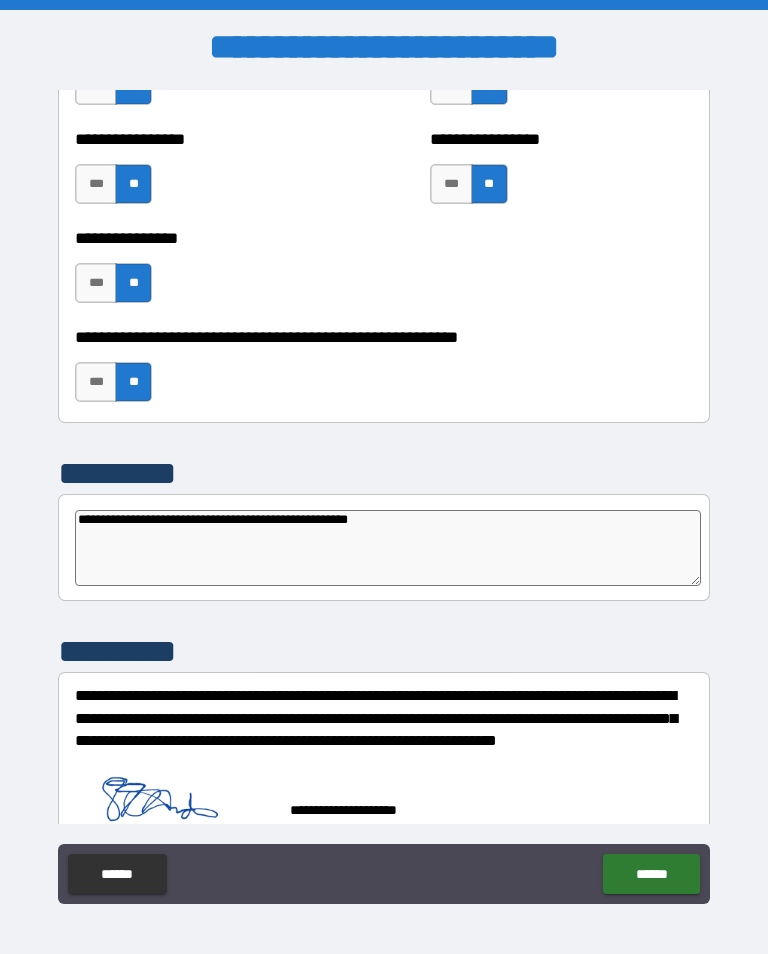 type on "*" 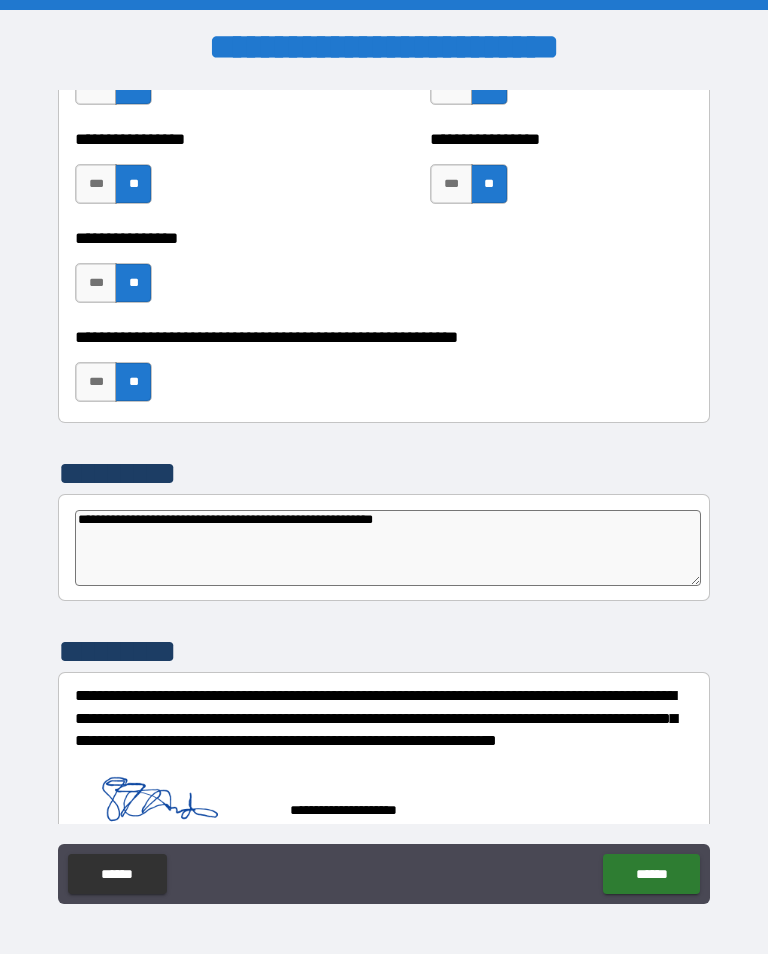 type on "*" 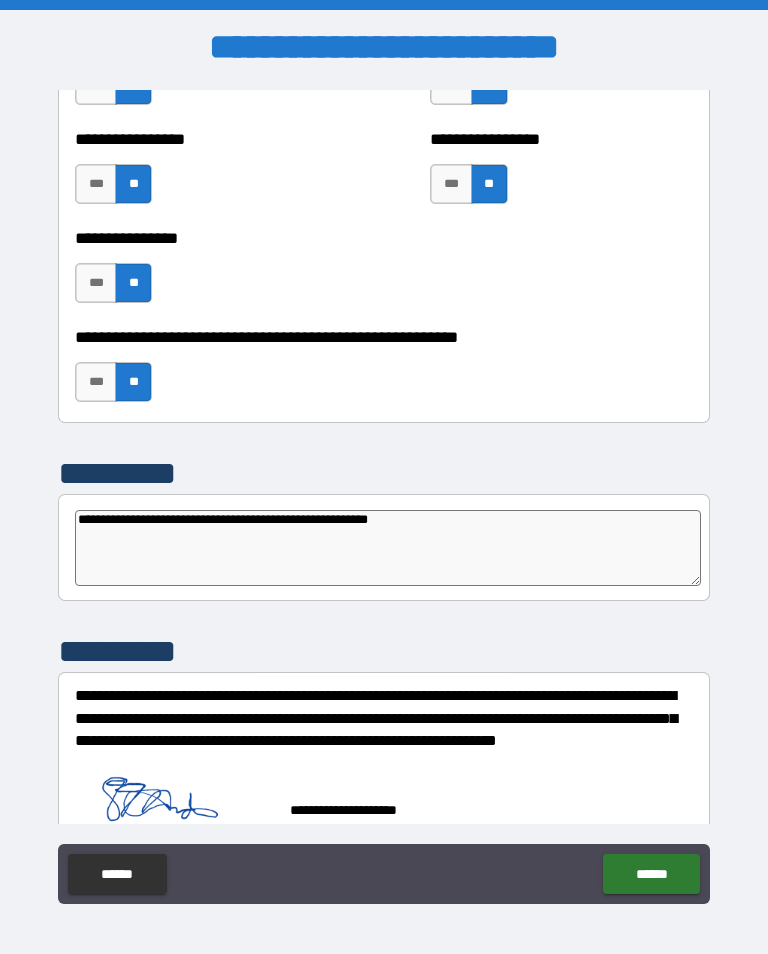 type on "*" 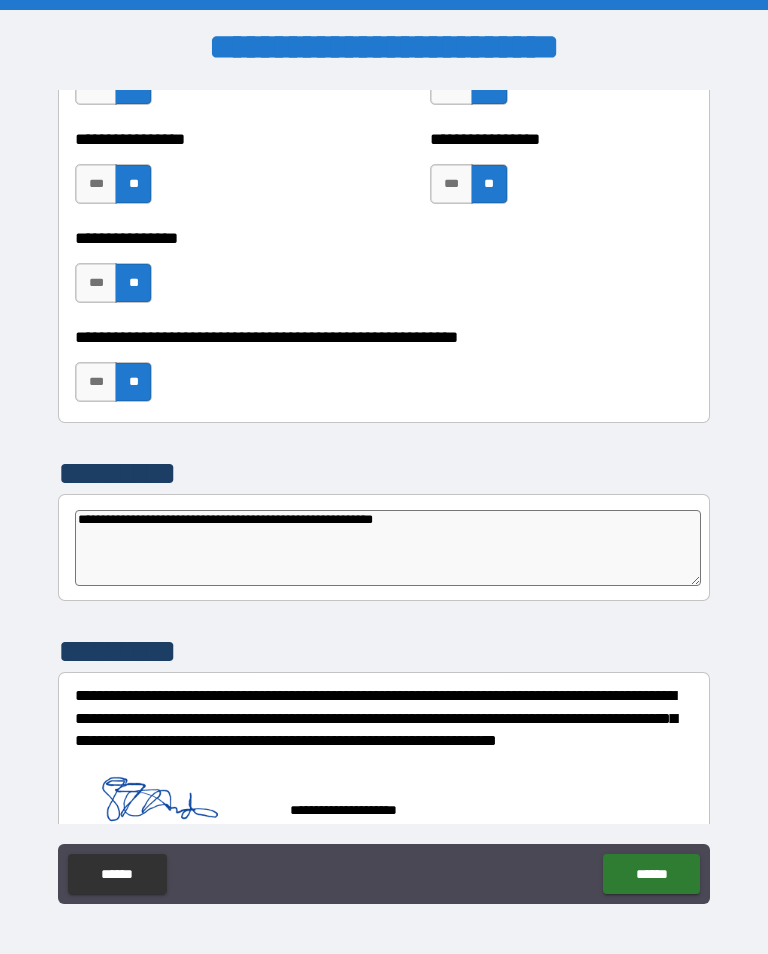 type on "*" 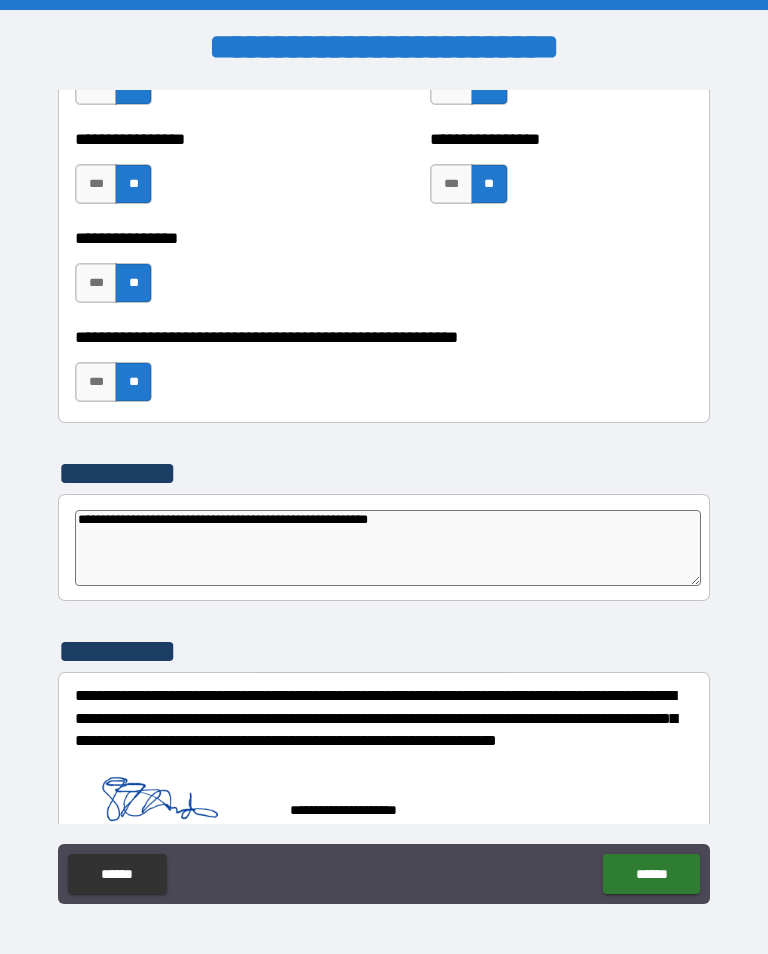 type on "**********" 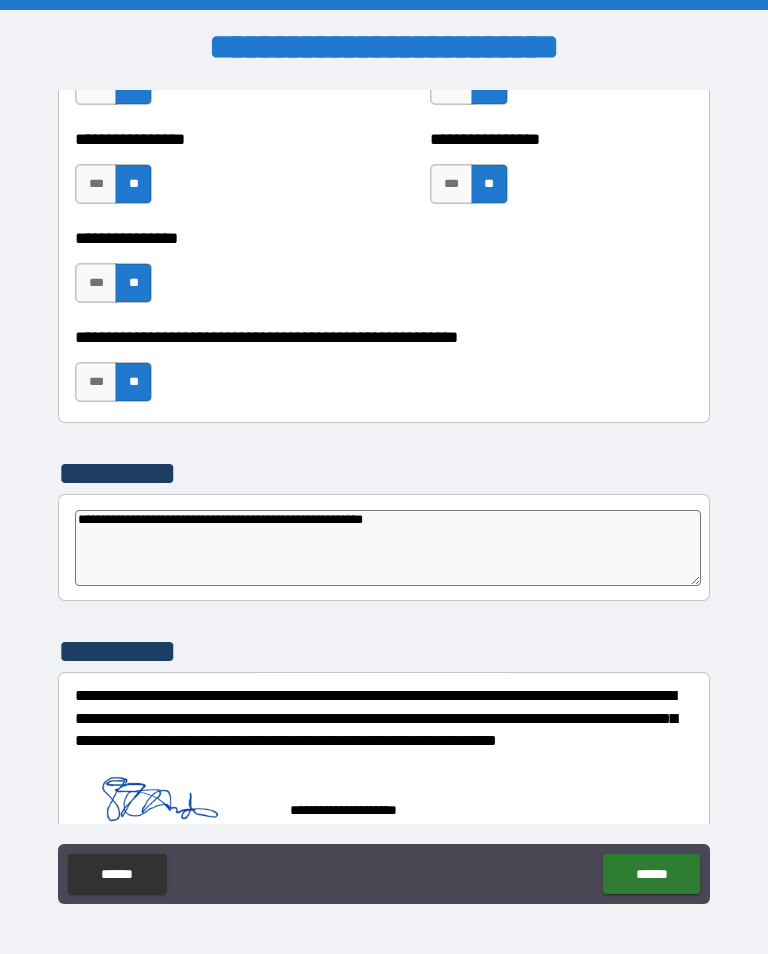 type on "**********" 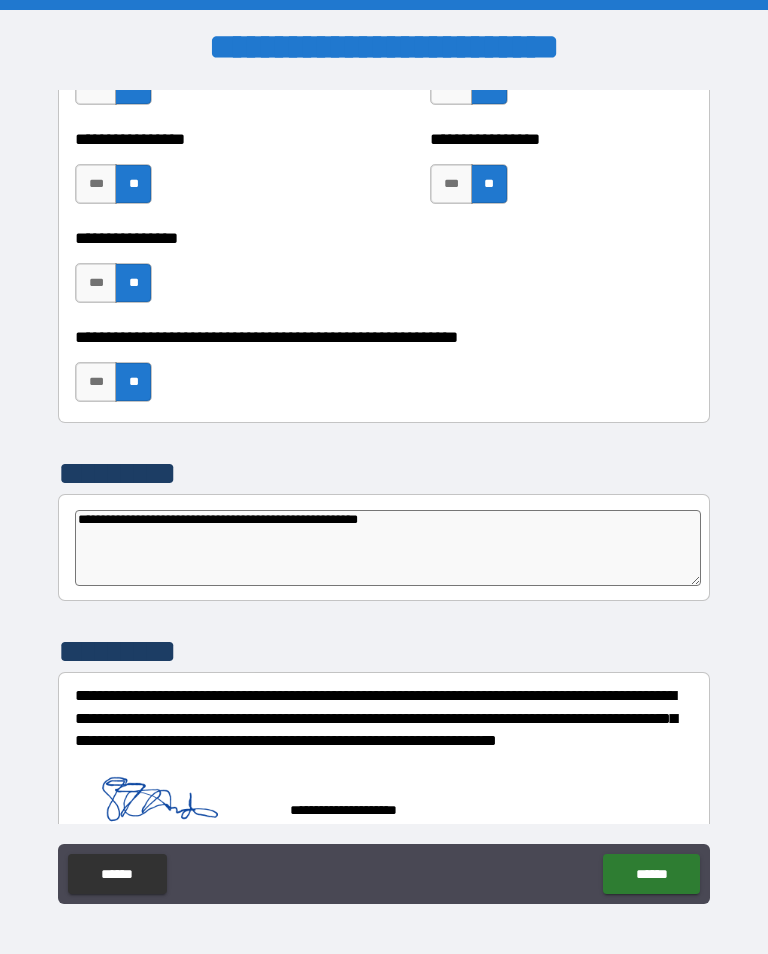 type on "*" 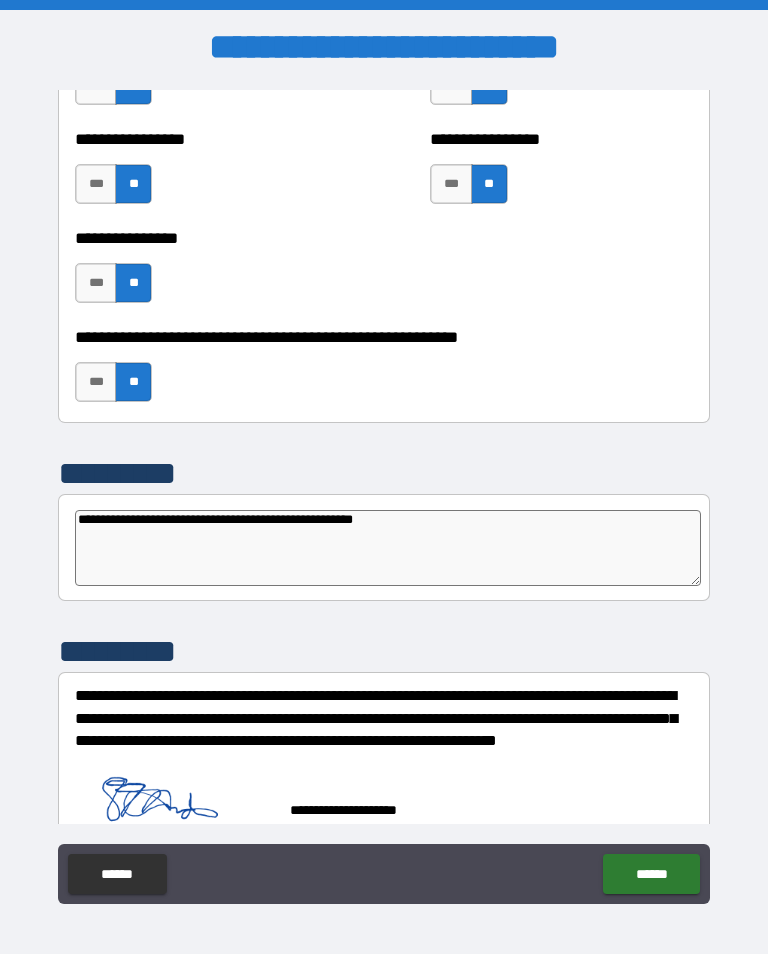 type on "*" 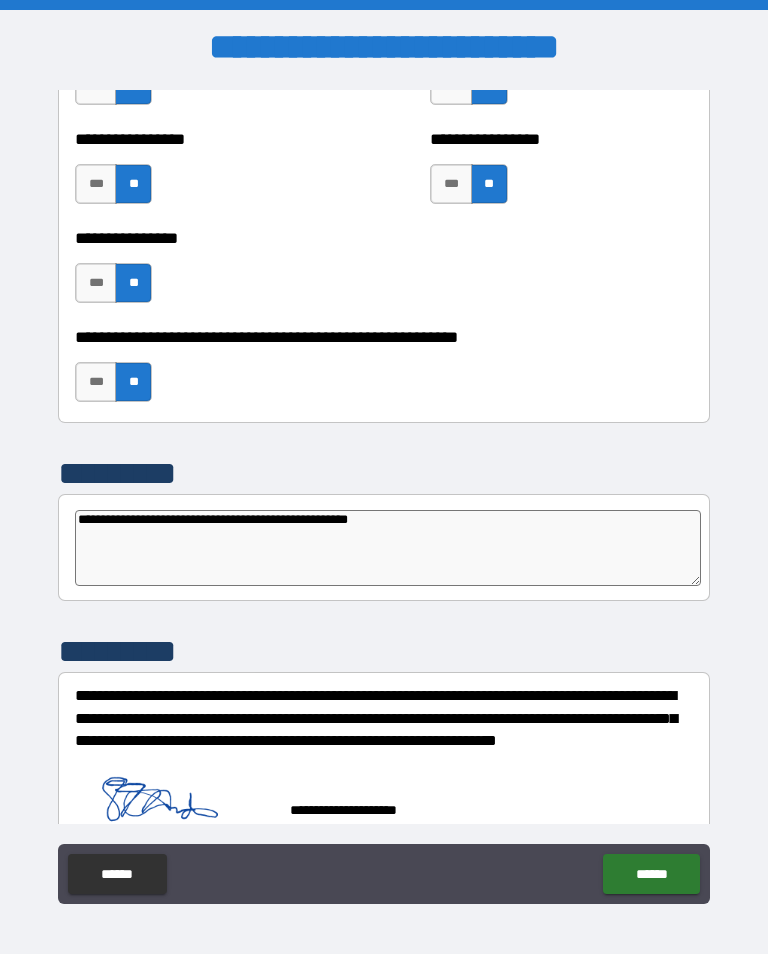 type on "*" 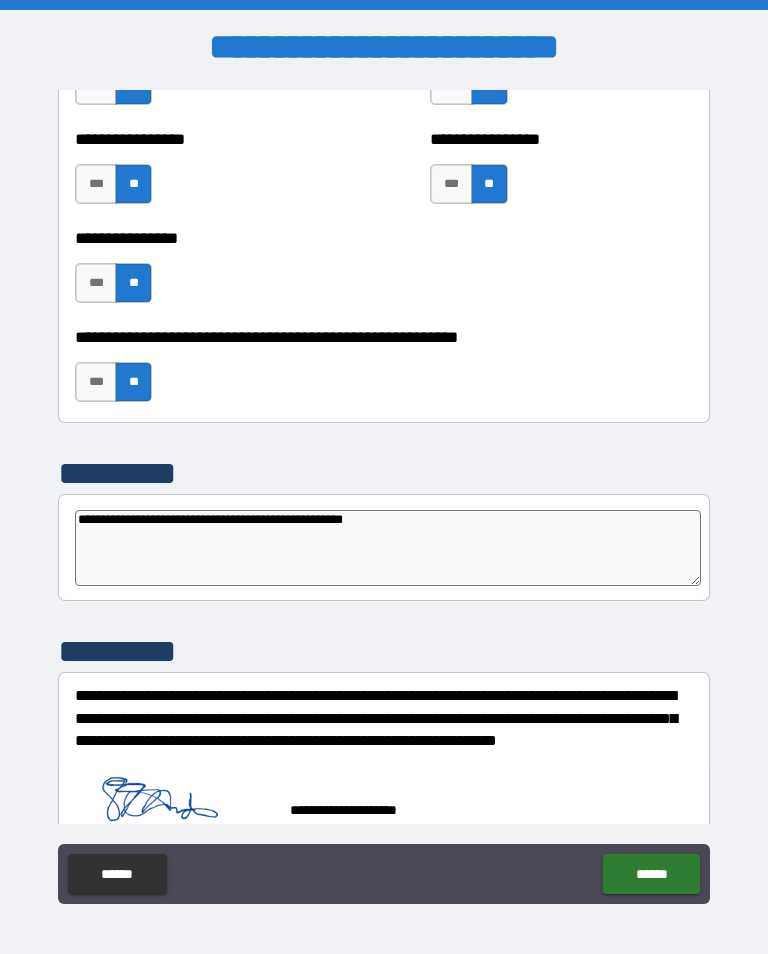 type on "**********" 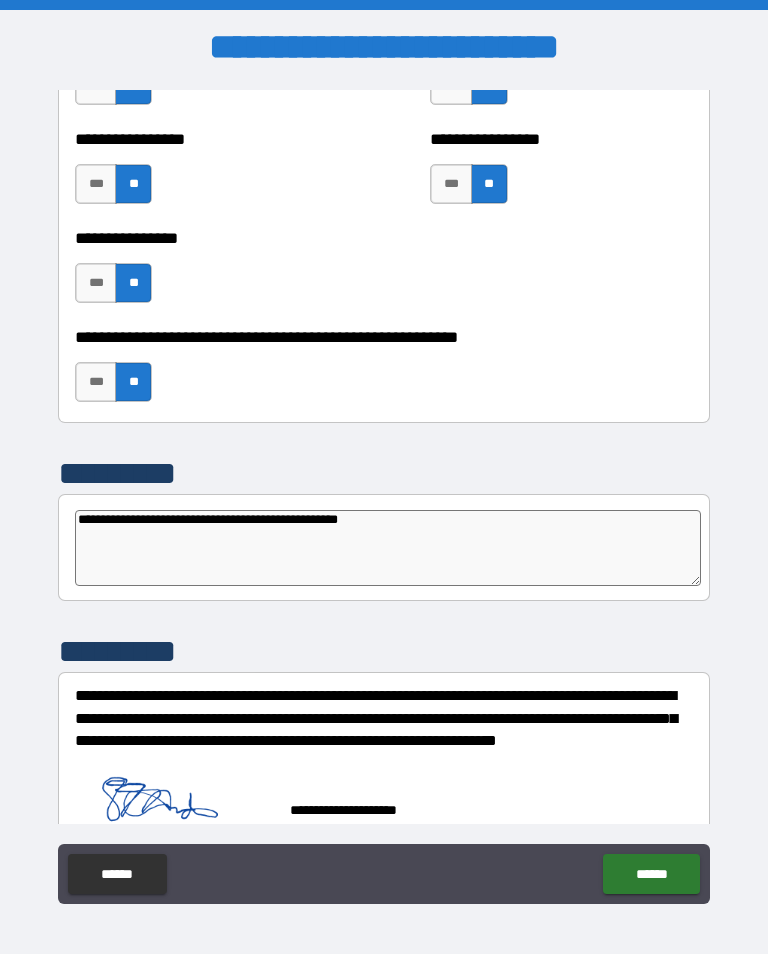 type on "*" 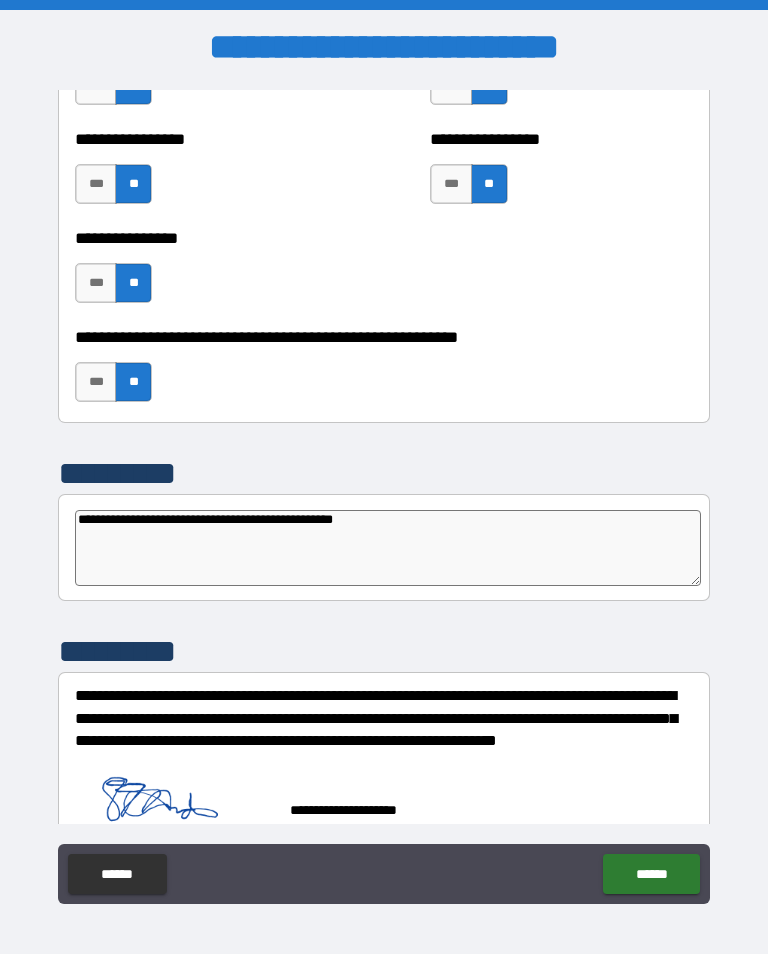 type on "*" 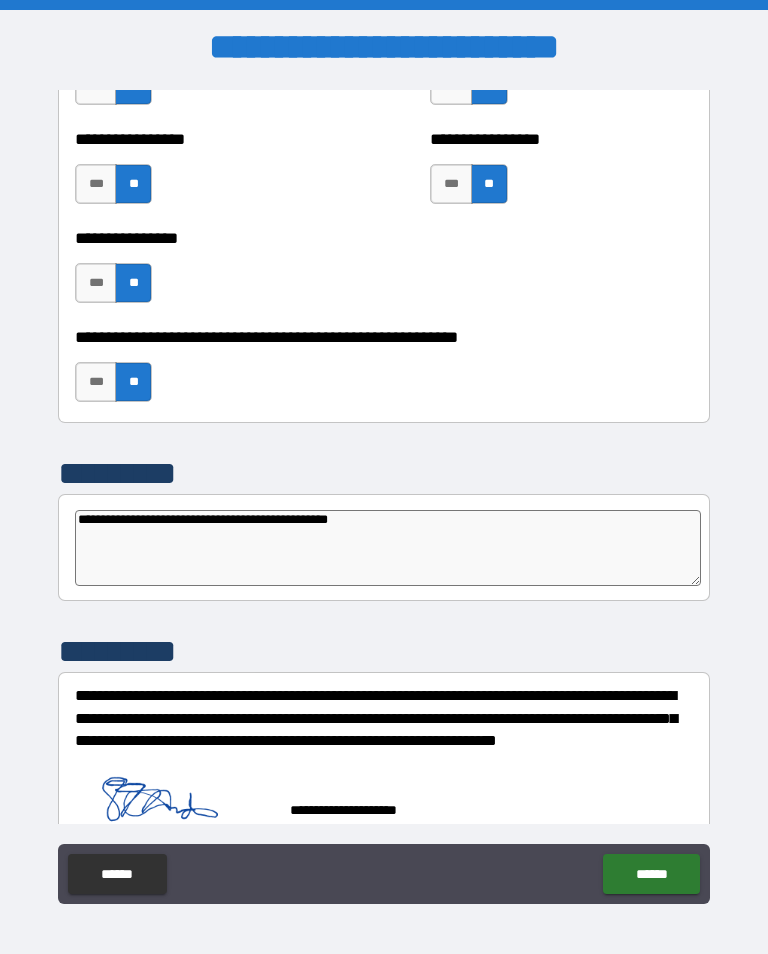 type on "*" 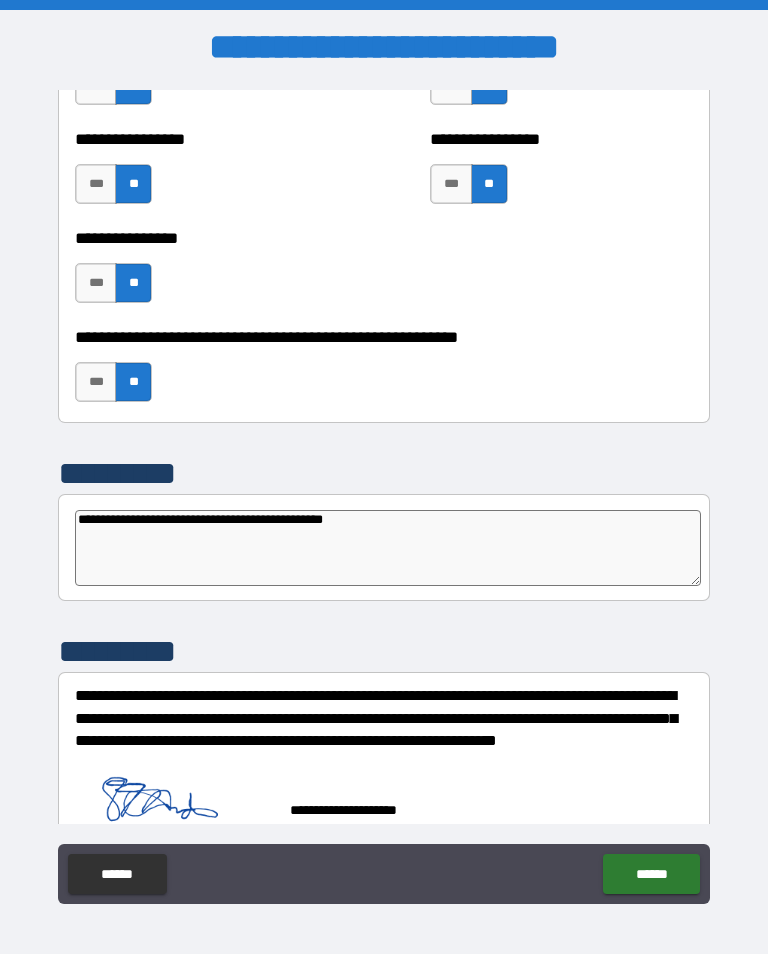 type on "**********" 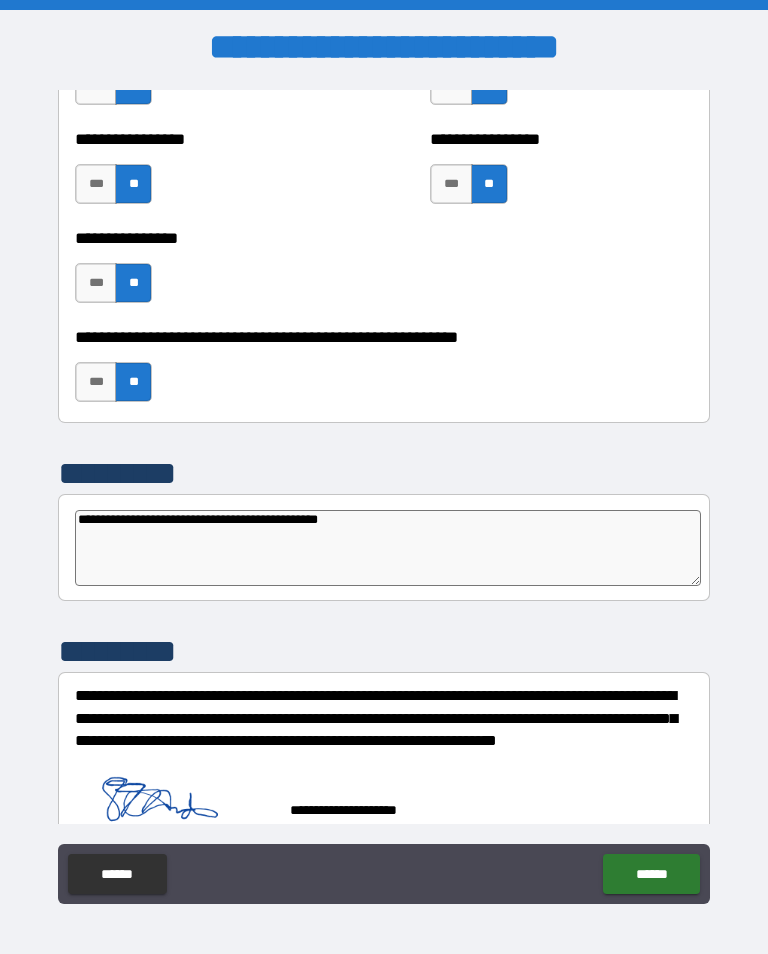 type on "*" 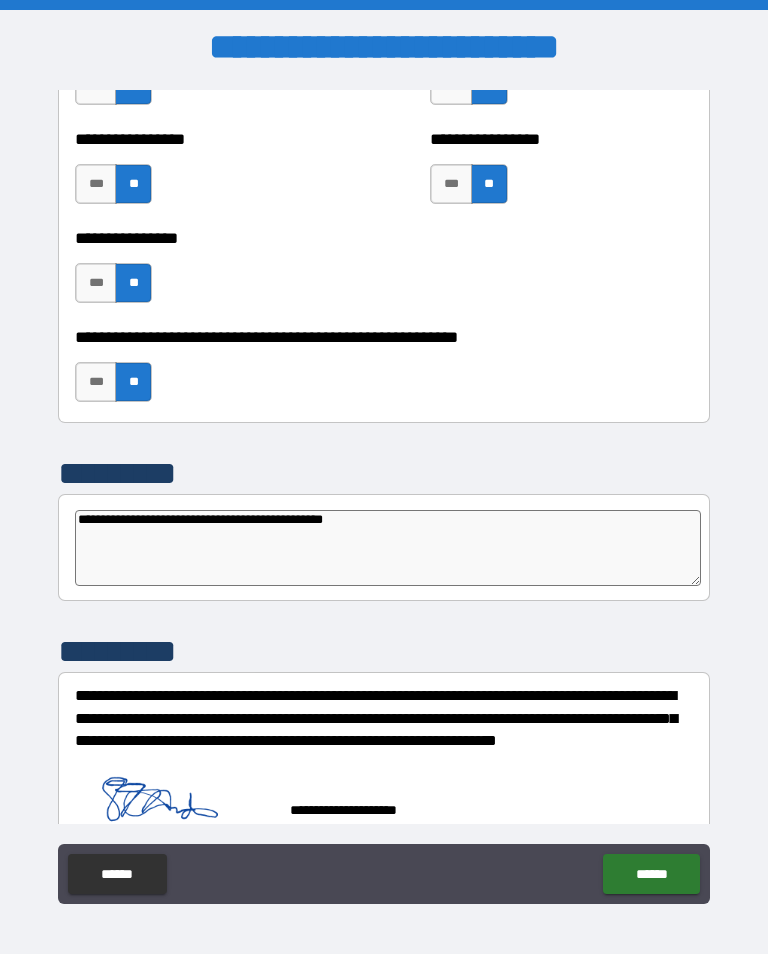 type on "*" 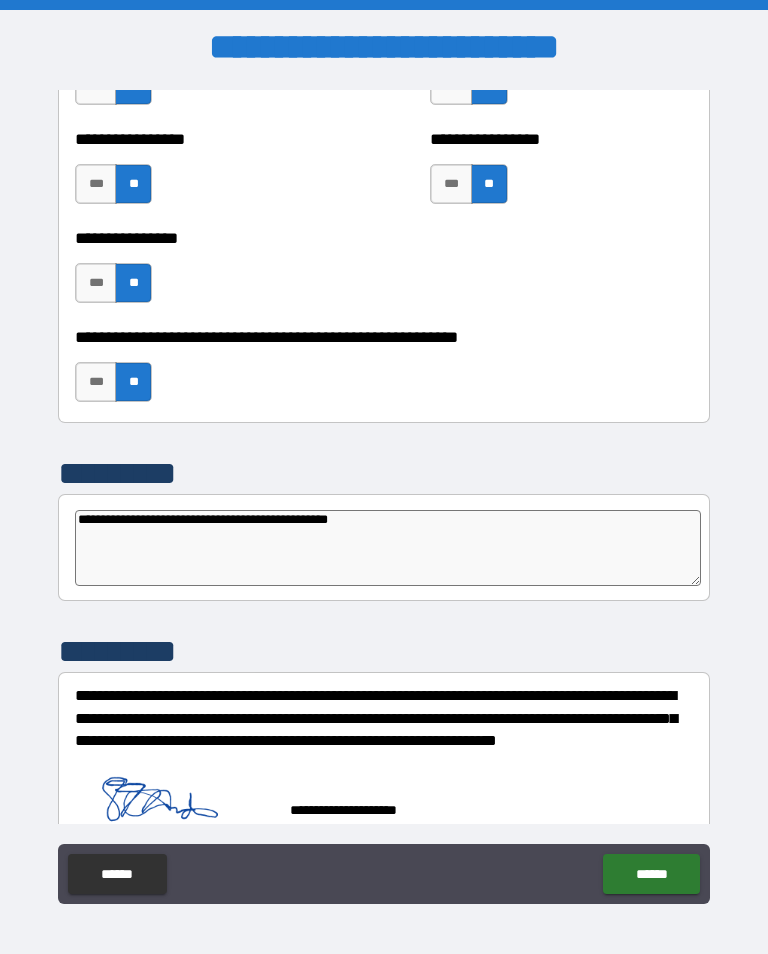 type on "*" 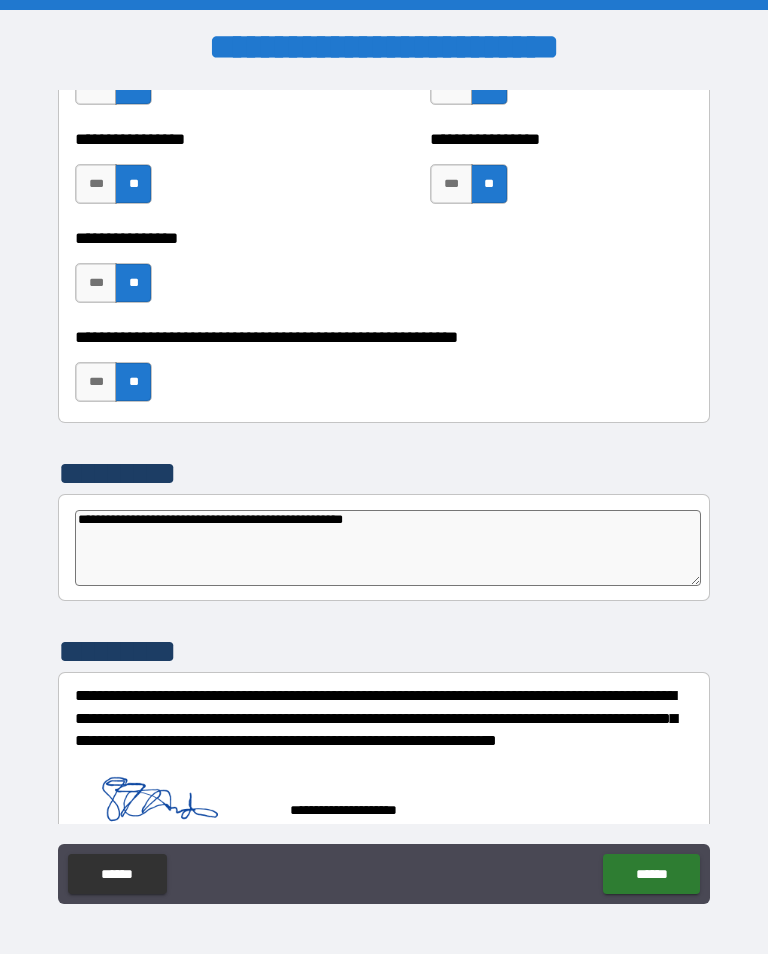 type on "**********" 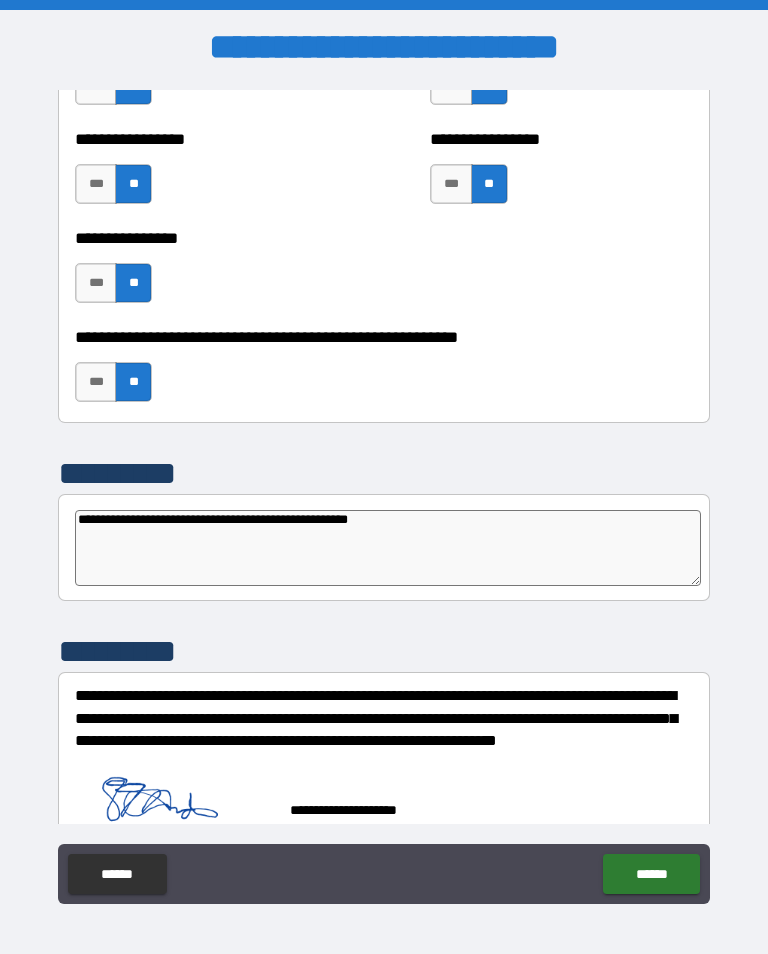 type on "*" 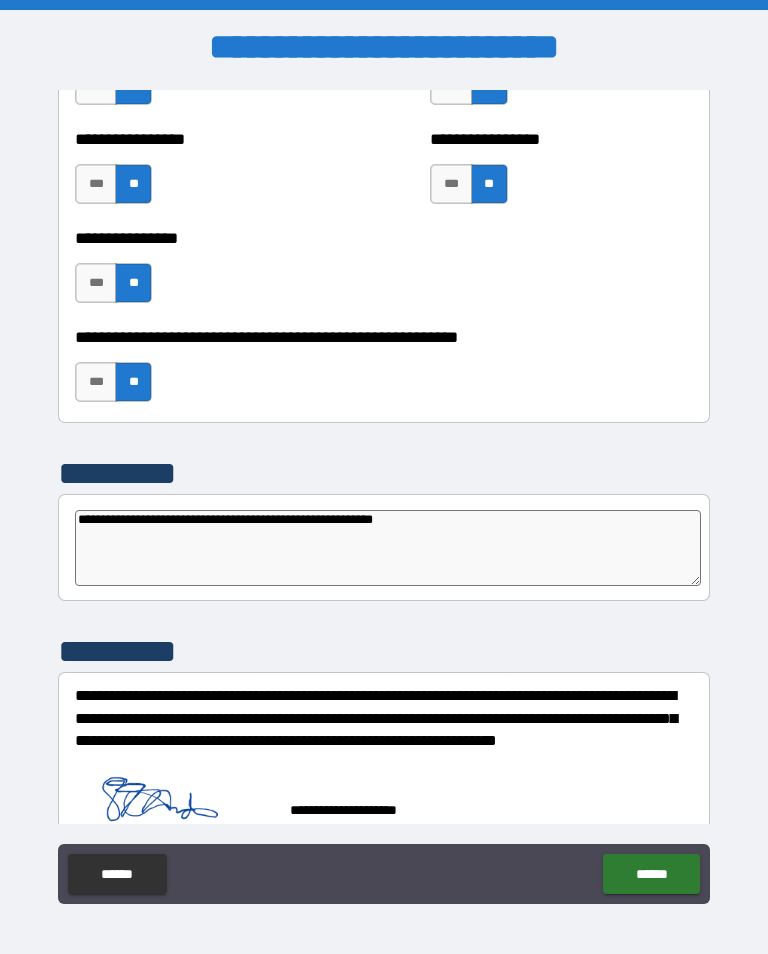 type on "*" 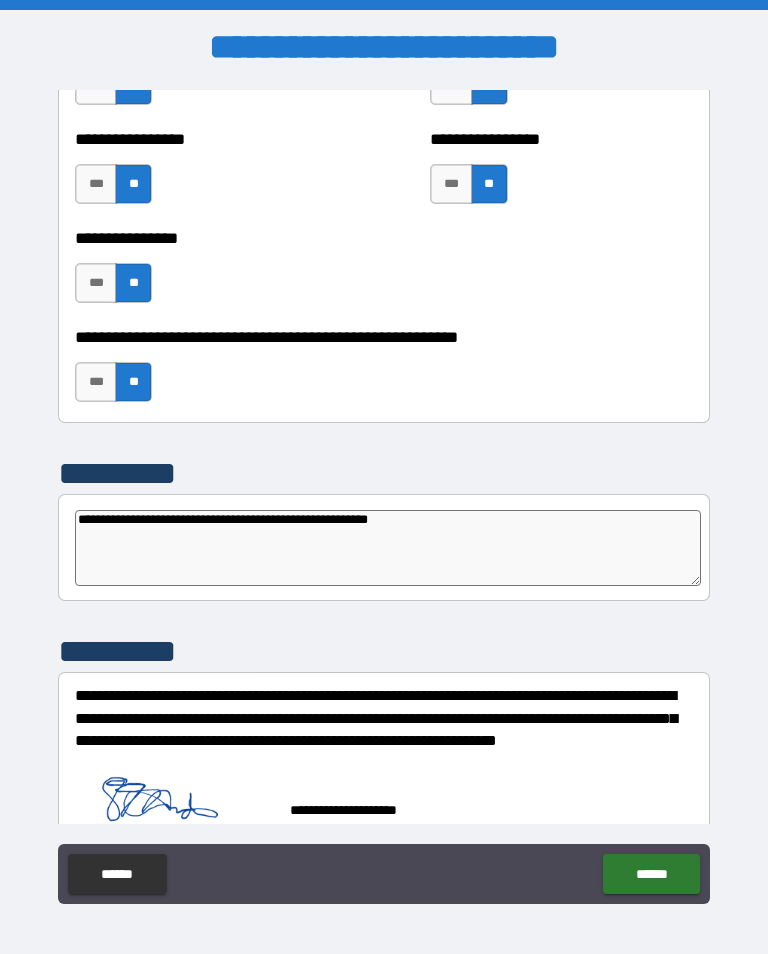 type on "*" 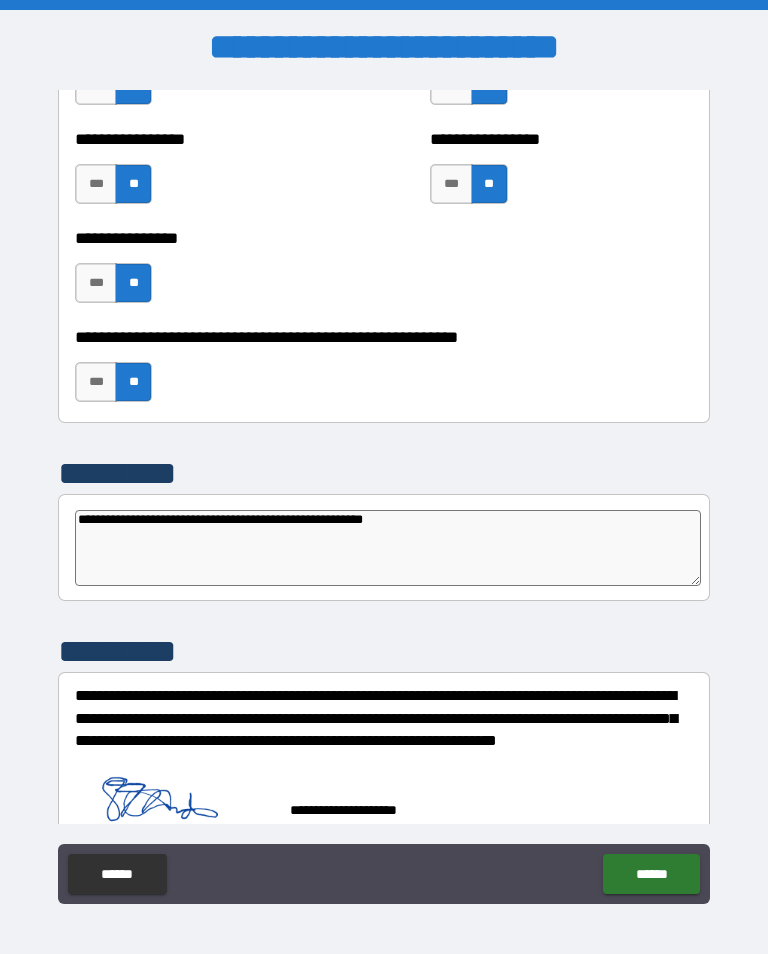 type on "**********" 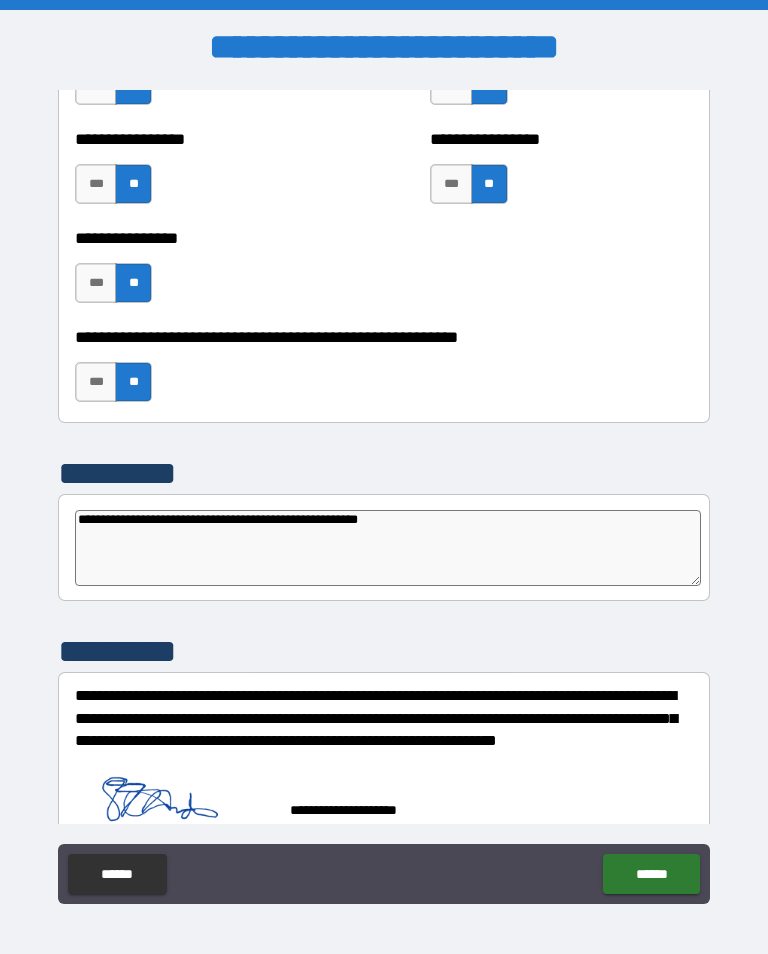 type on "*" 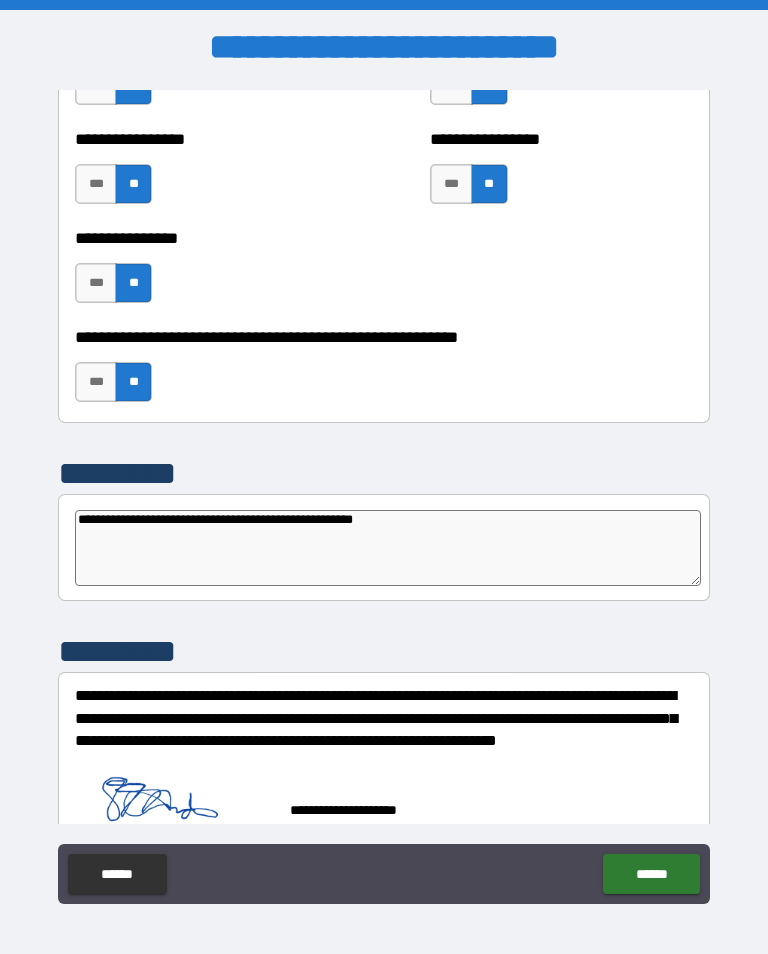 type on "**********" 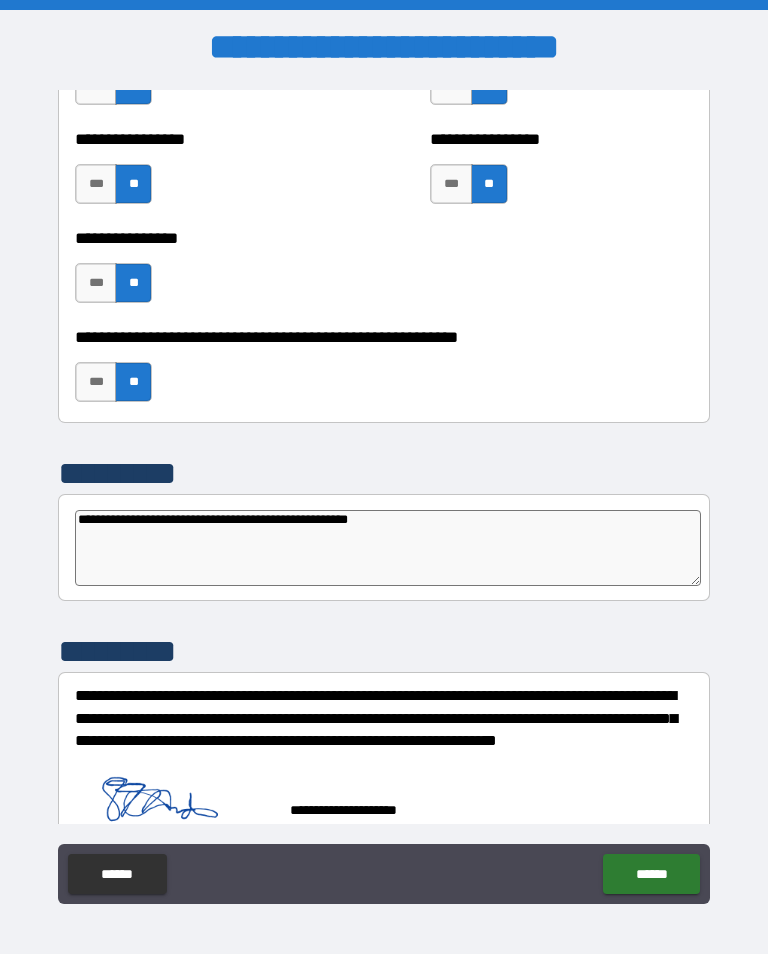 type on "*" 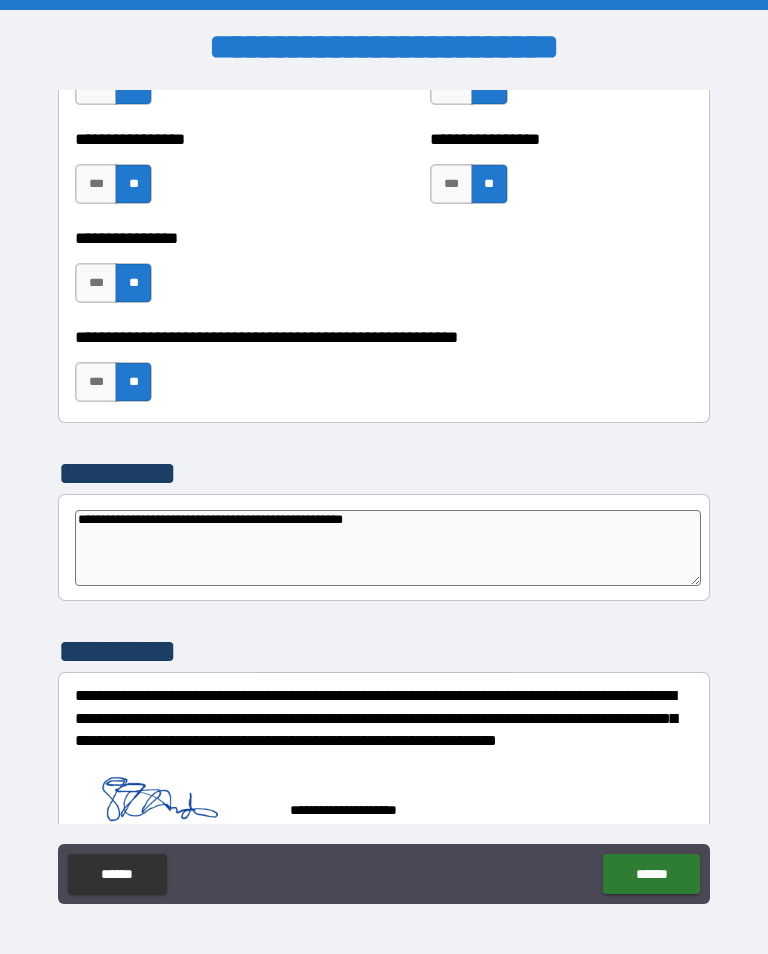 type on "*" 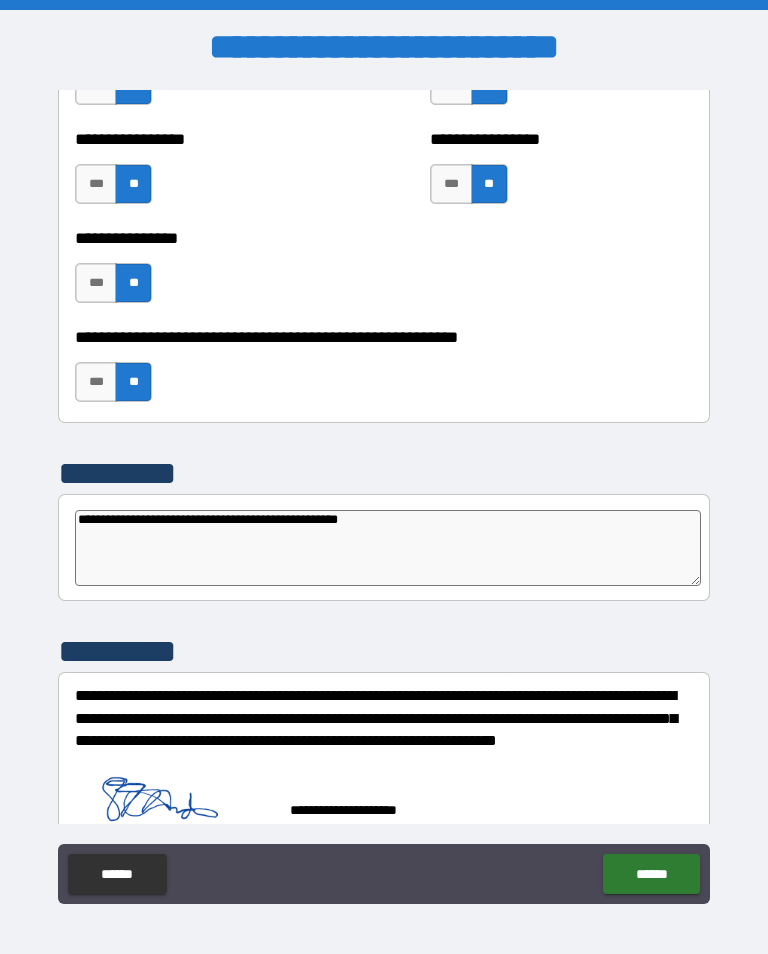type on "**********" 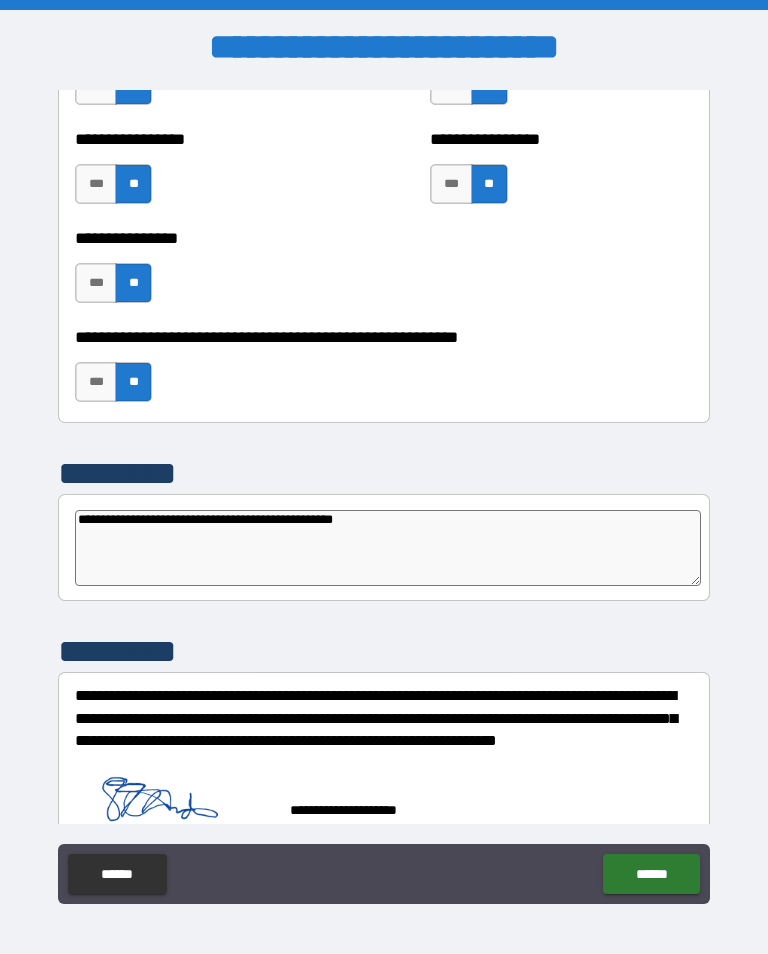 type on "**********" 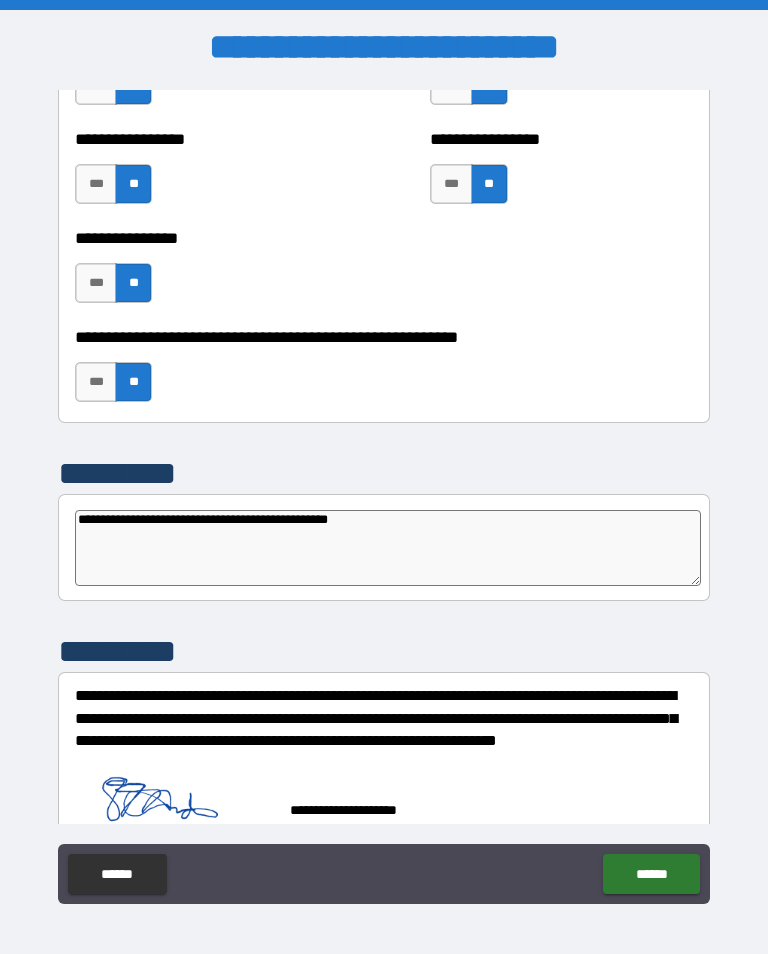 type on "**********" 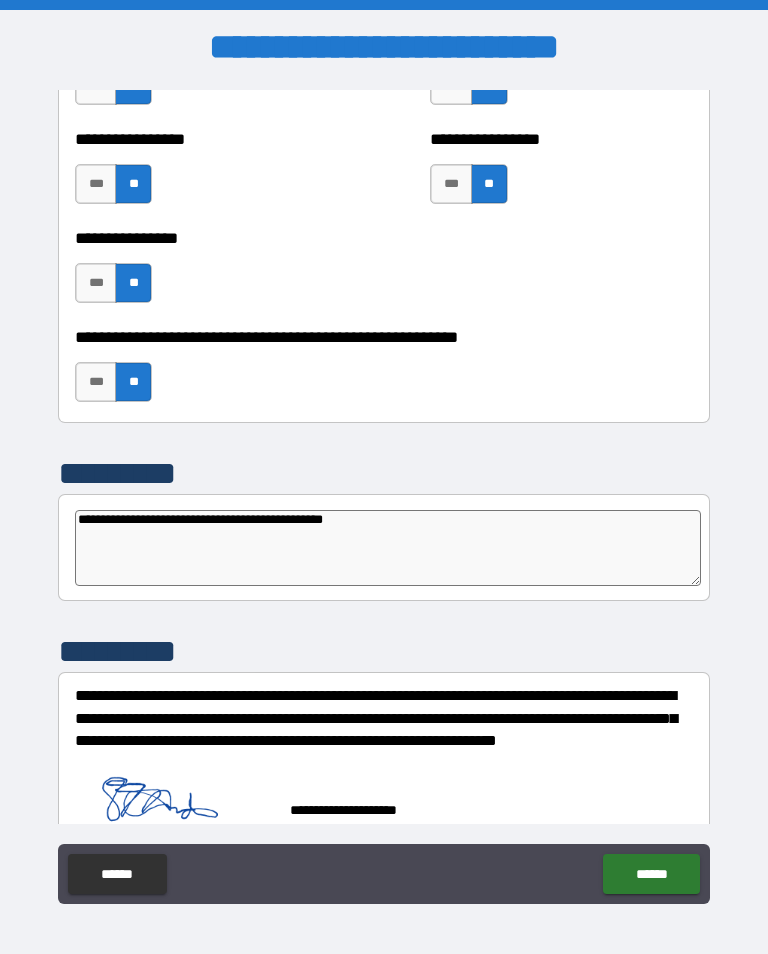 type on "*" 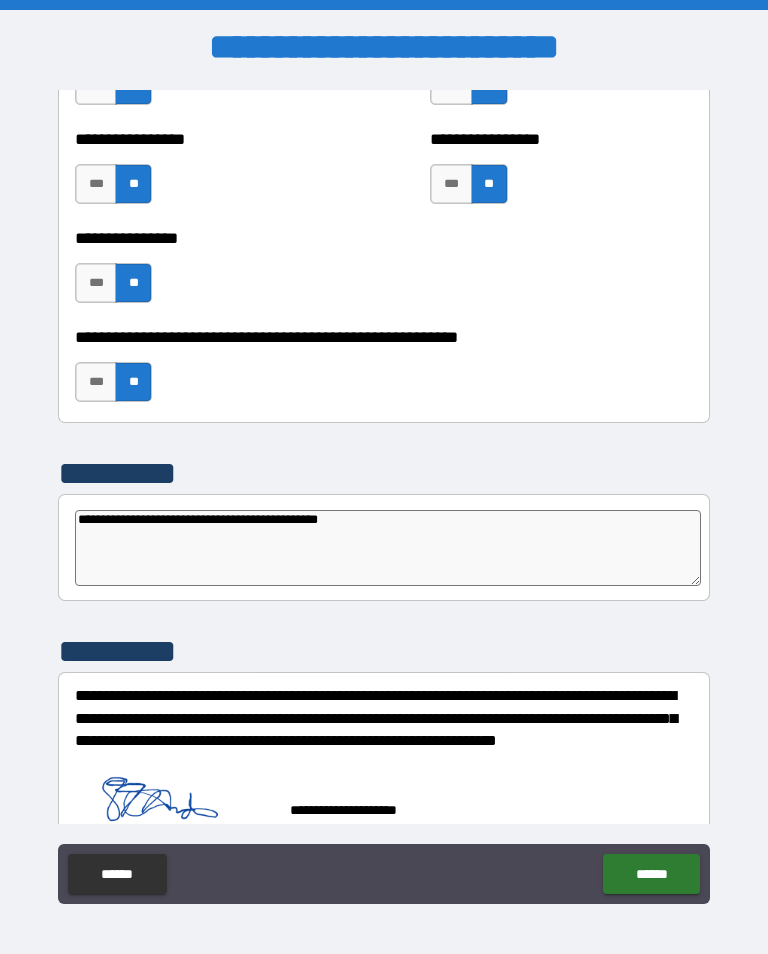 type on "*" 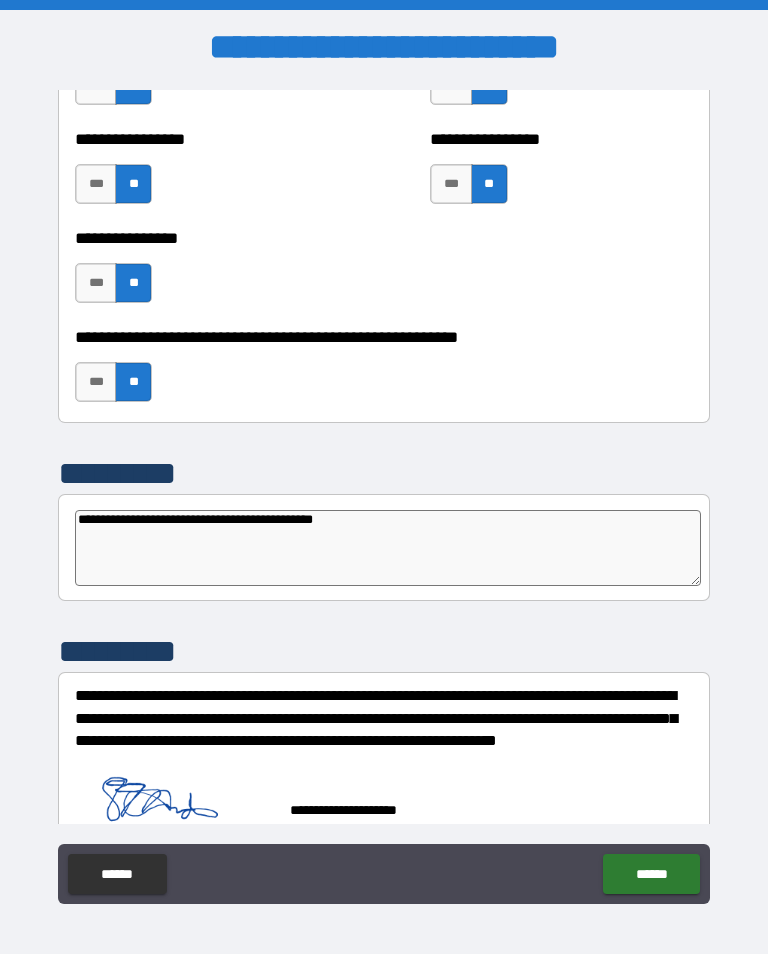 type on "**********" 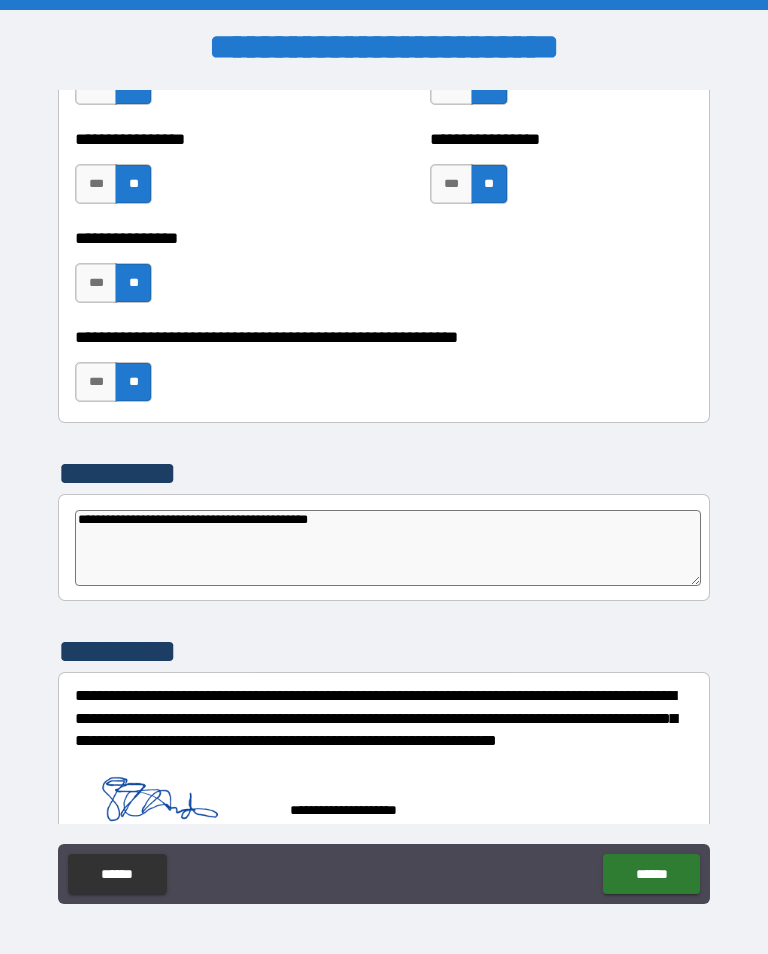 type on "*" 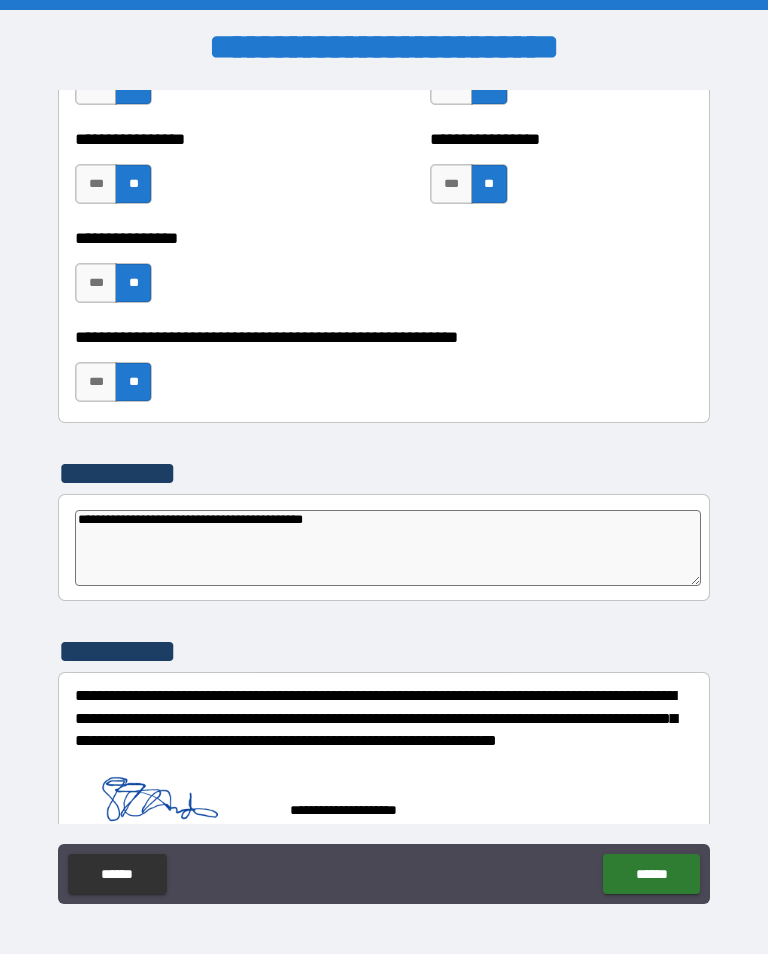 type on "*" 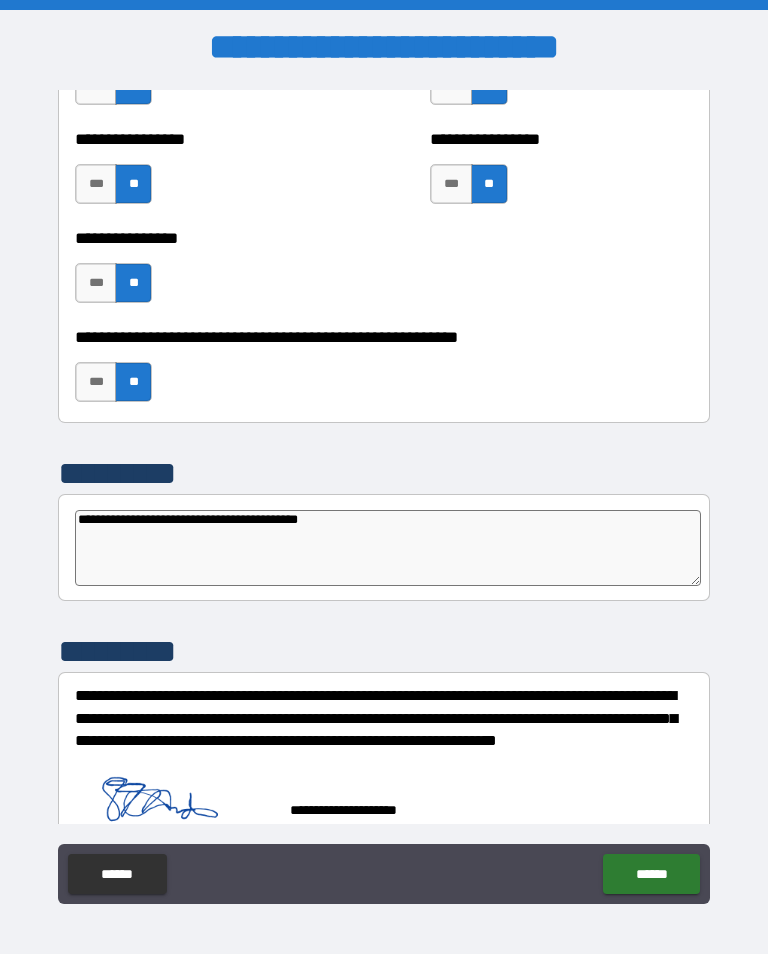 type on "*" 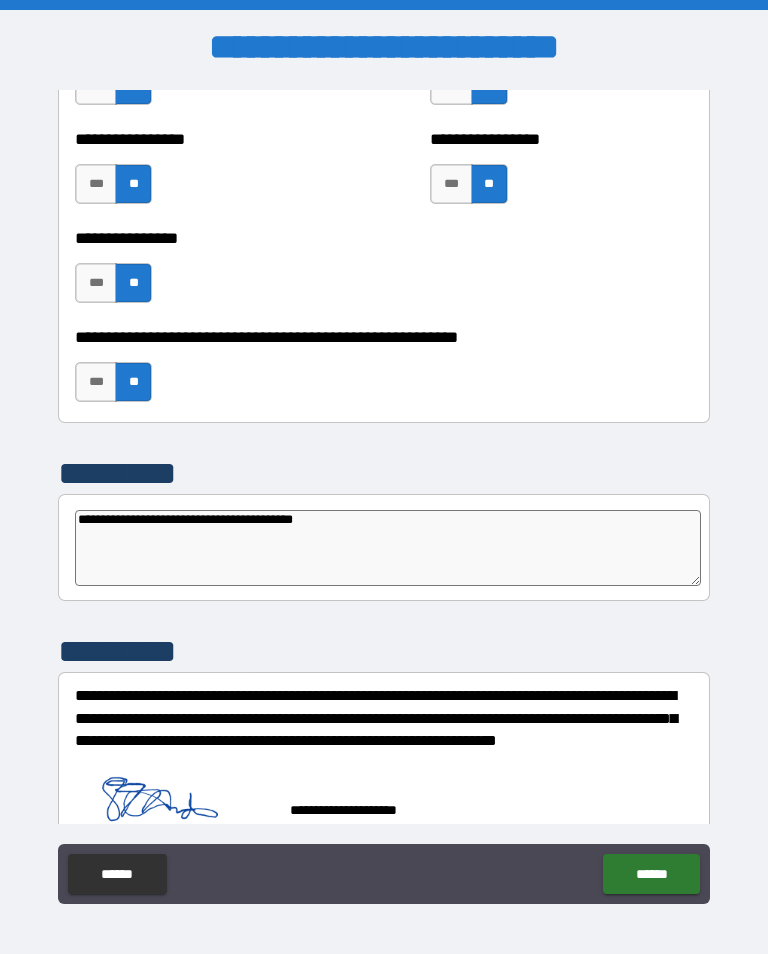 type on "*" 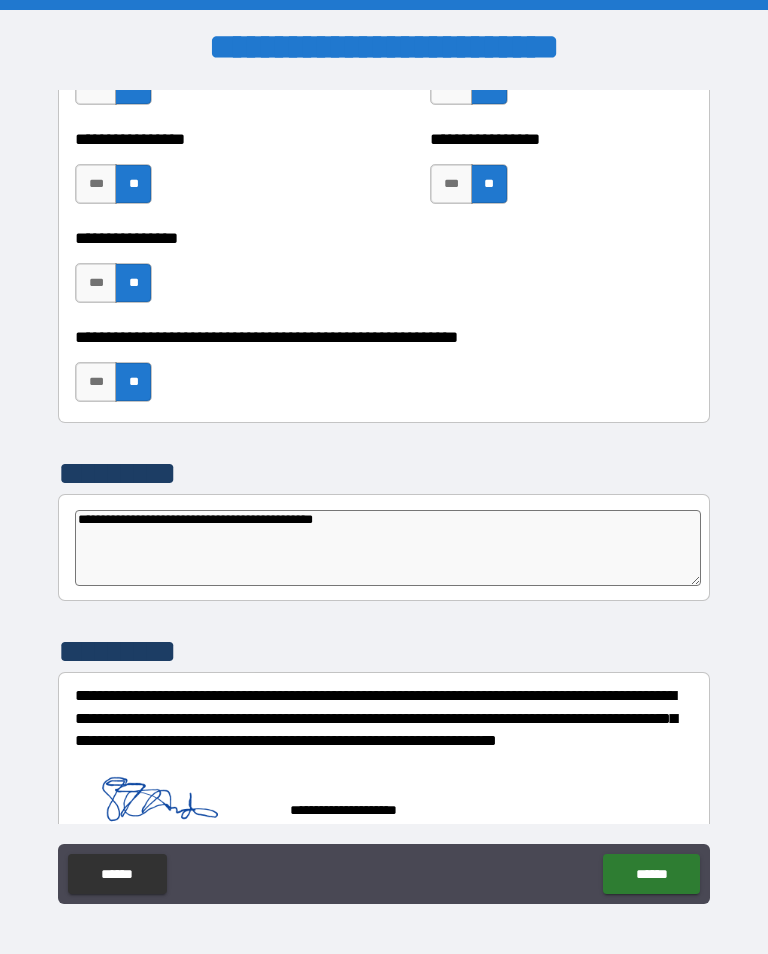 type on "*" 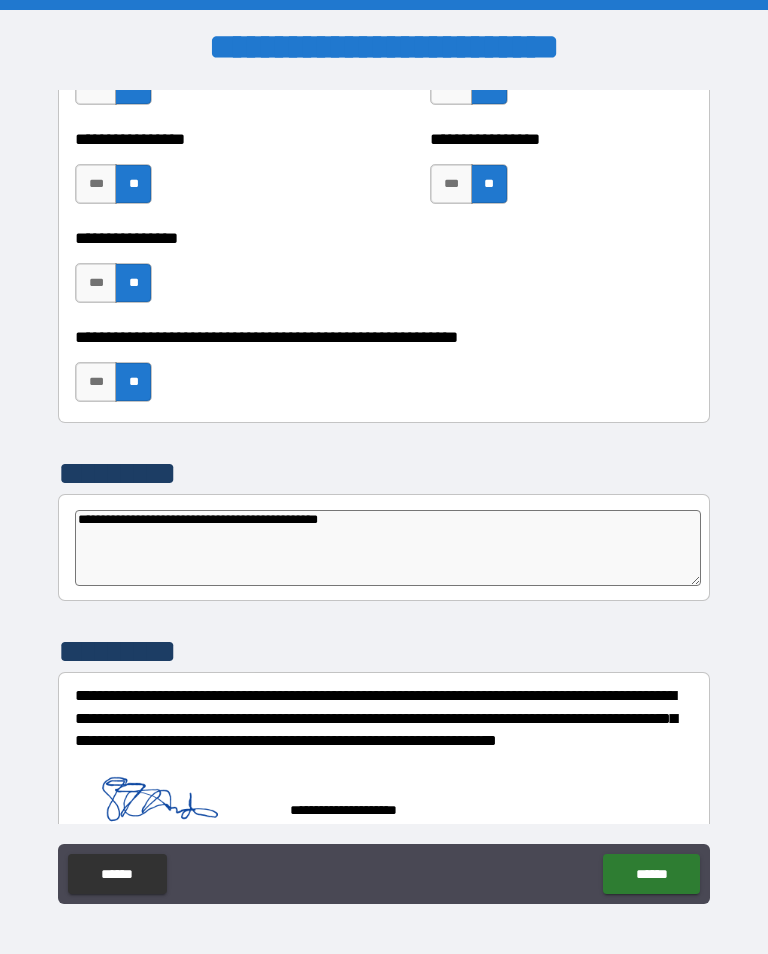 type on "*" 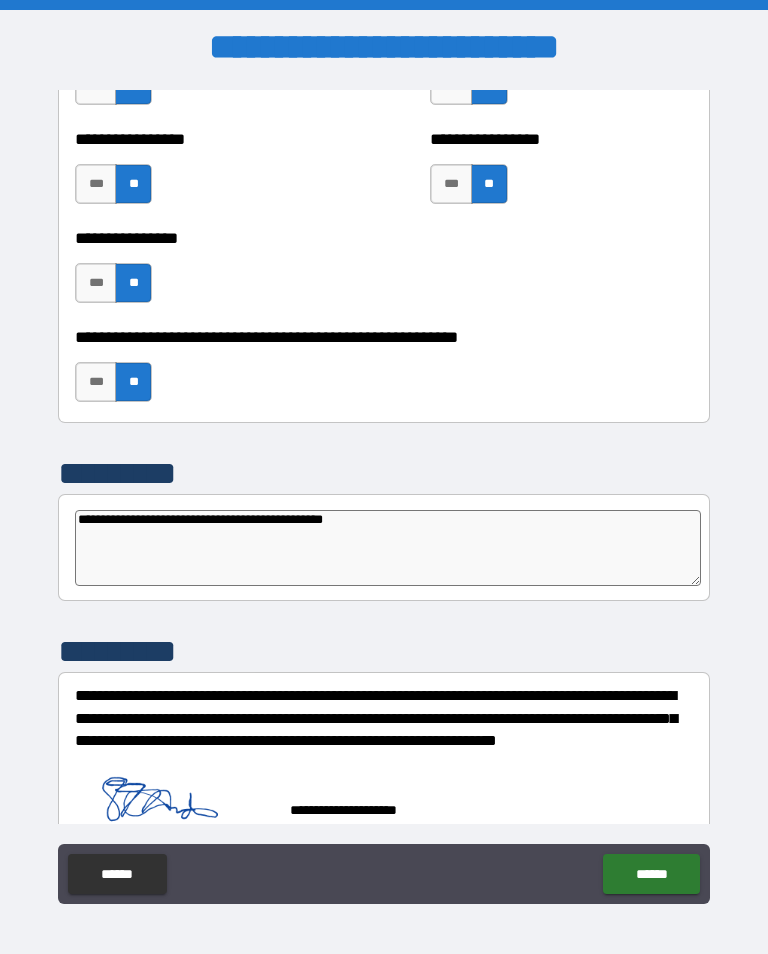 type on "*" 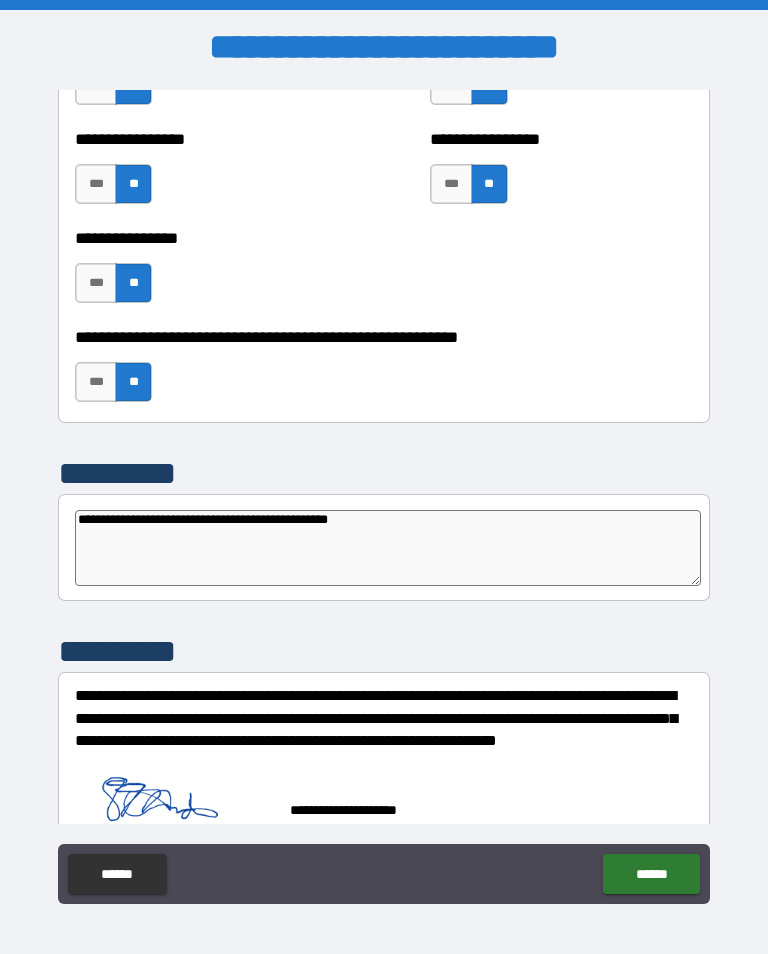 type on "*" 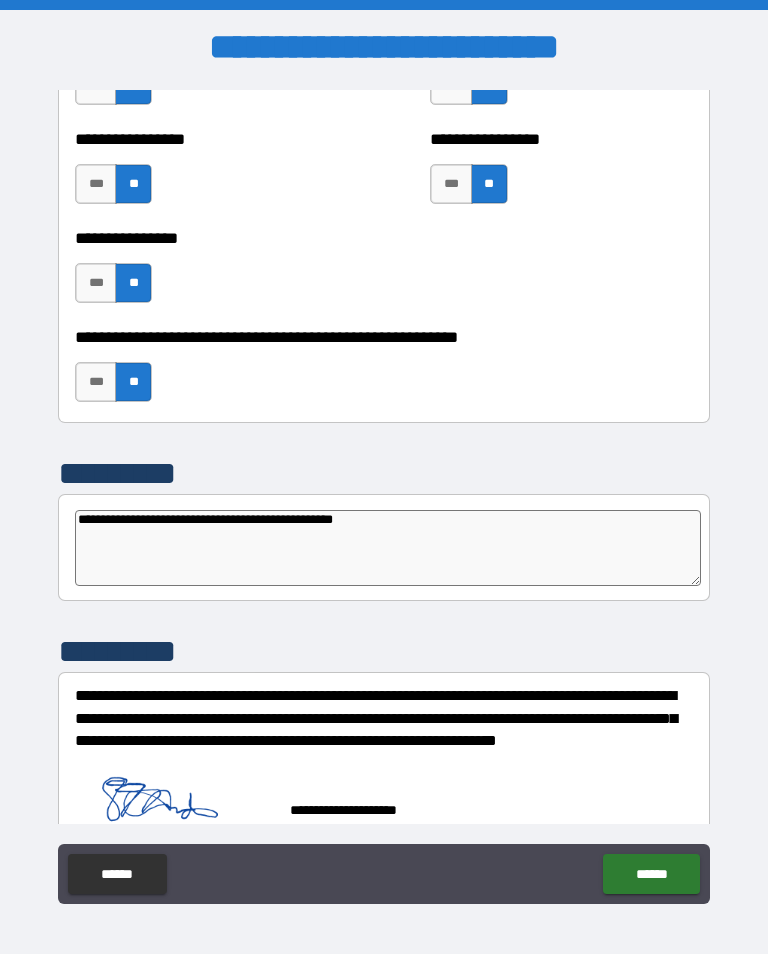 type on "*" 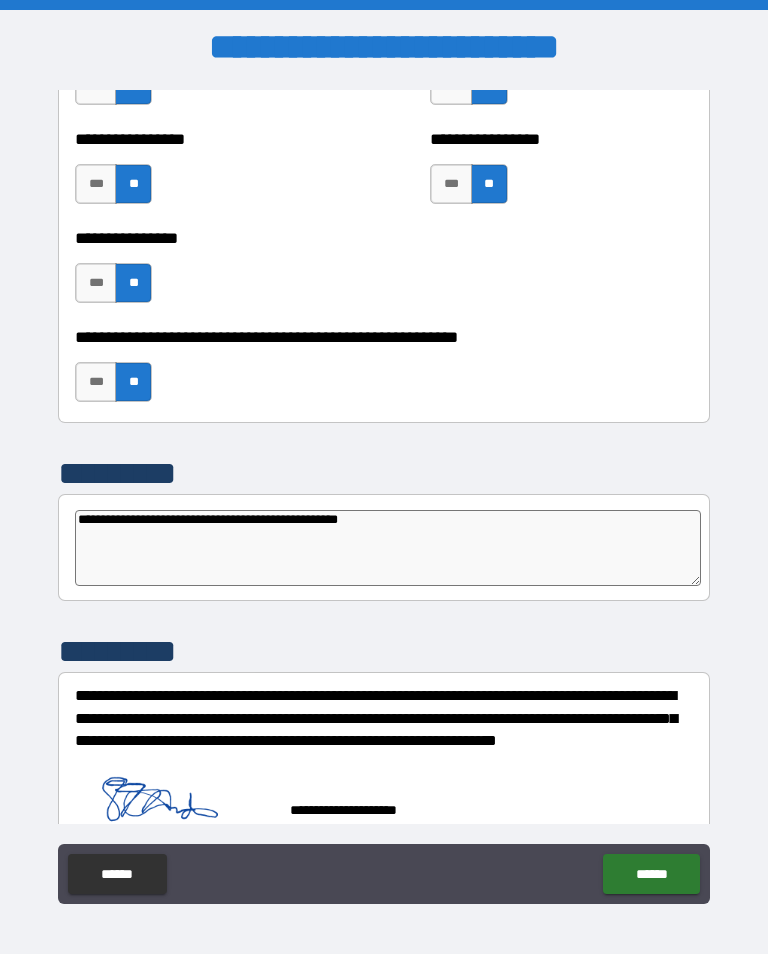 type on "*" 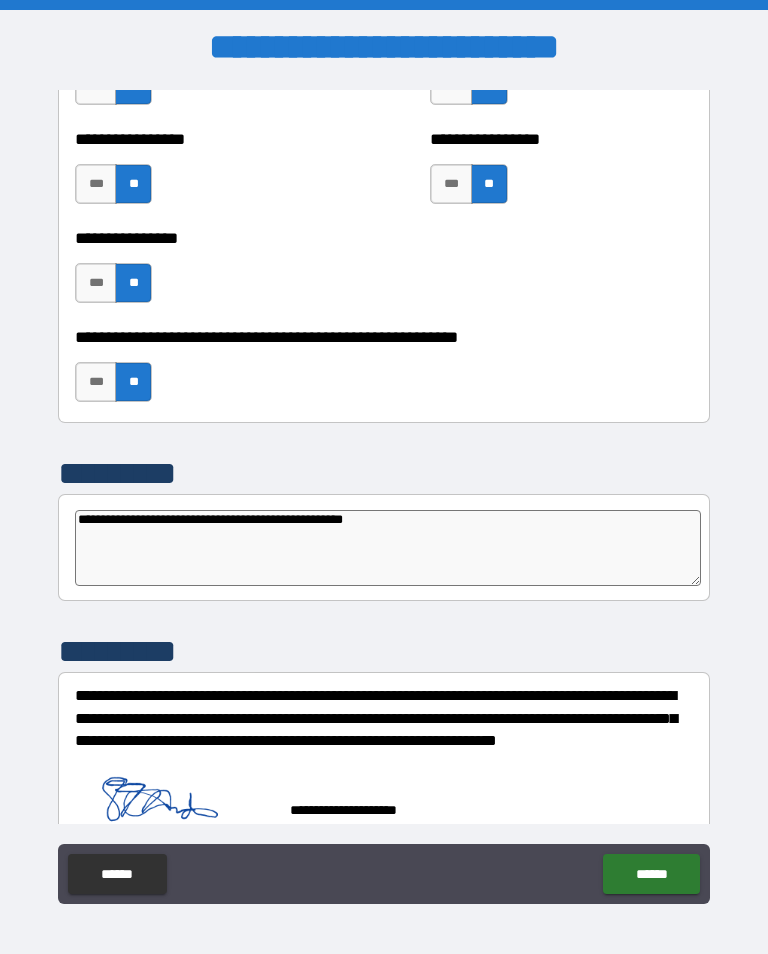 type on "*" 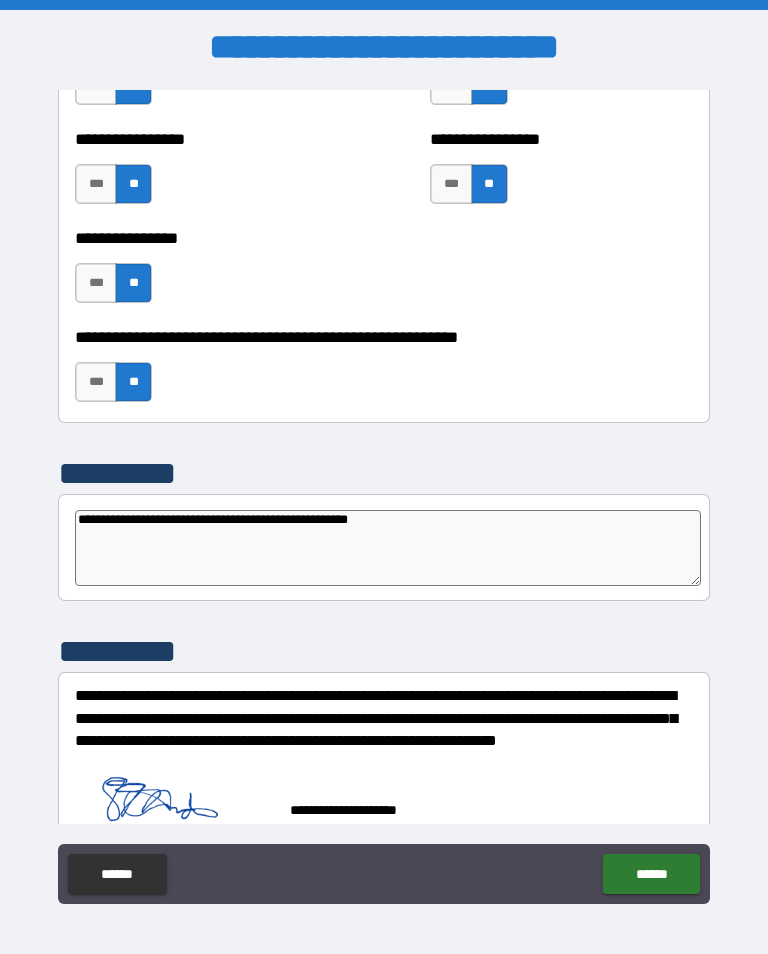 type on "*" 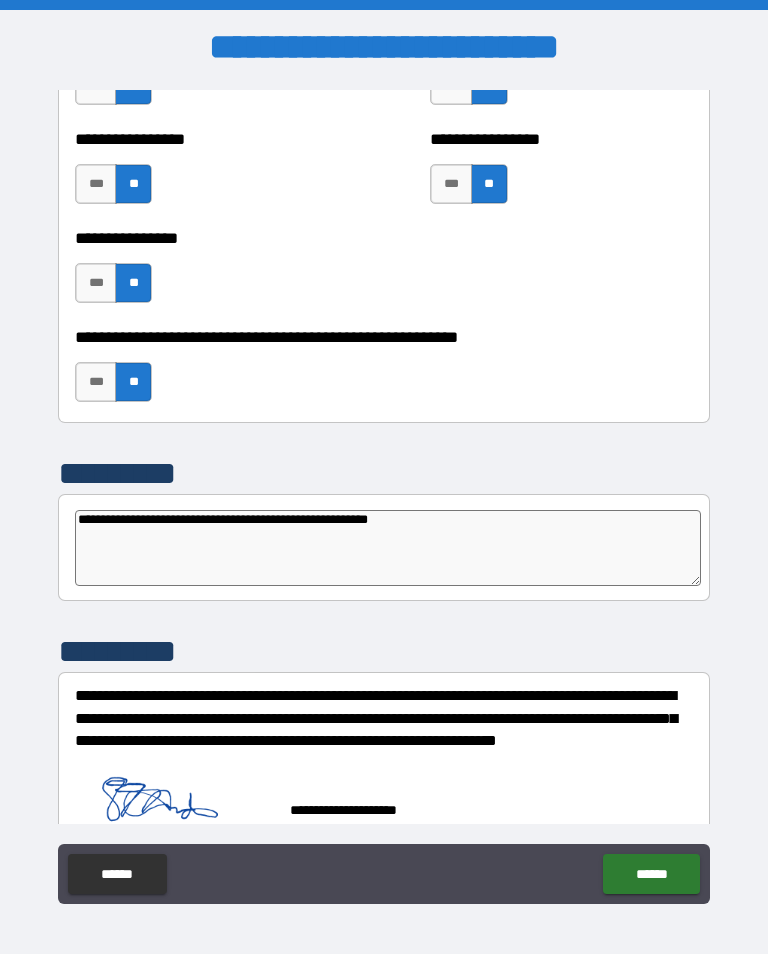 type on "**********" 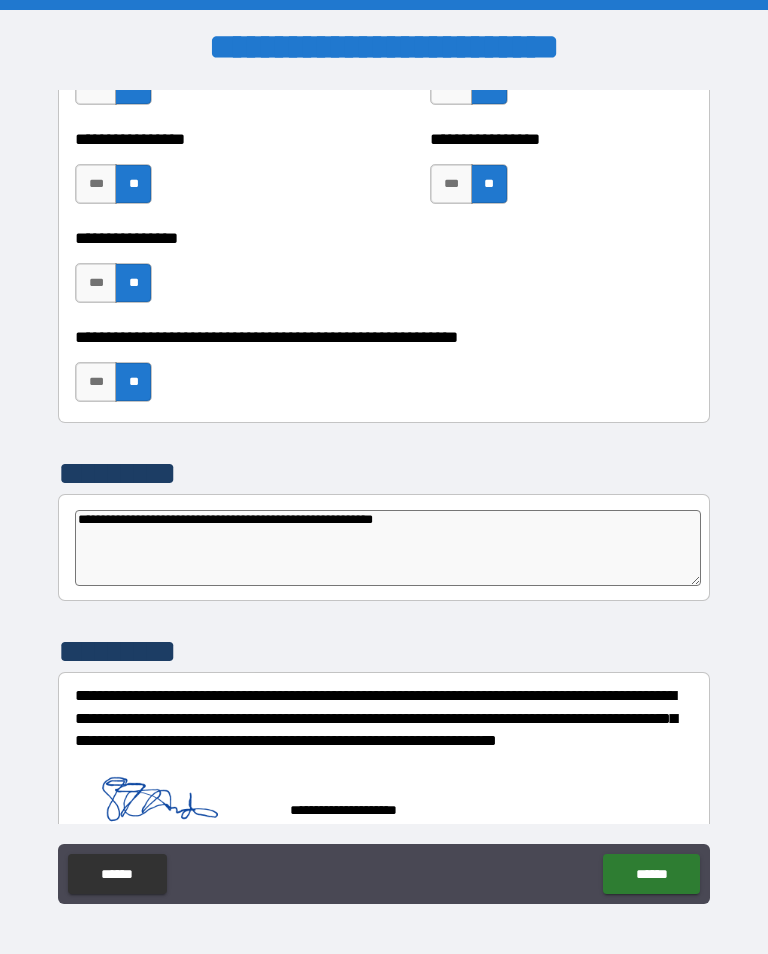 type on "*" 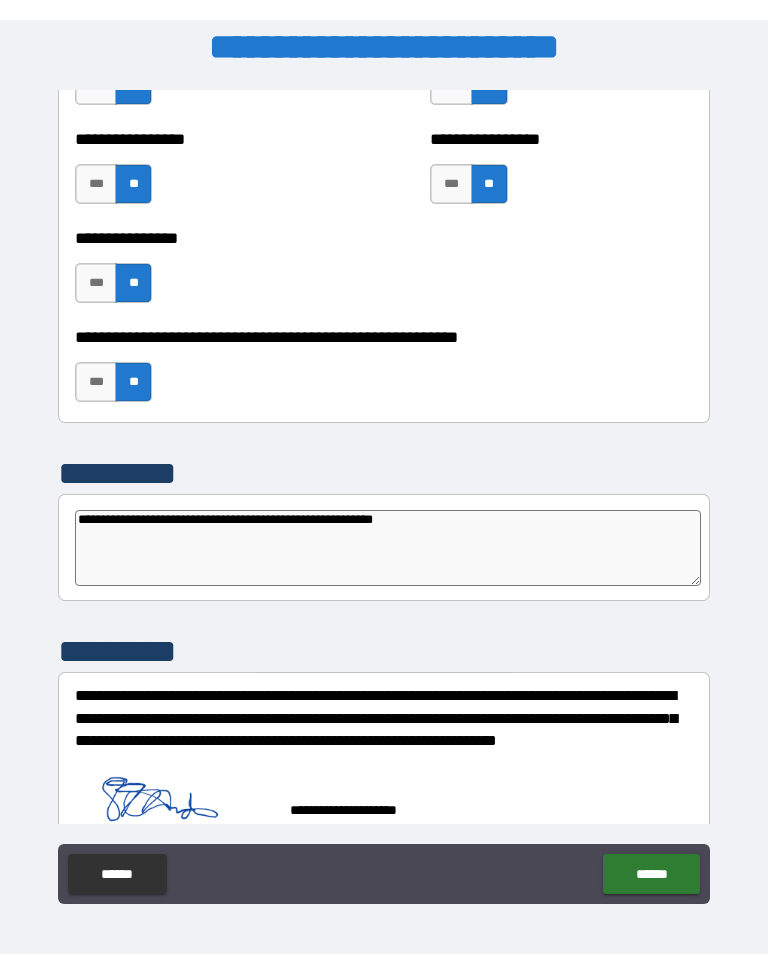 scroll, scrollTop: 31, scrollLeft: 0, axis: vertical 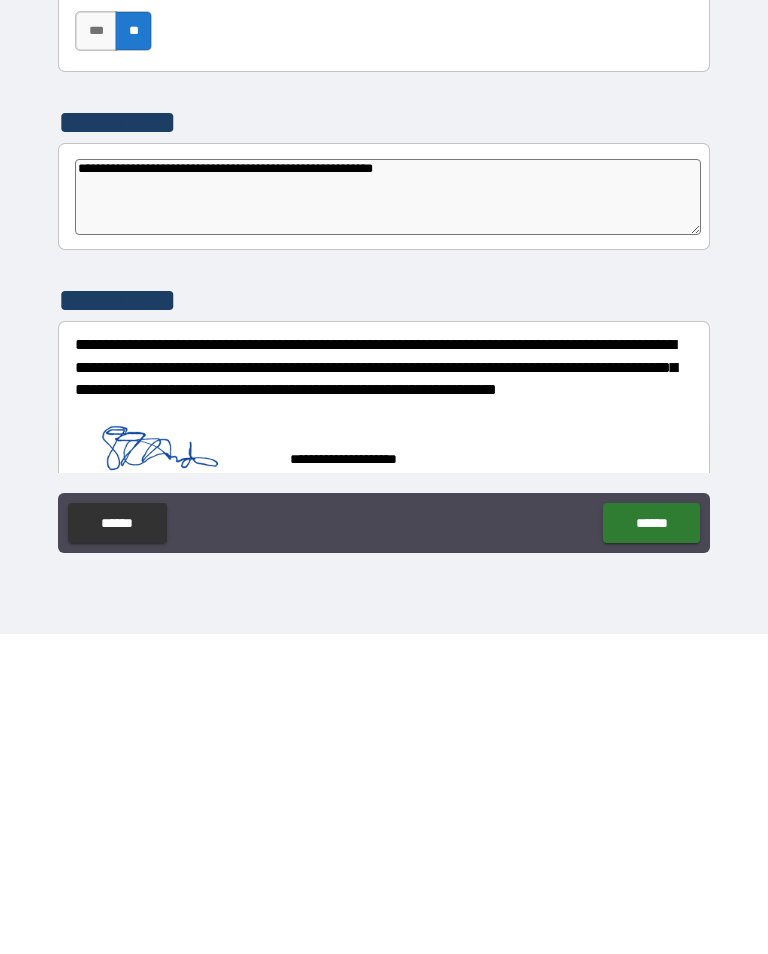 click on "******" at bounding box center (651, 843) 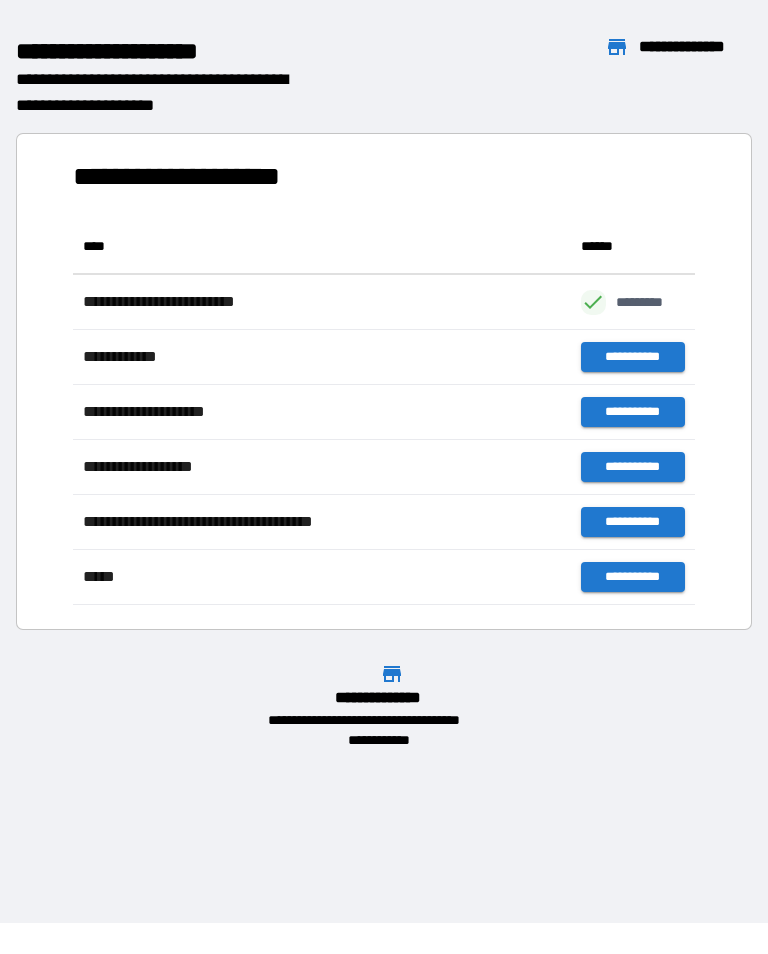 scroll, scrollTop: 1, scrollLeft: 1, axis: both 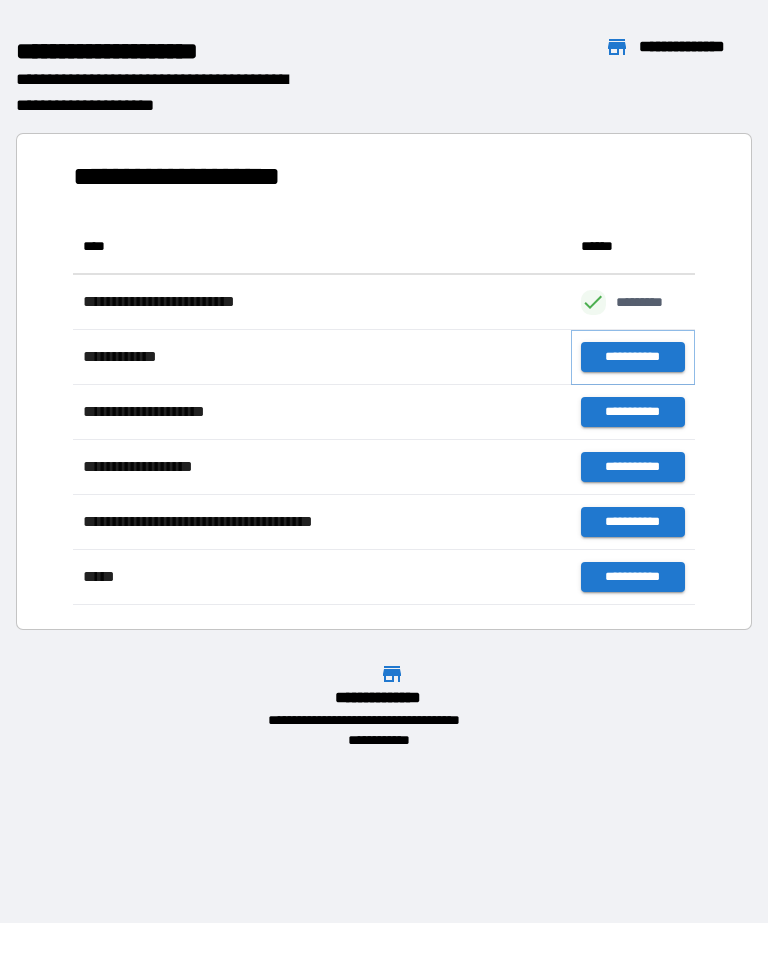 click on "**********" at bounding box center [633, 357] 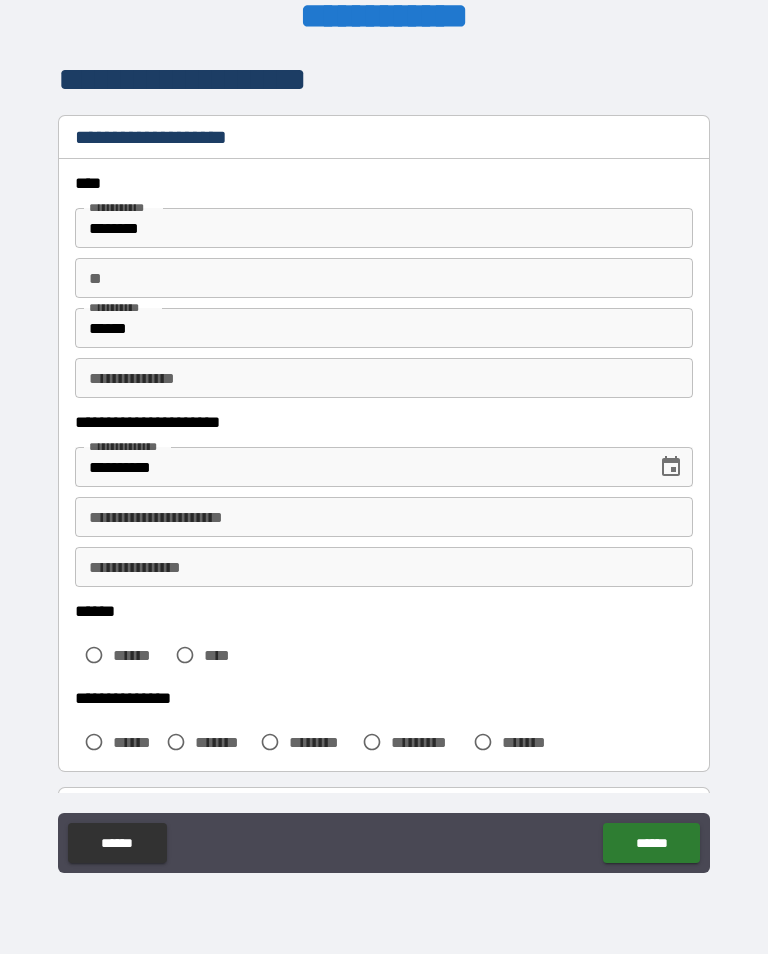 click on "******" at bounding box center (384, 328) 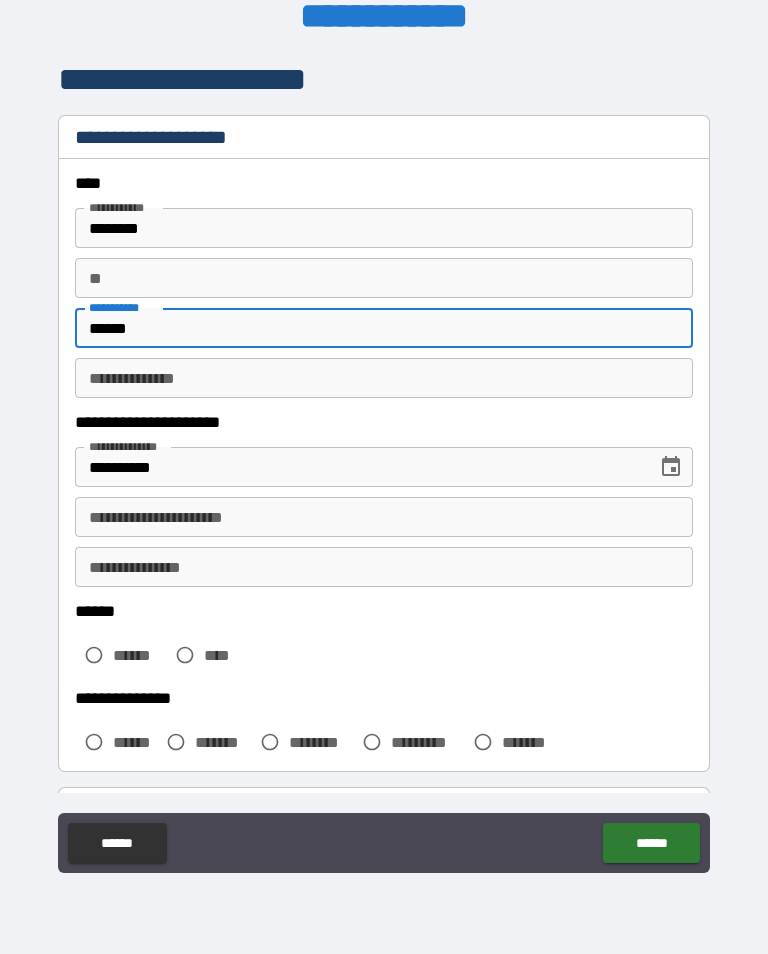 type on "******" 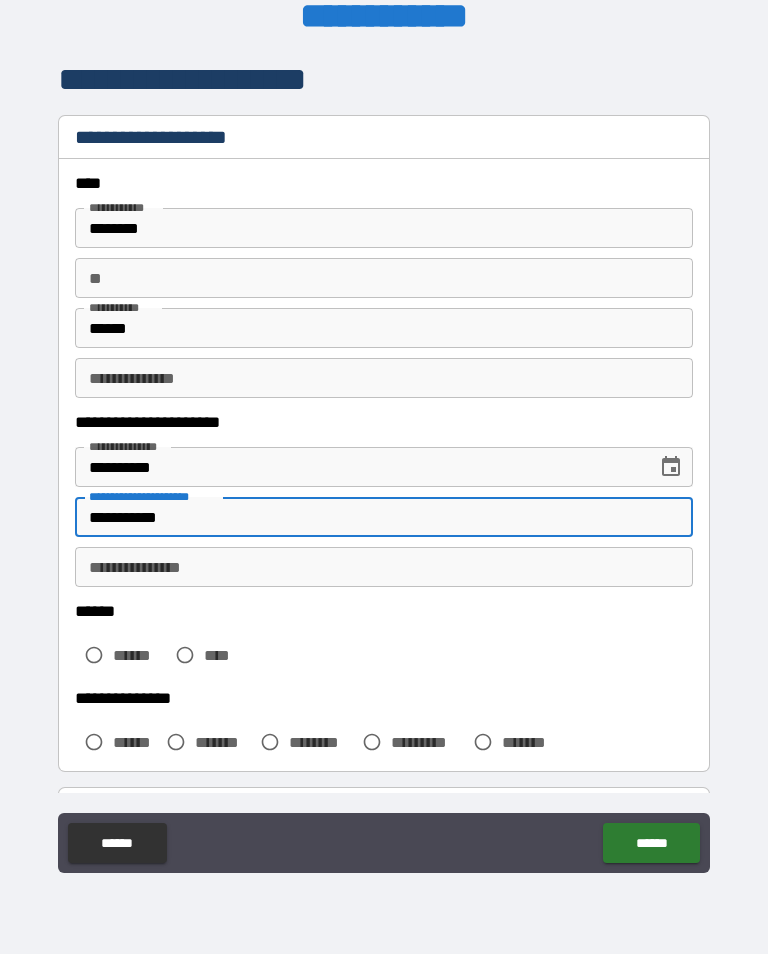 type on "**********" 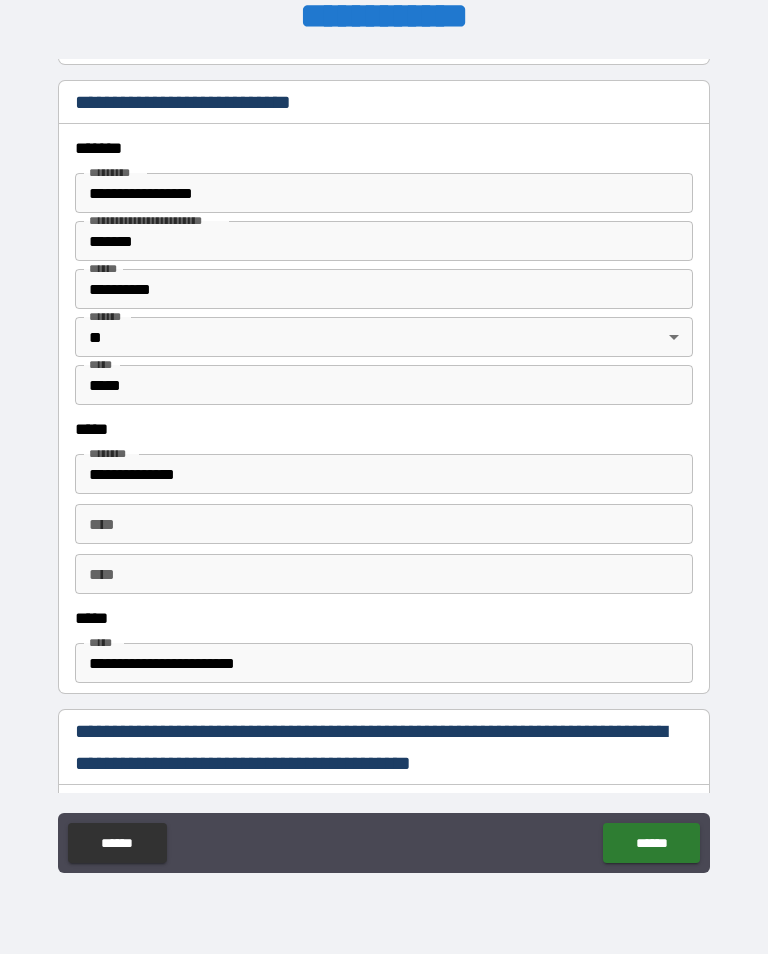 scroll, scrollTop: 708, scrollLeft: 0, axis: vertical 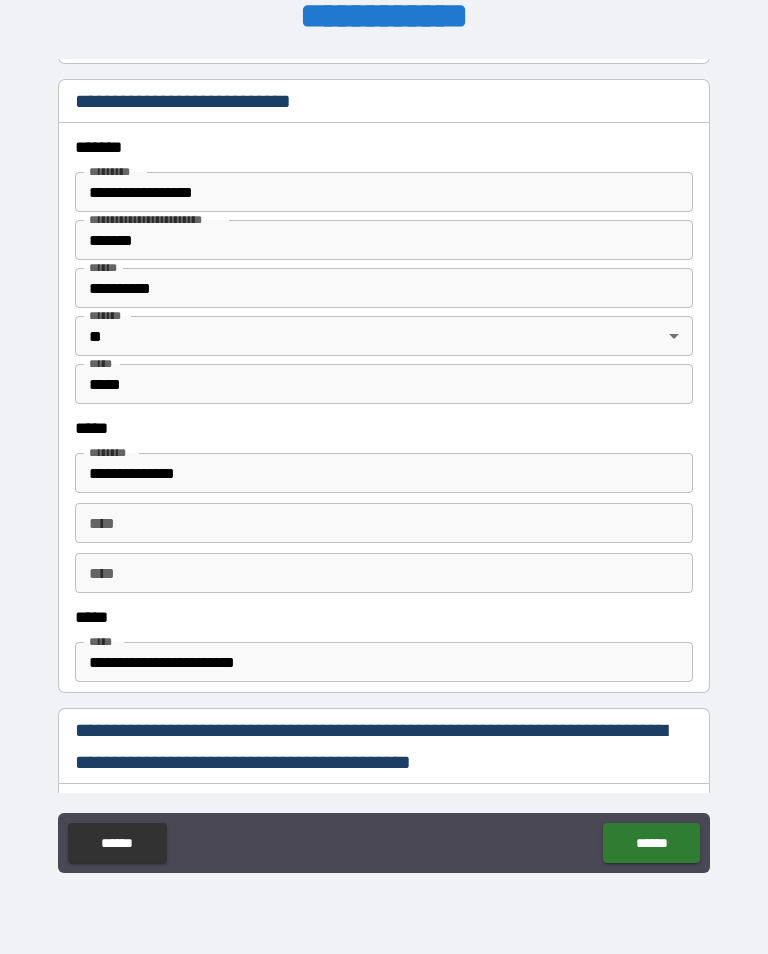 click on "**********" at bounding box center [384, 662] 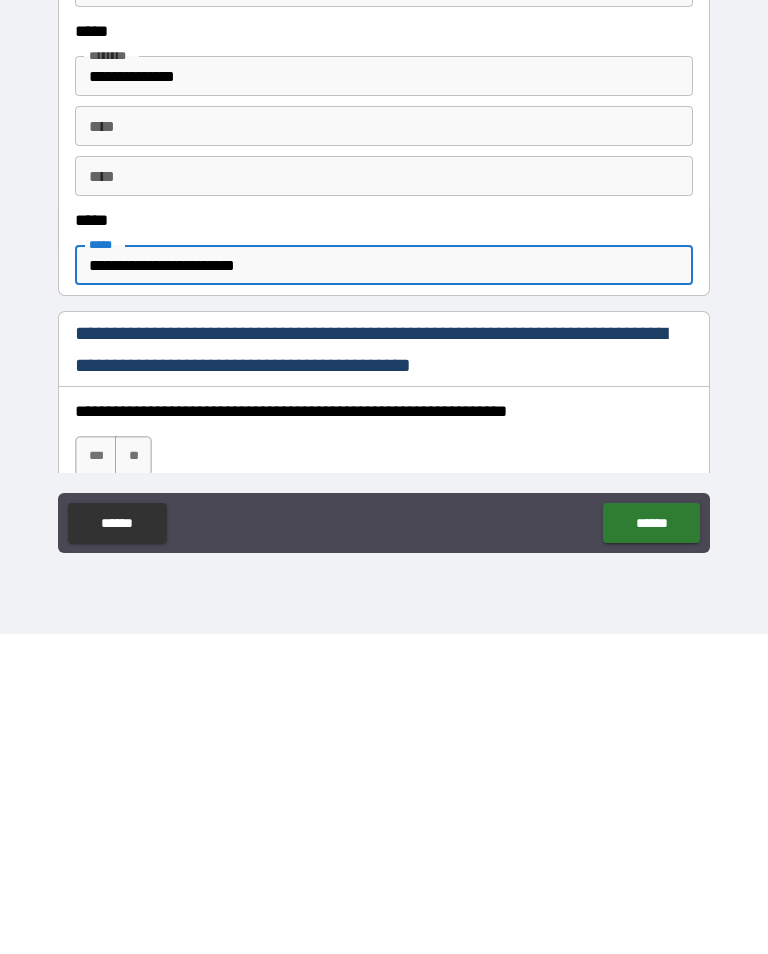 scroll, scrollTop: 790, scrollLeft: 0, axis: vertical 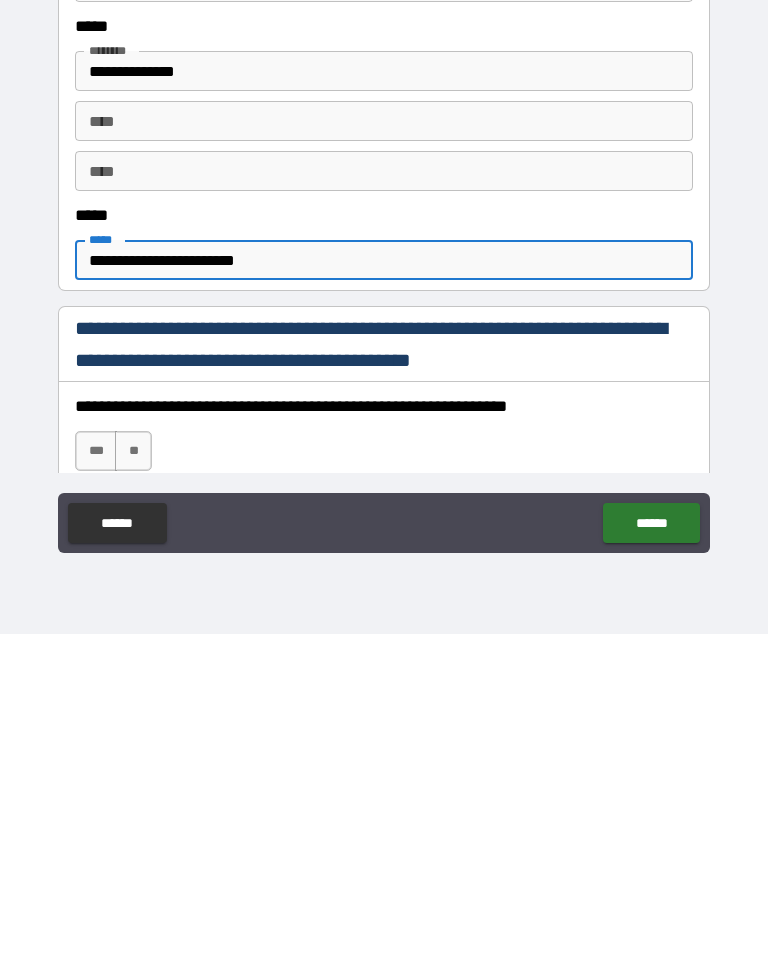 type on "**********" 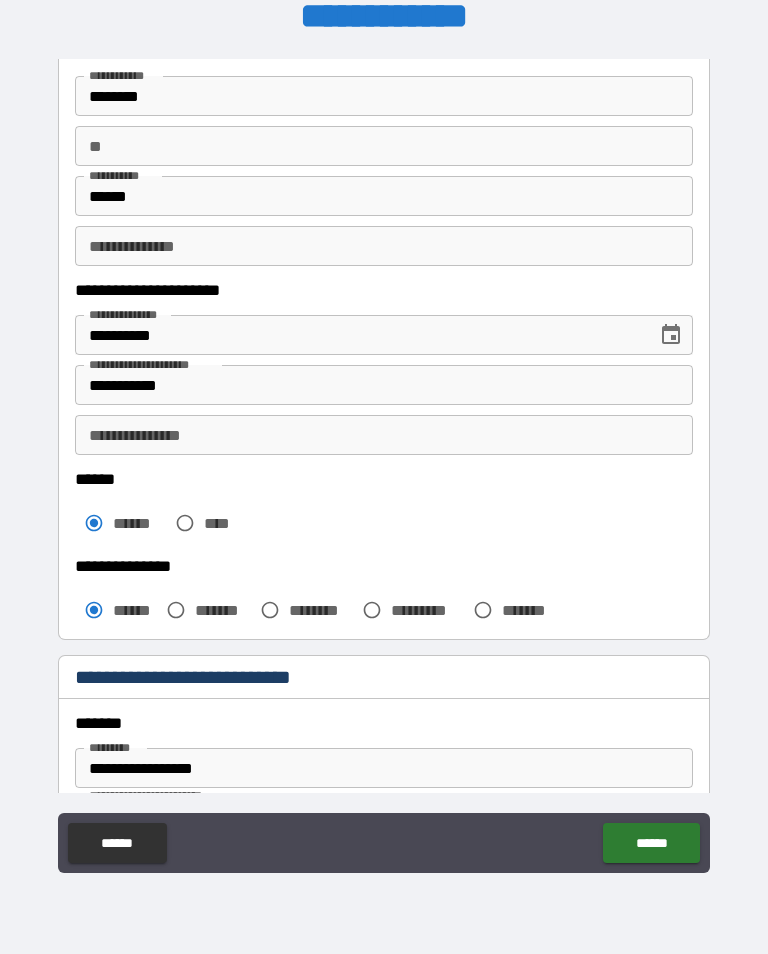 scroll, scrollTop: 131, scrollLeft: 0, axis: vertical 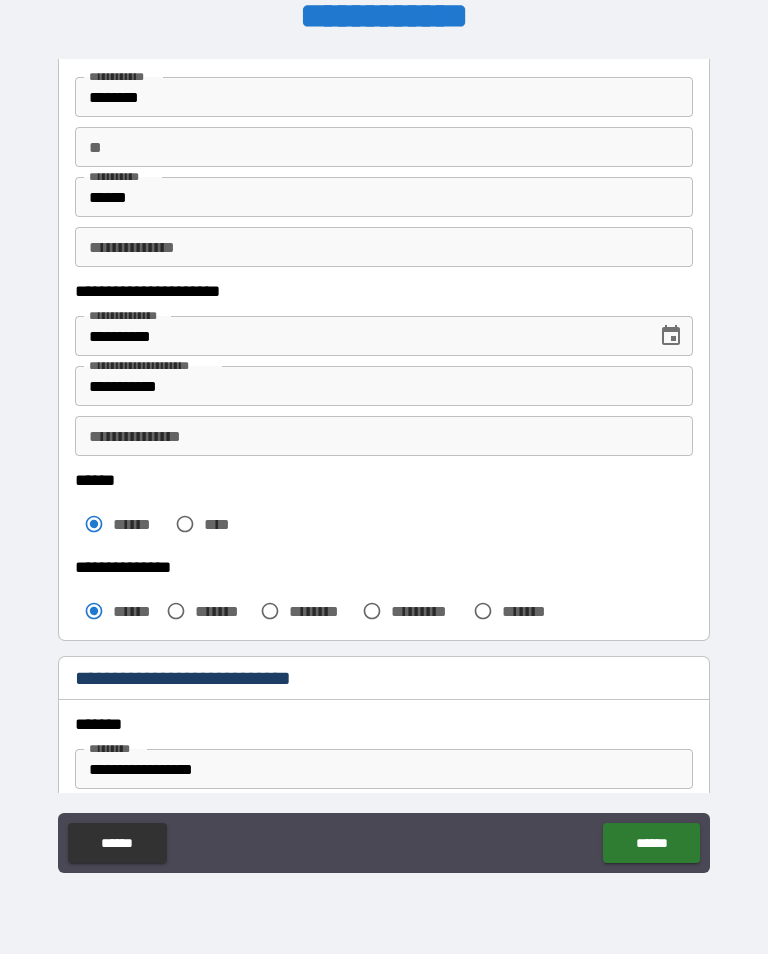 click on "******" at bounding box center (651, 843) 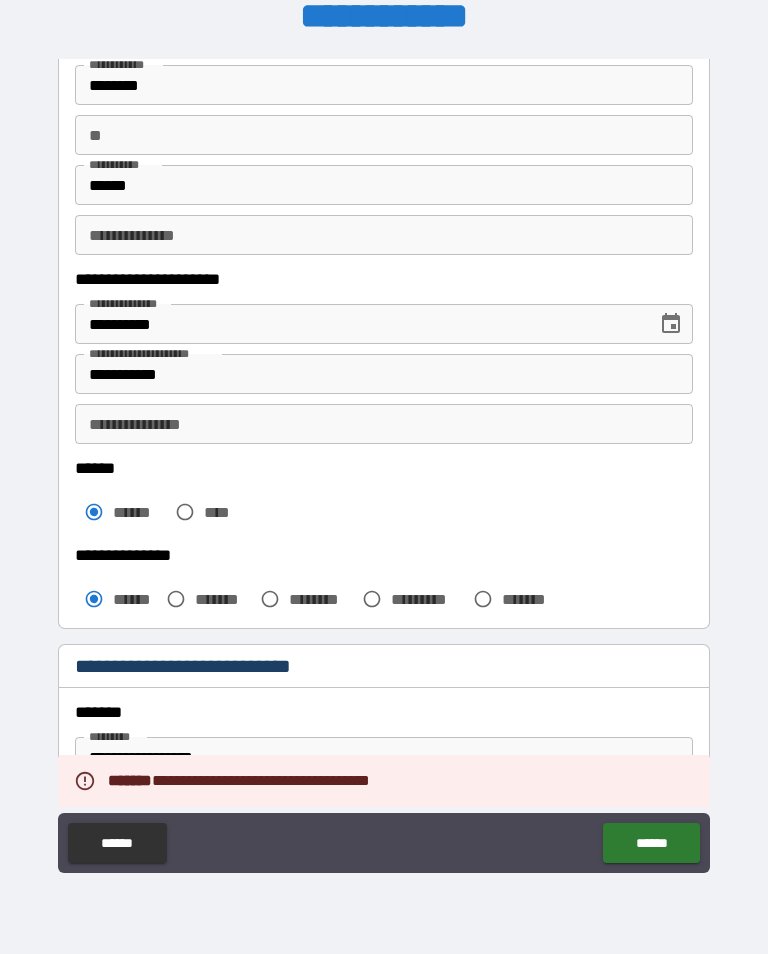 scroll, scrollTop: 124, scrollLeft: 0, axis: vertical 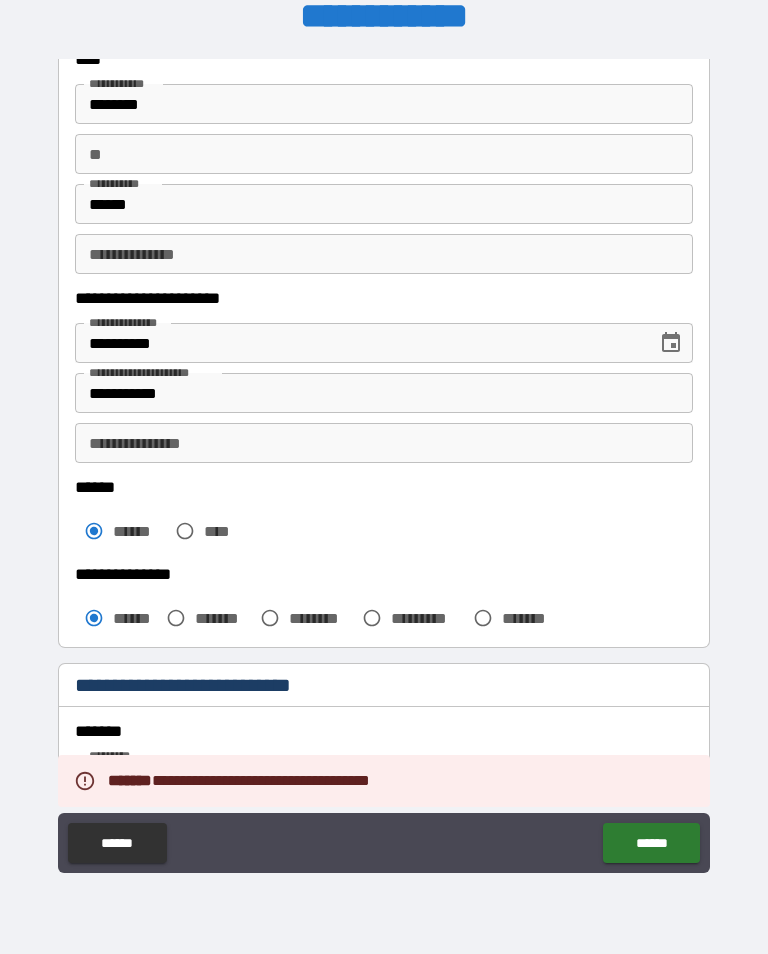 click on "**********" at bounding box center [384, 443] 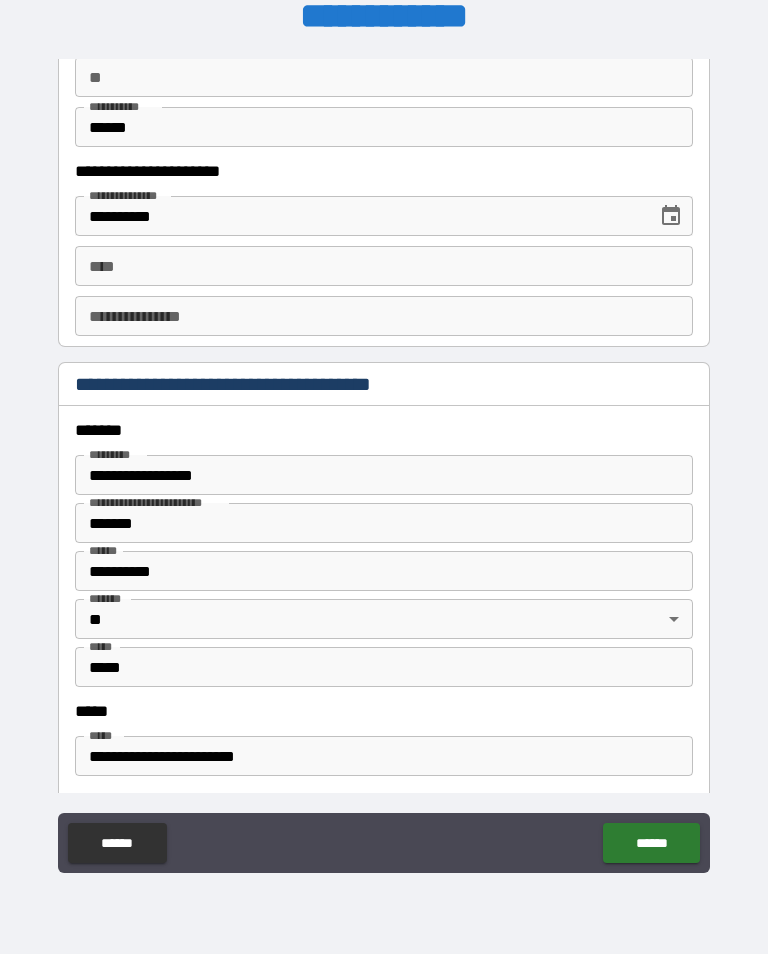scroll, scrollTop: 2060, scrollLeft: 0, axis: vertical 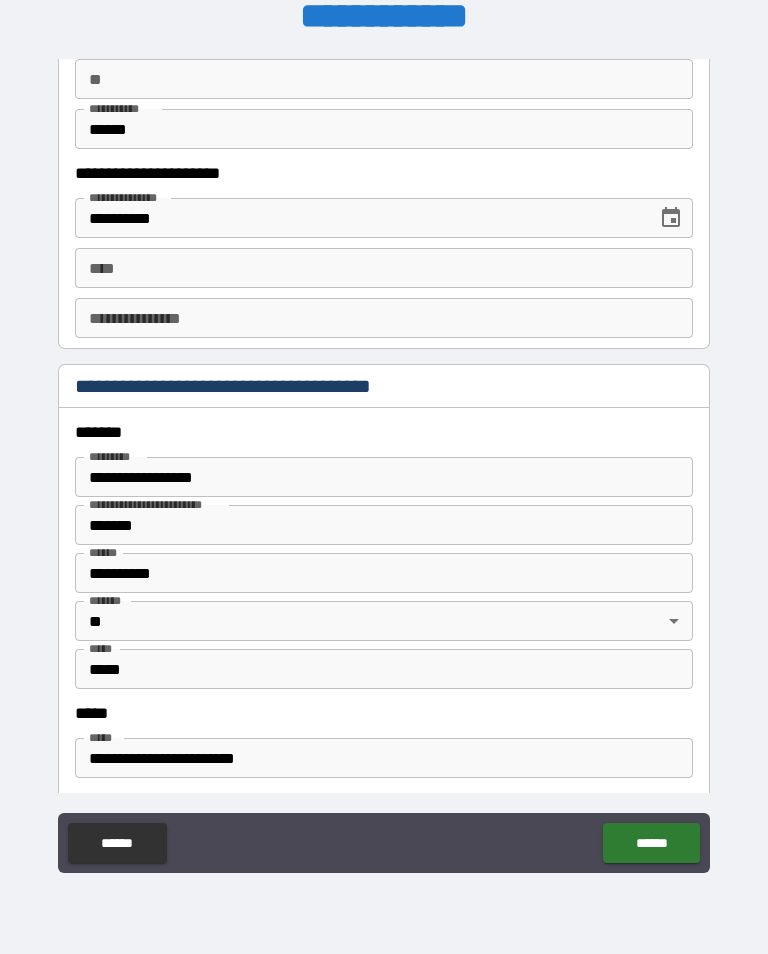 type on "**********" 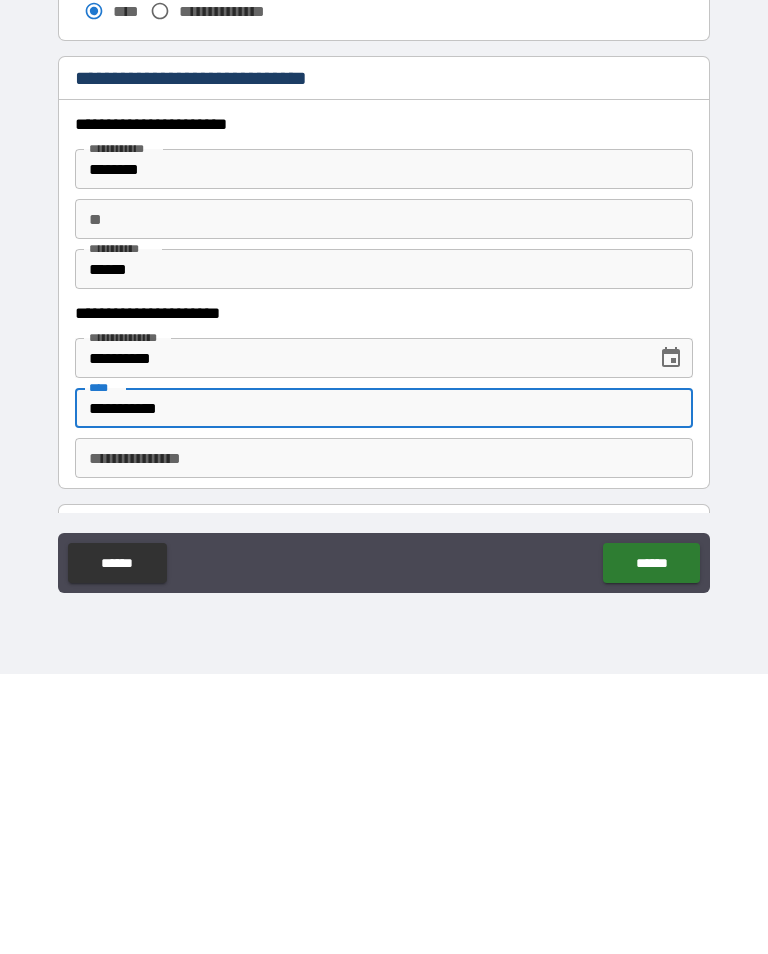 scroll, scrollTop: 1646, scrollLeft: 0, axis: vertical 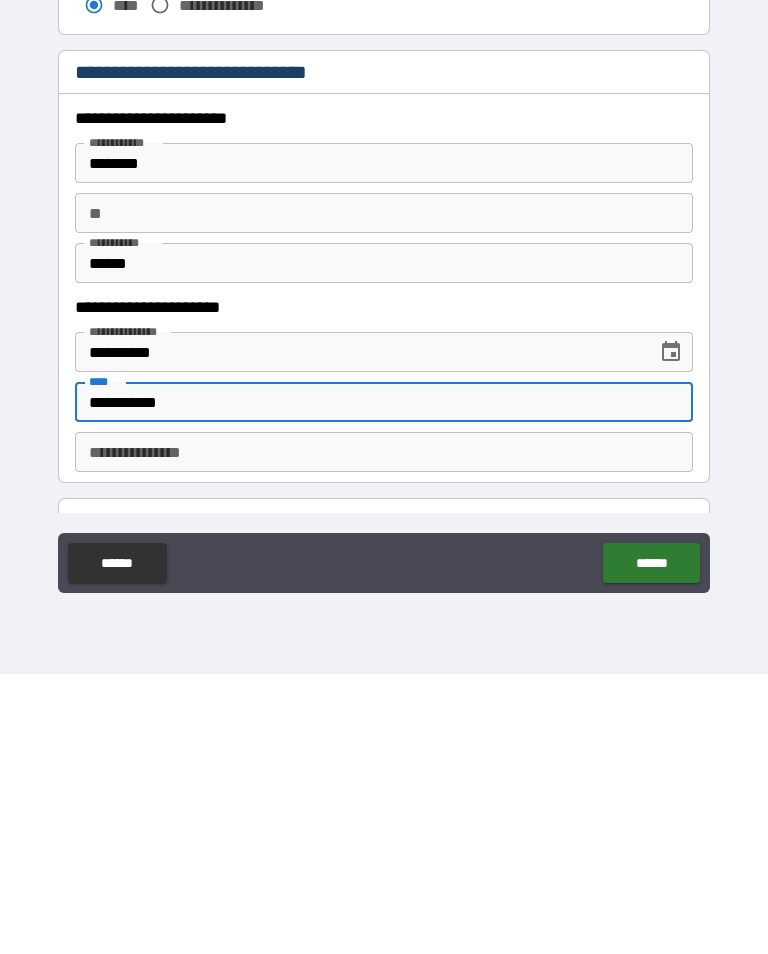 type on "**********" 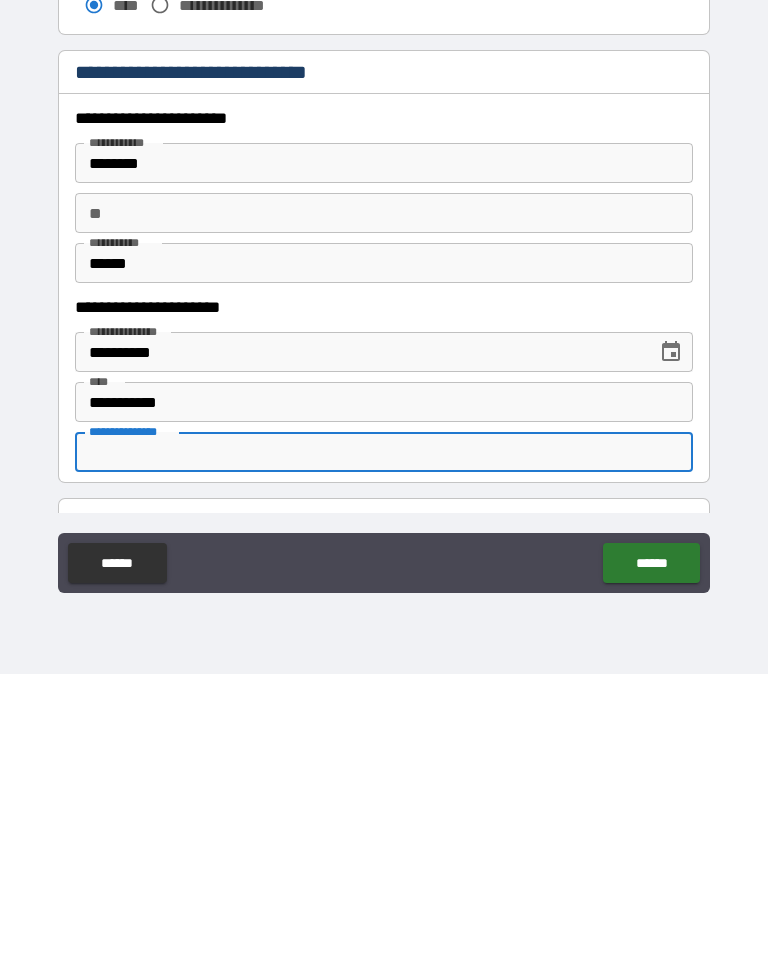 scroll, scrollTop: 1647, scrollLeft: 0, axis: vertical 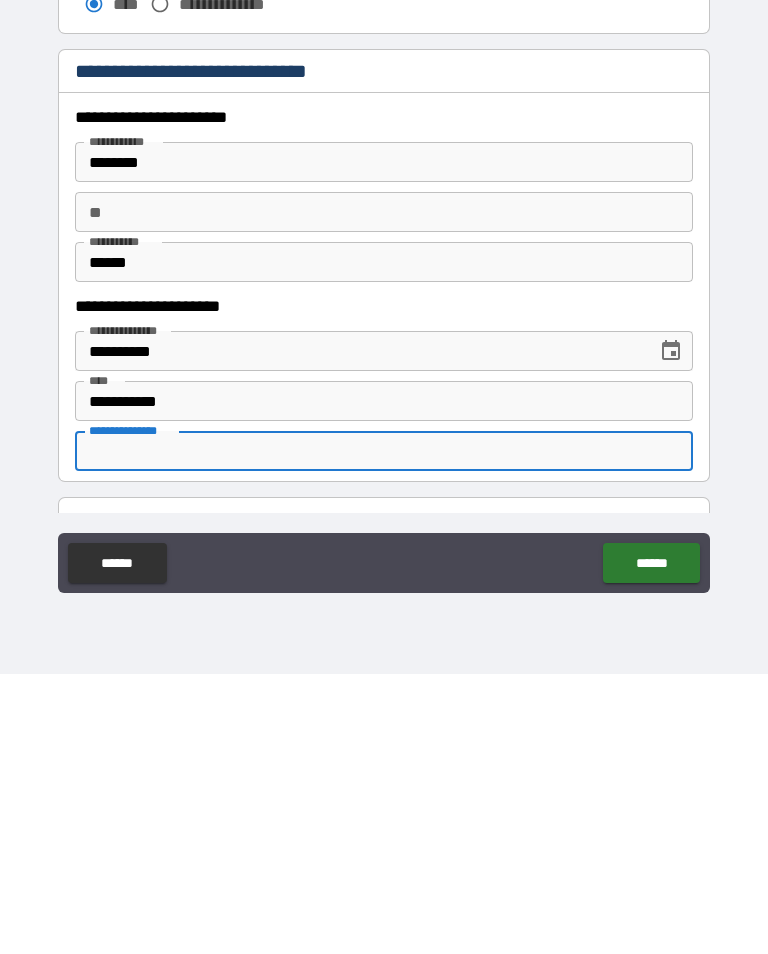 click on "**********" at bounding box center (384, 681) 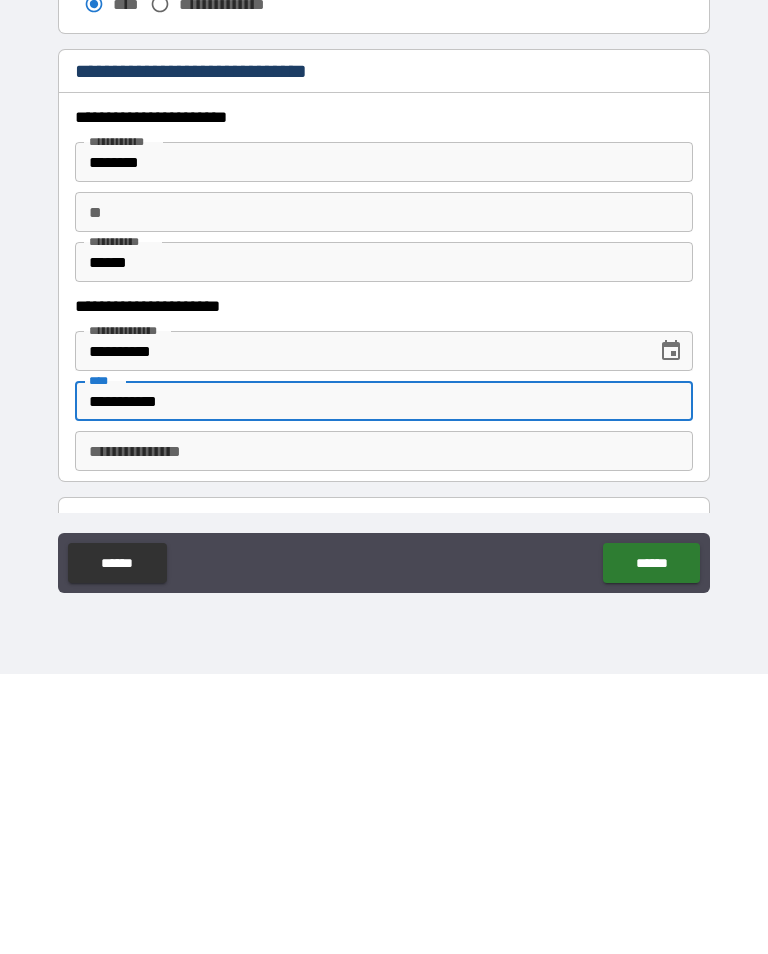 click on "**********" at bounding box center (384, 731) 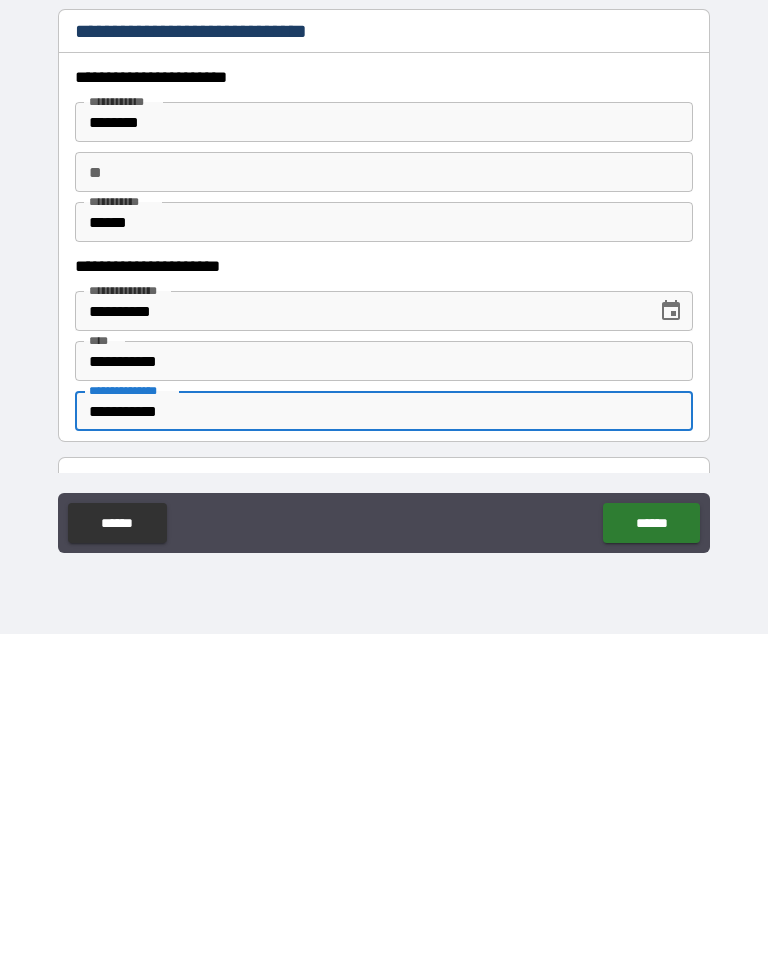 click on "**********" at bounding box center [384, 731] 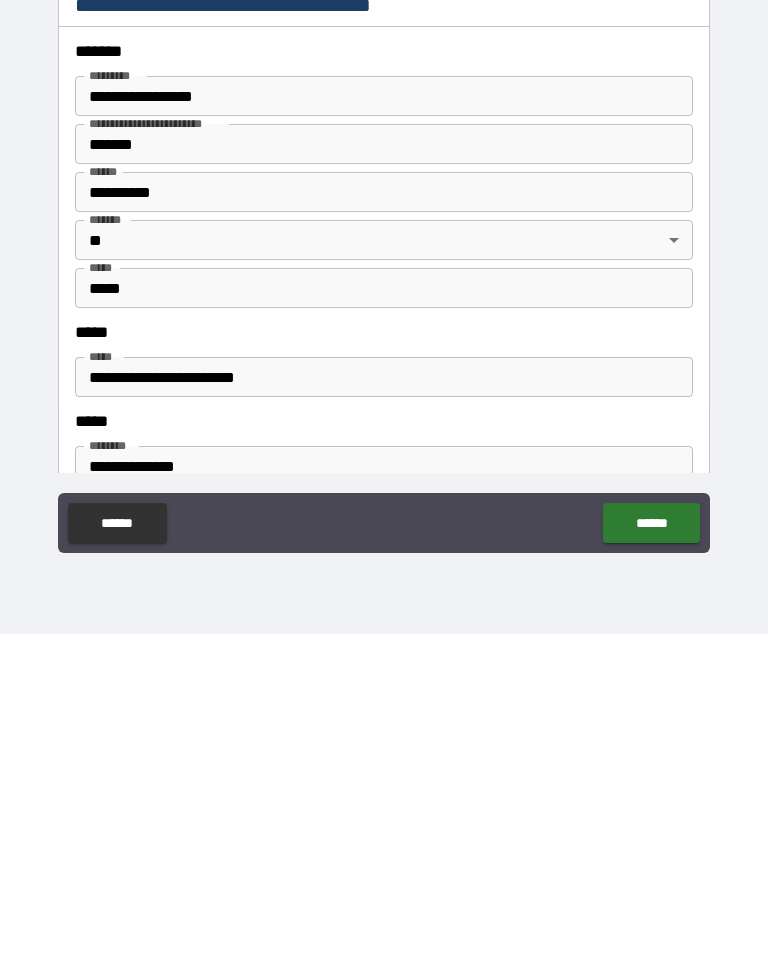 type on "**********" 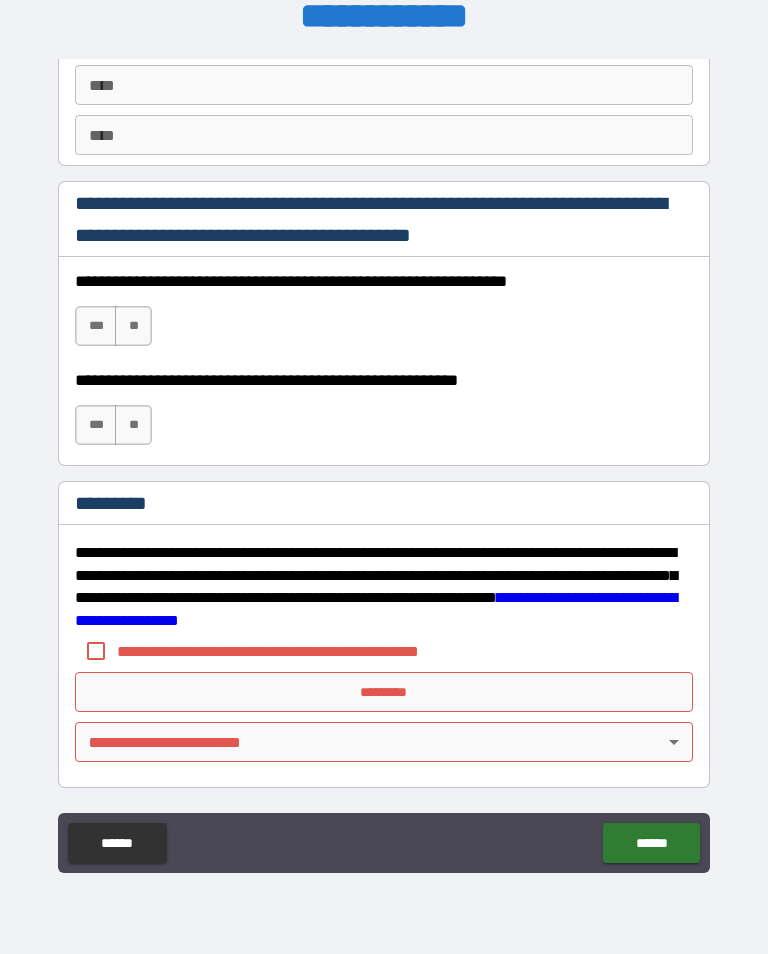 scroll, scrollTop: 2872, scrollLeft: 0, axis: vertical 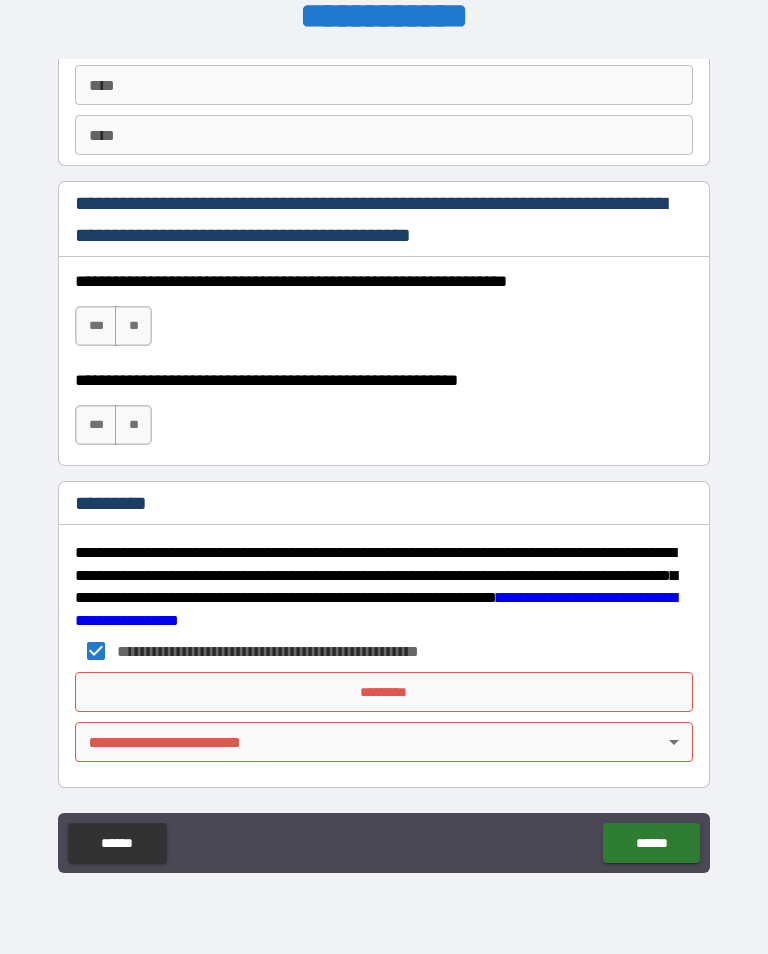 click on "***" at bounding box center (96, 425) 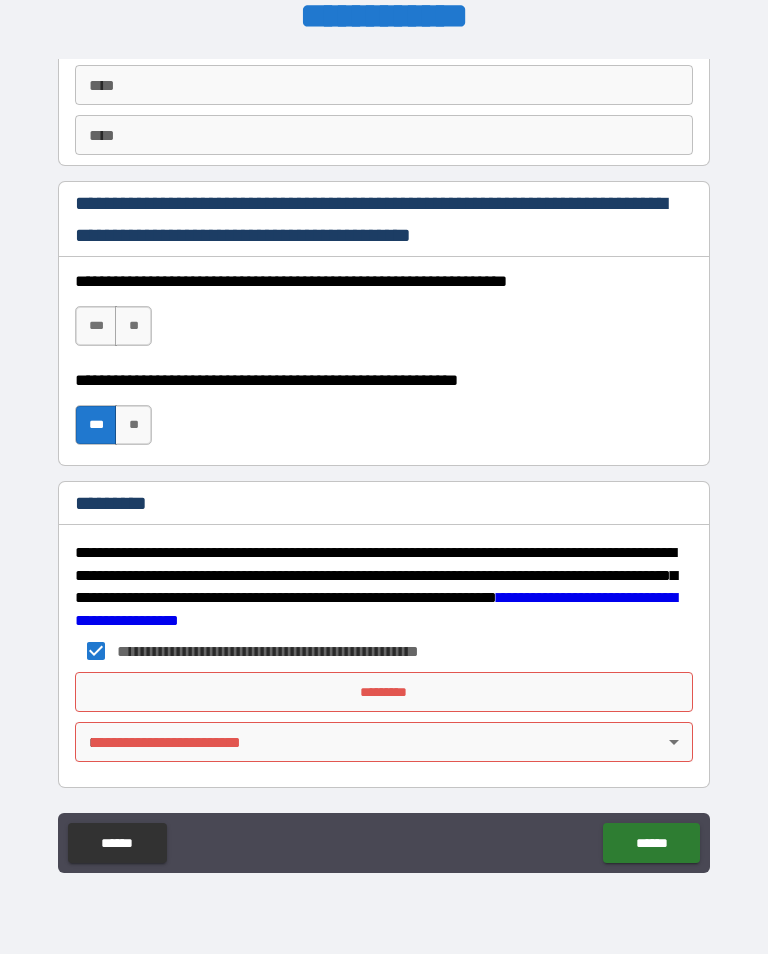 click on "***" at bounding box center (96, 326) 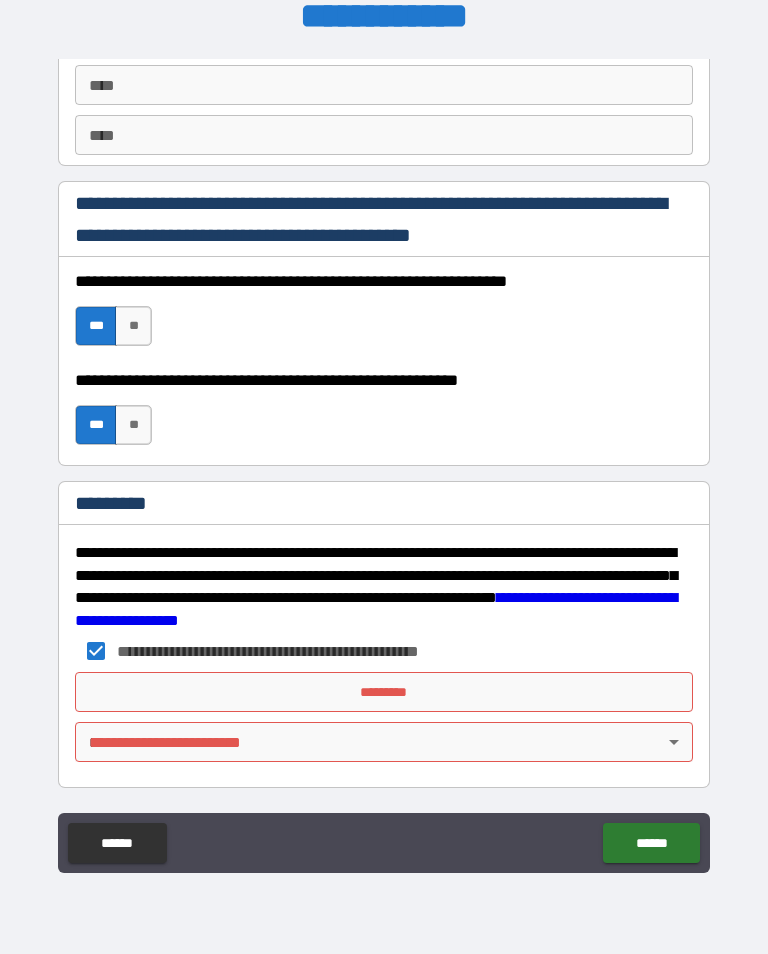 click on "*********" at bounding box center (384, 692) 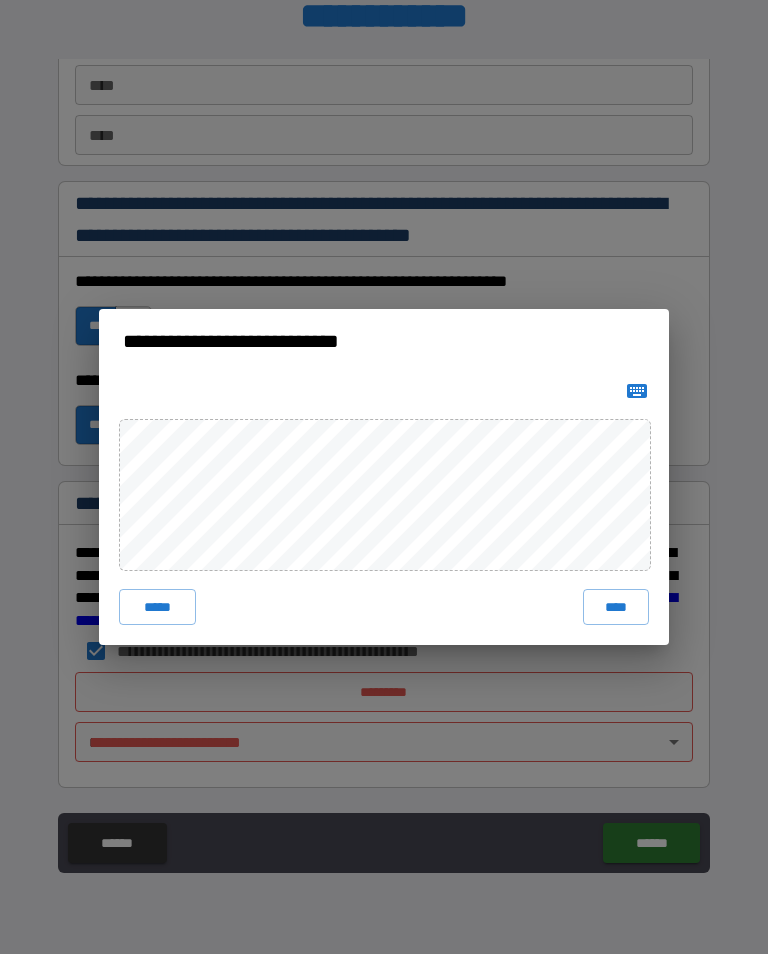 click on "****" at bounding box center [616, 607] 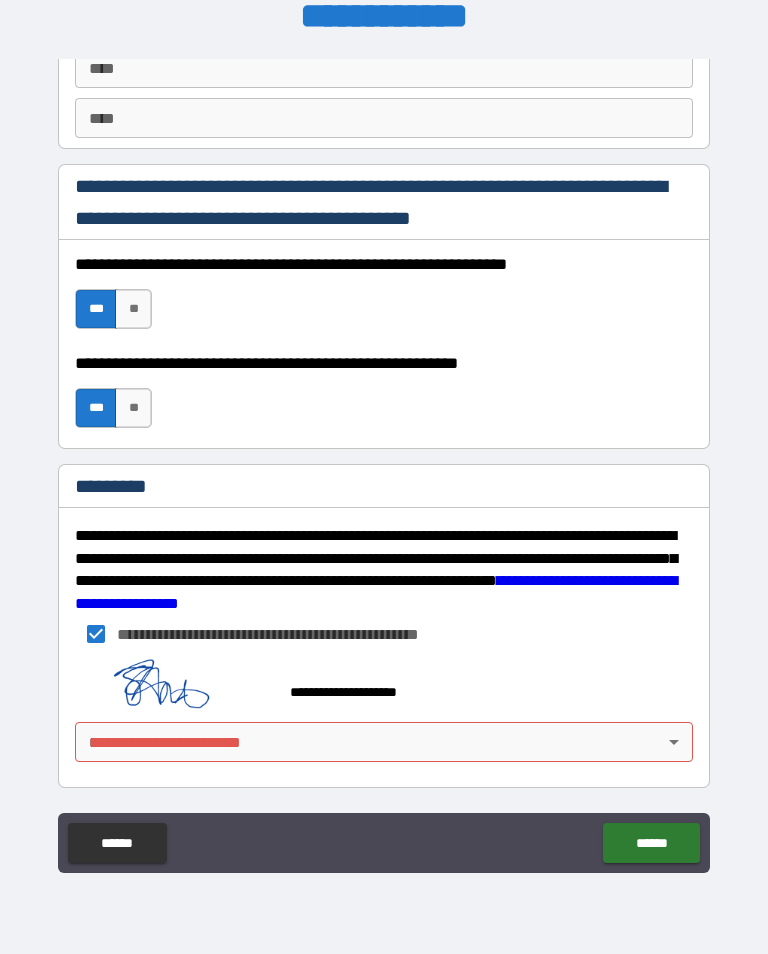 scroll, scrollTop: 2889, scrollLeft: 0, axis: vertical 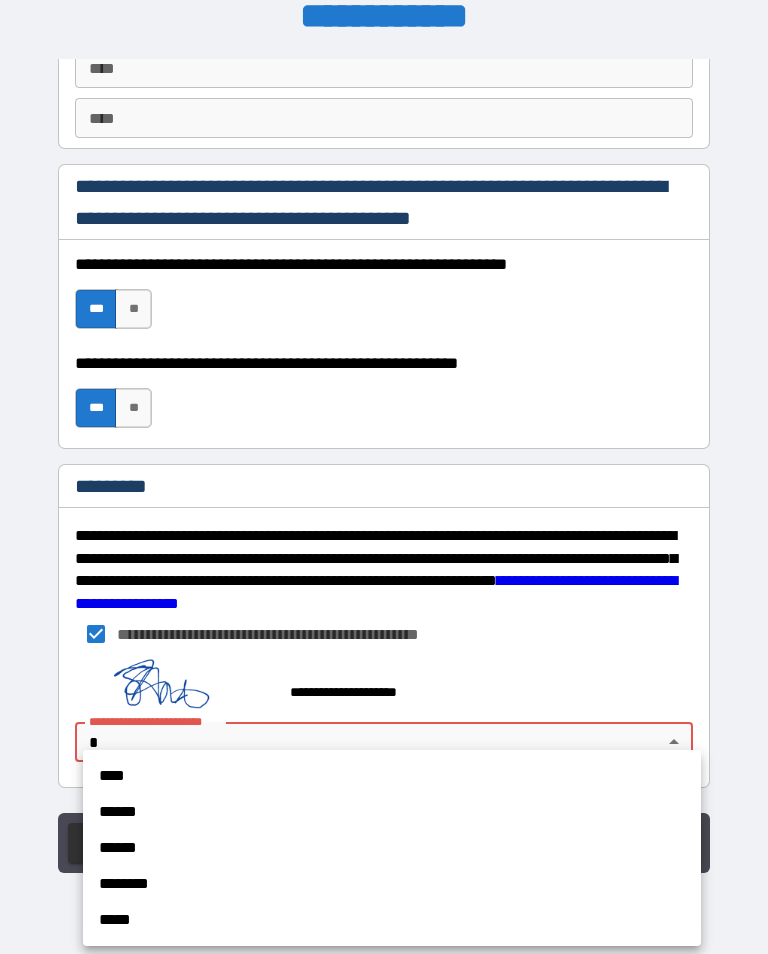 click on "****" at bounding box center [392, 776] 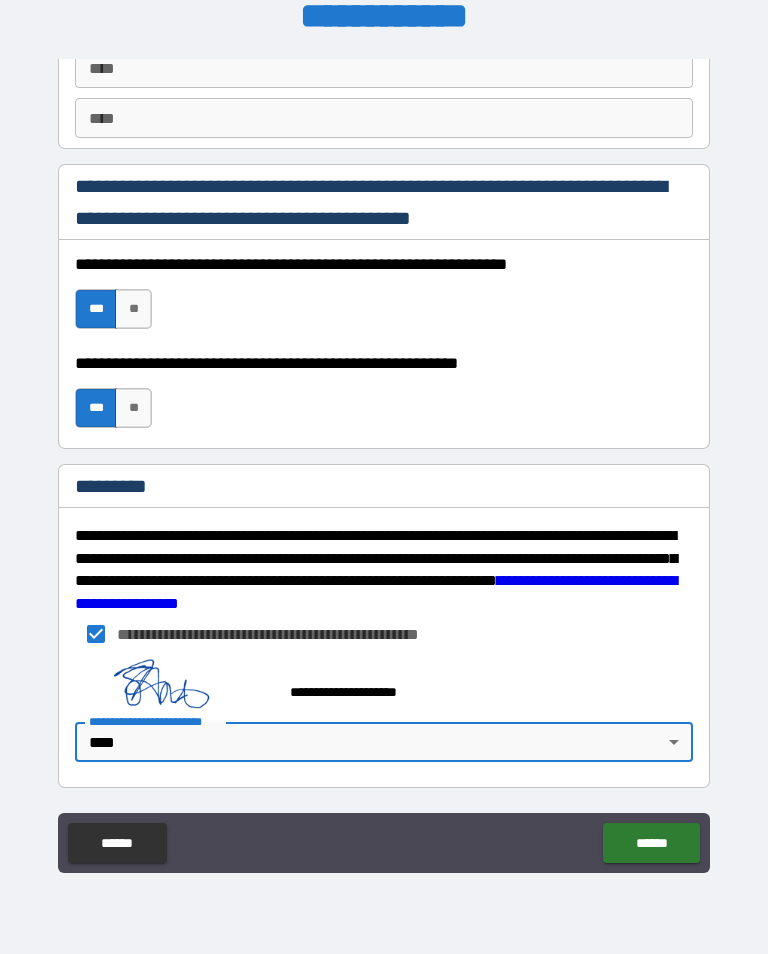 type on "*" 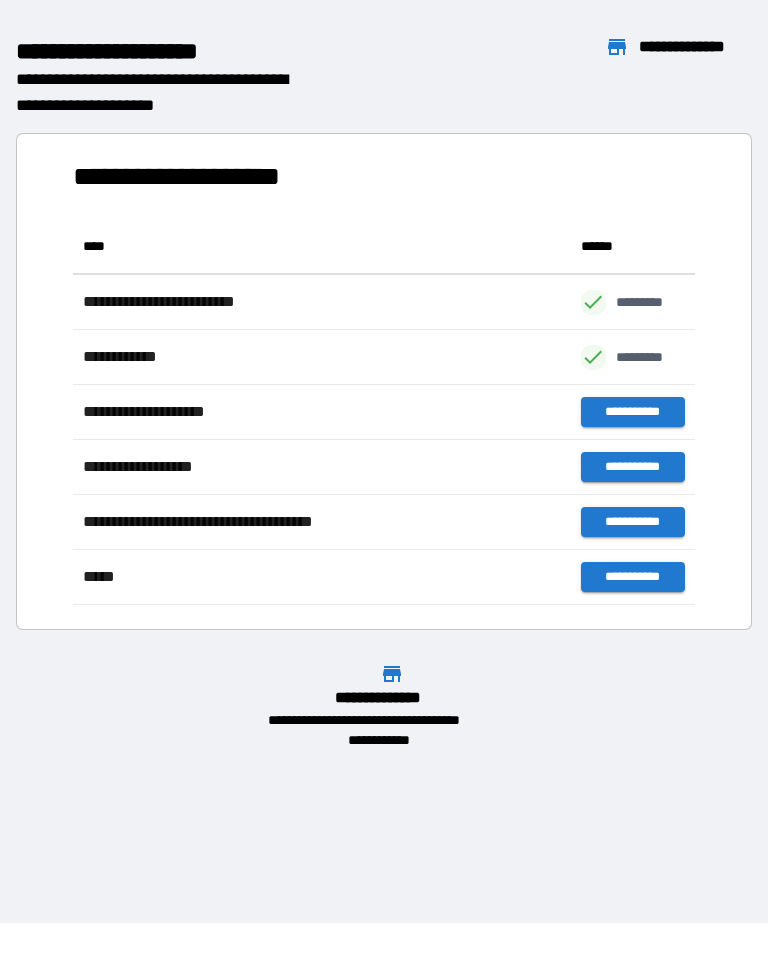 scroll, scrollTop: 1, scrollLeft: 1, axis: both 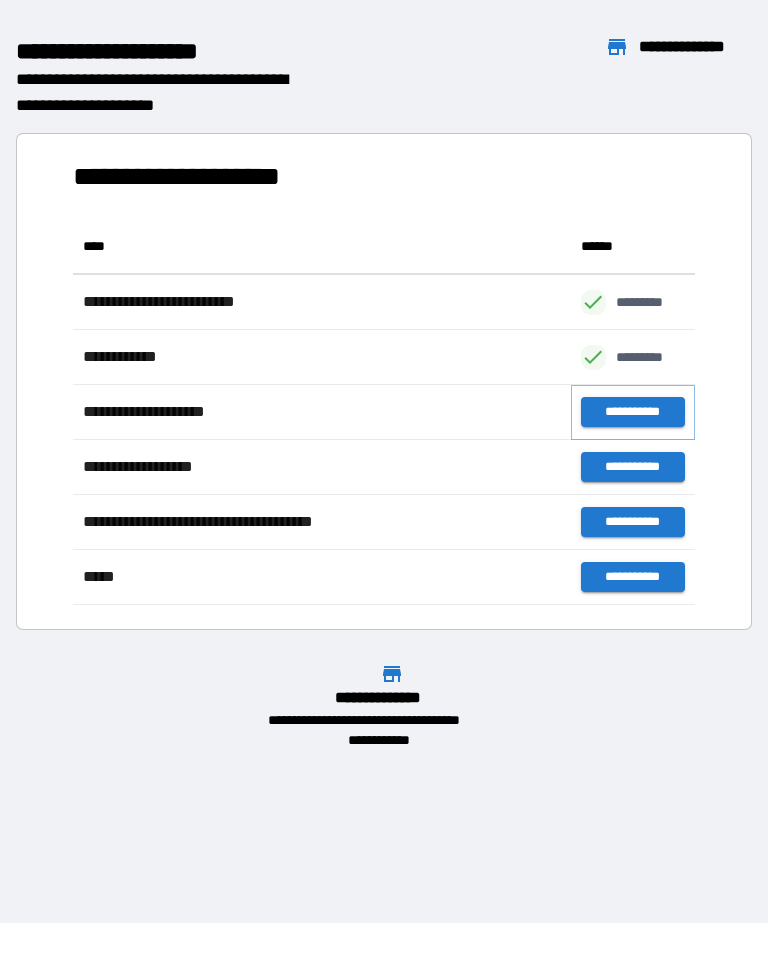 click on "**********" at bounding box center (633, 412) 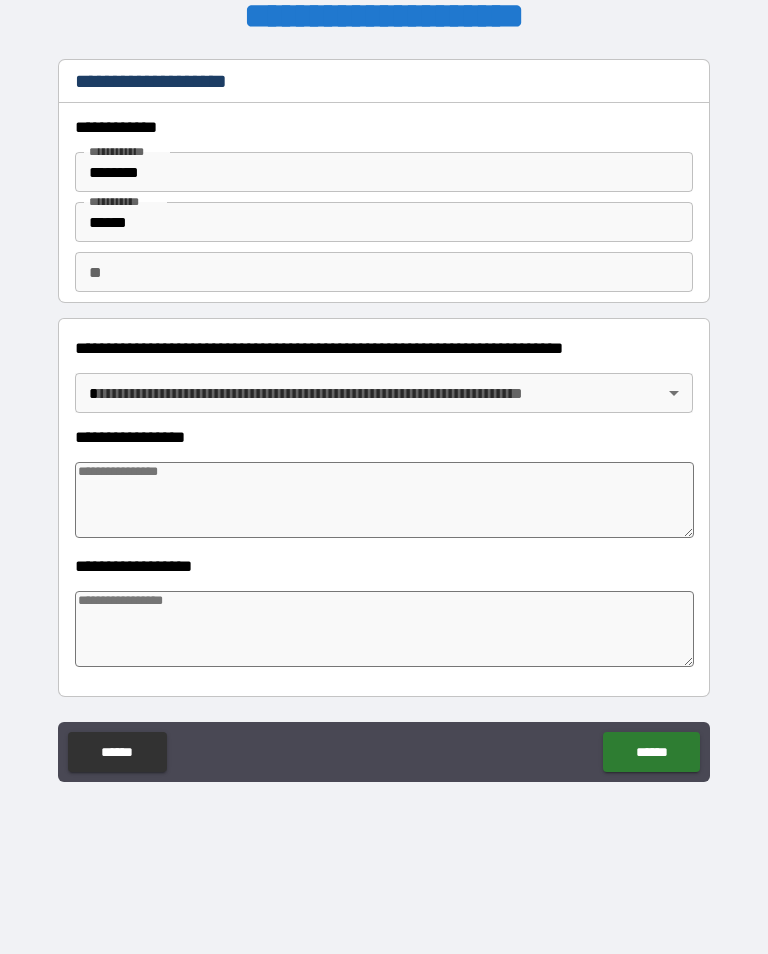 type on "*" 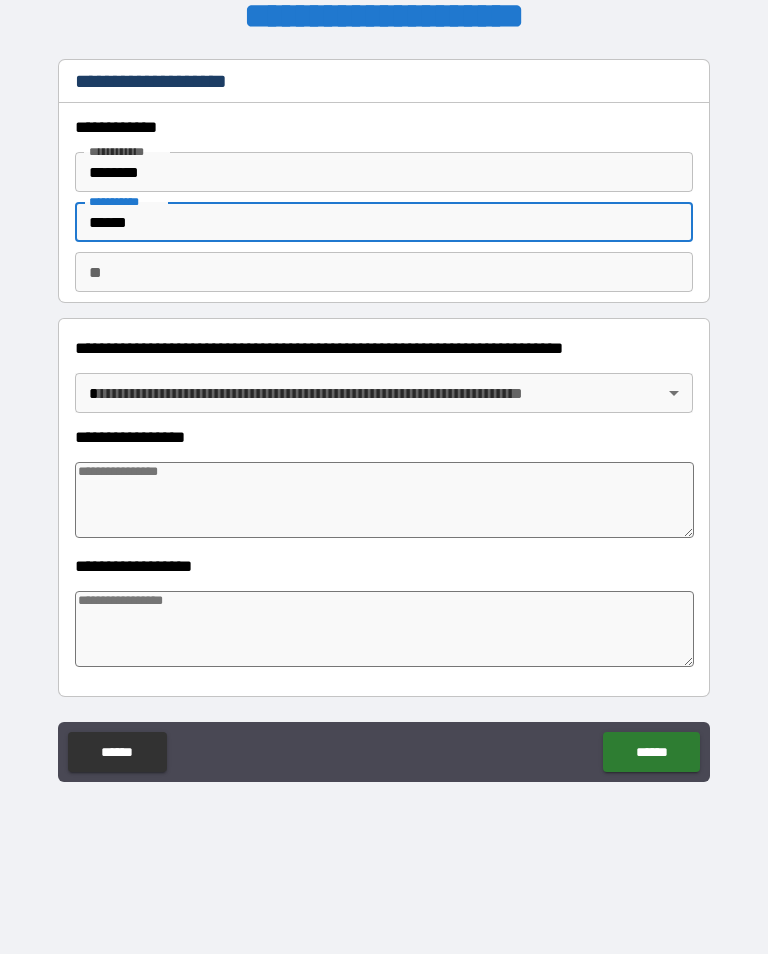 type on "*****" 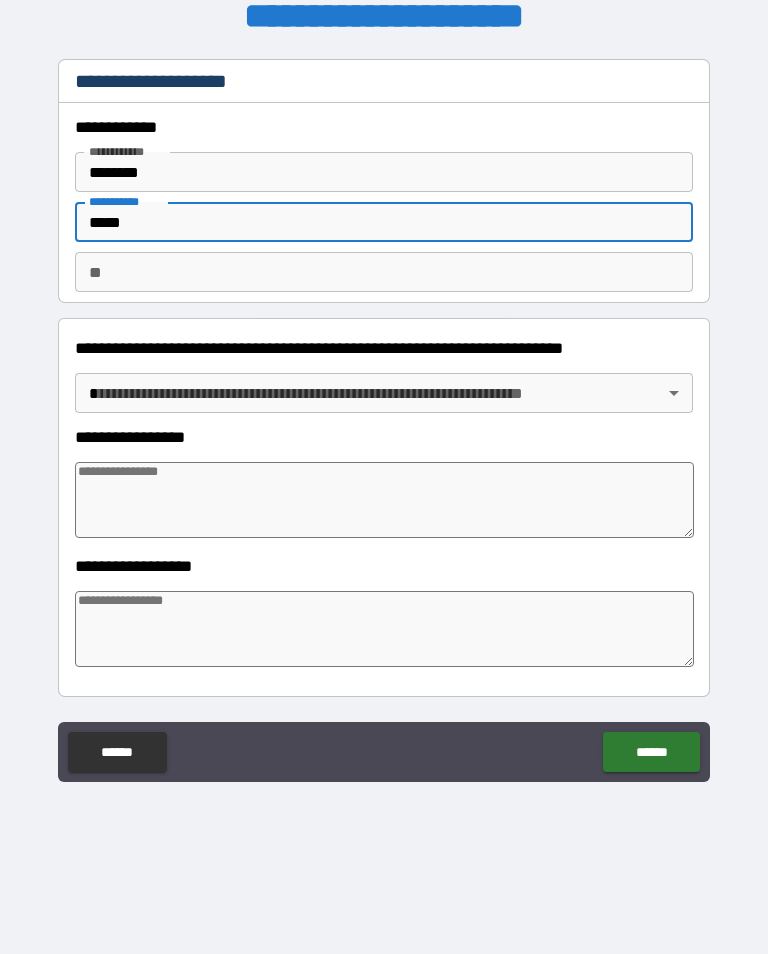 type on "*" 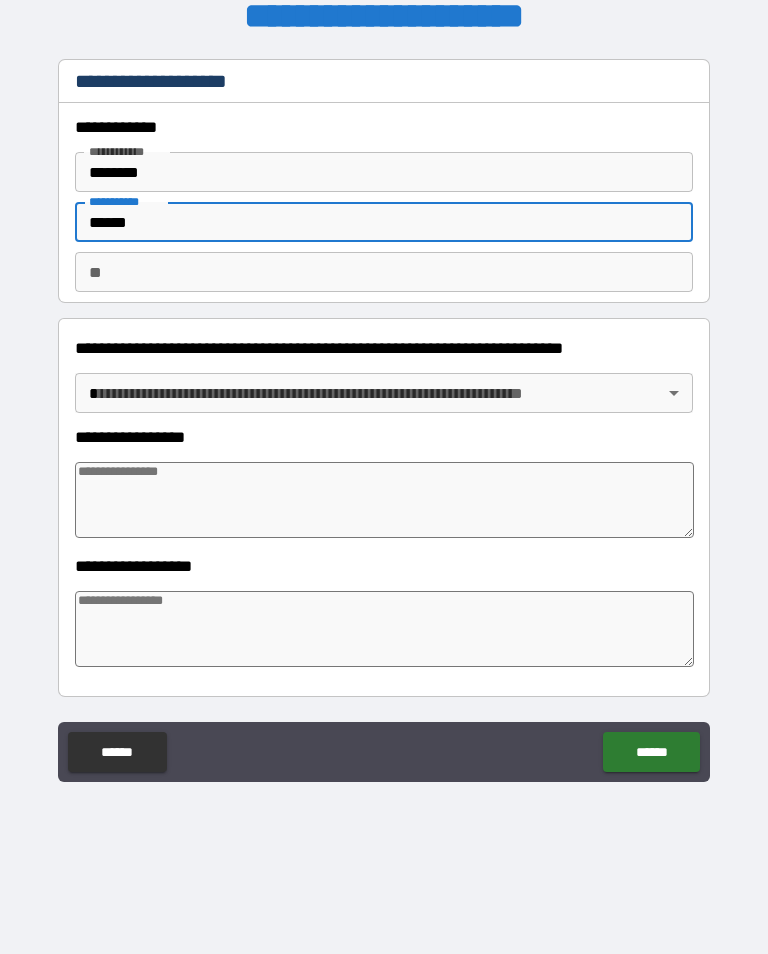 type on "*" 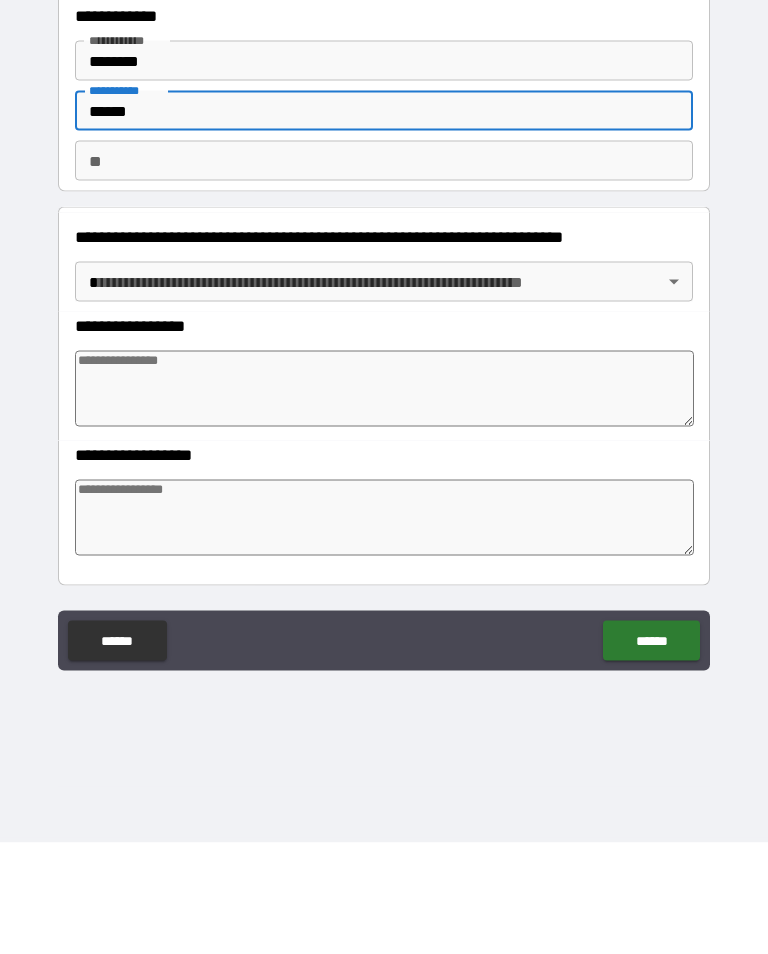 scroll, scrollTop: 0, scrollLeft: 0, axis: both 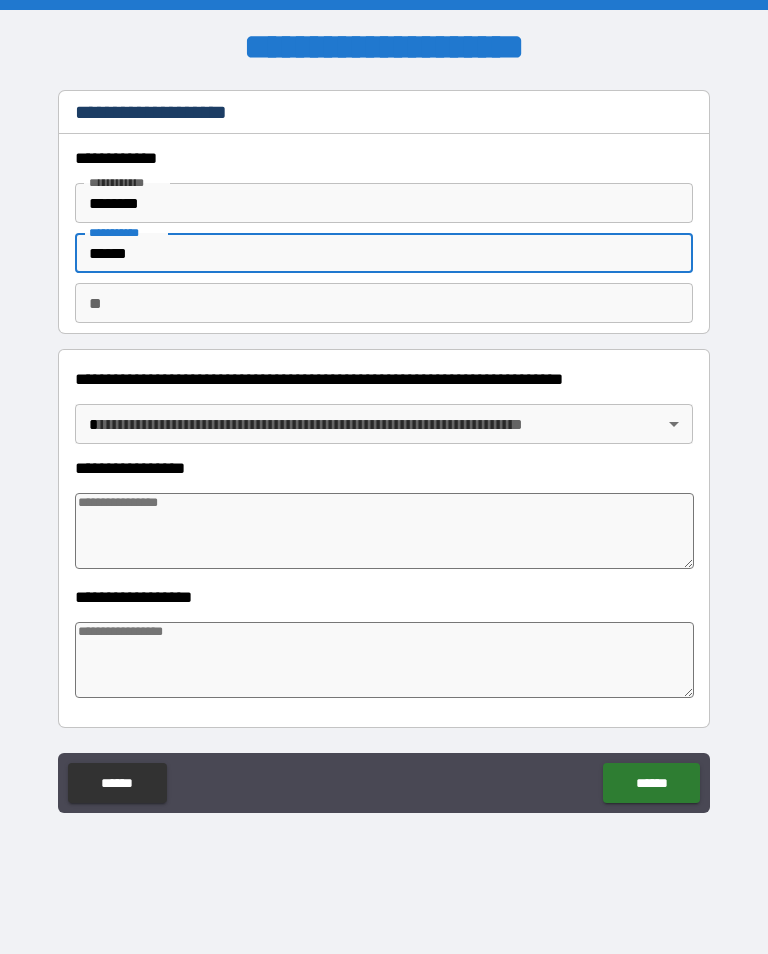 type on "******" 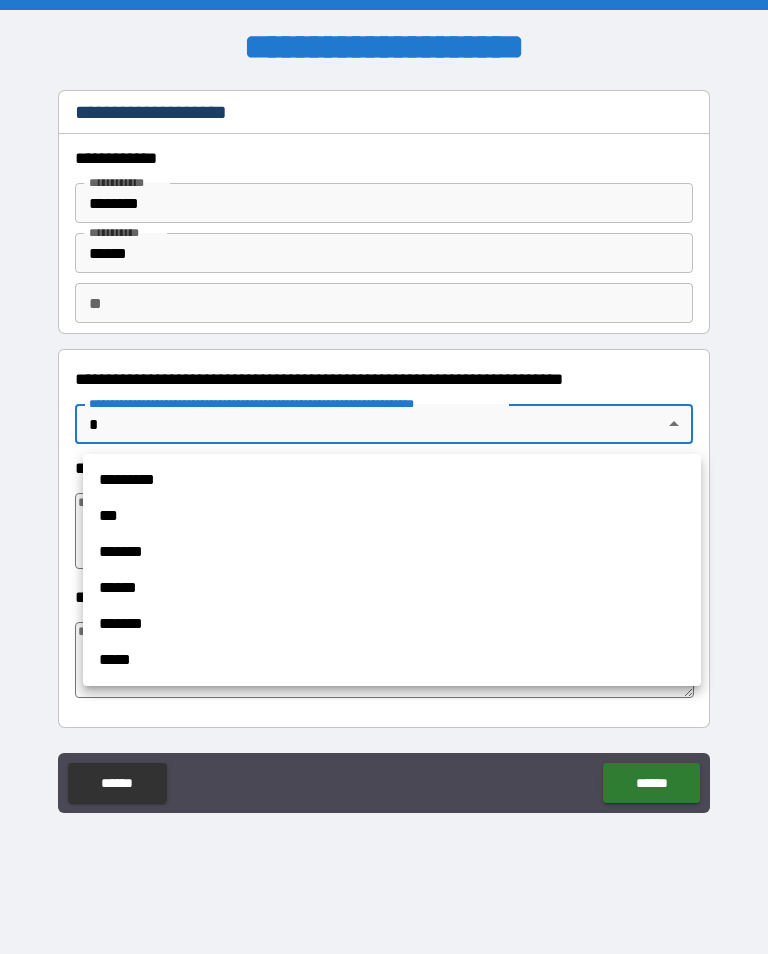 click on "*******" at bounding box center [392, 624] 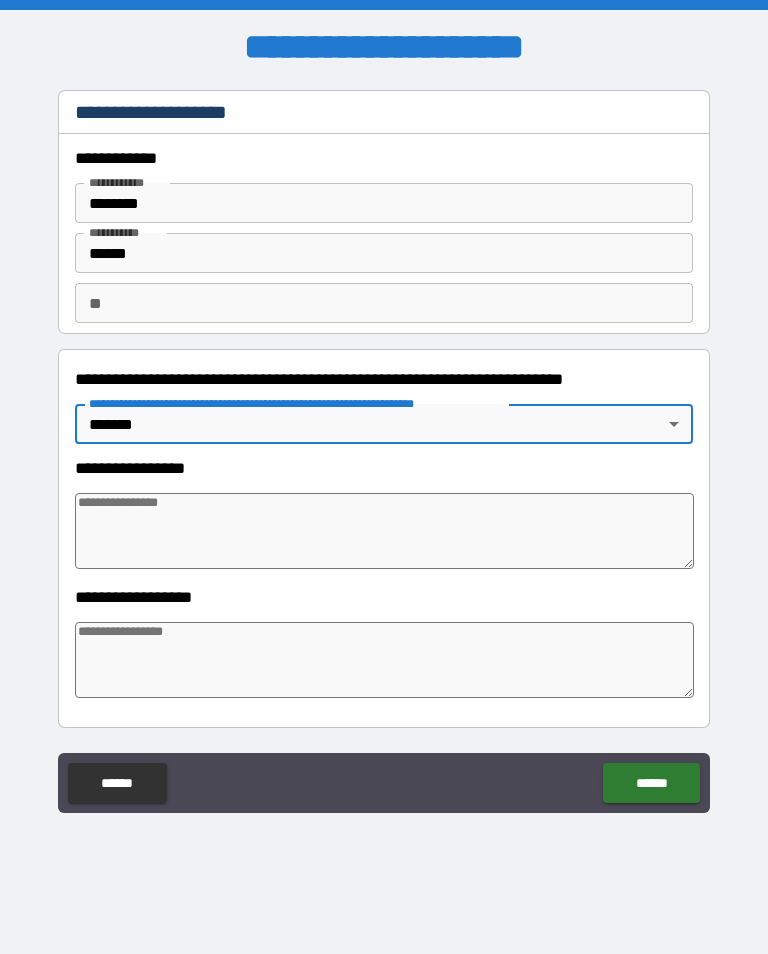 click at bounding box center [384, 531] 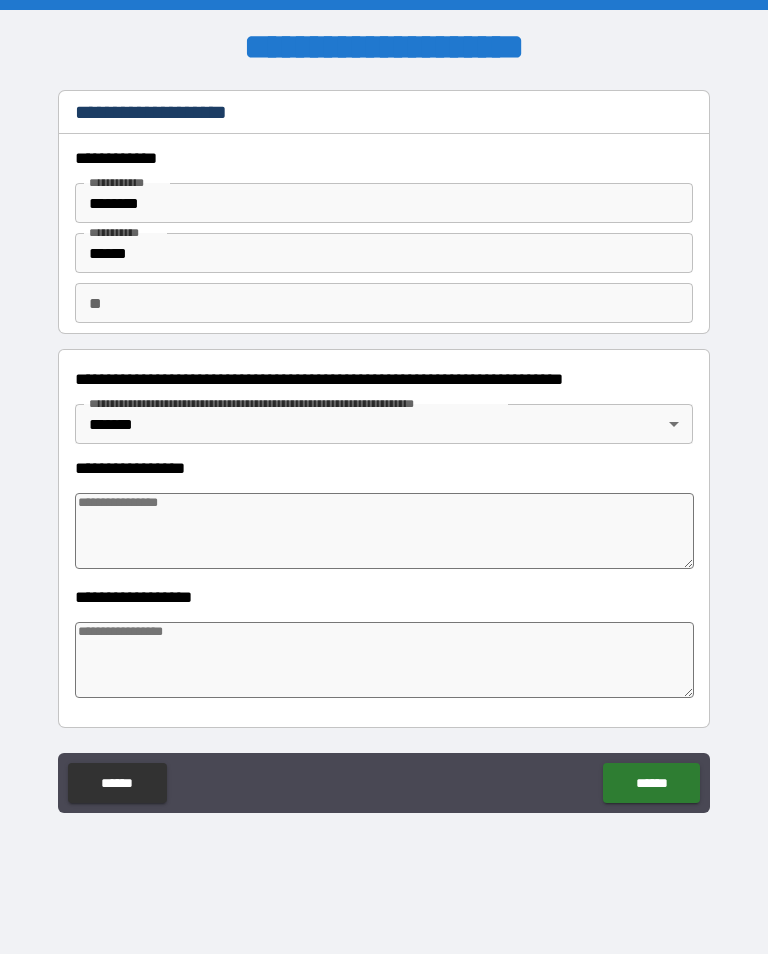 type on "*" 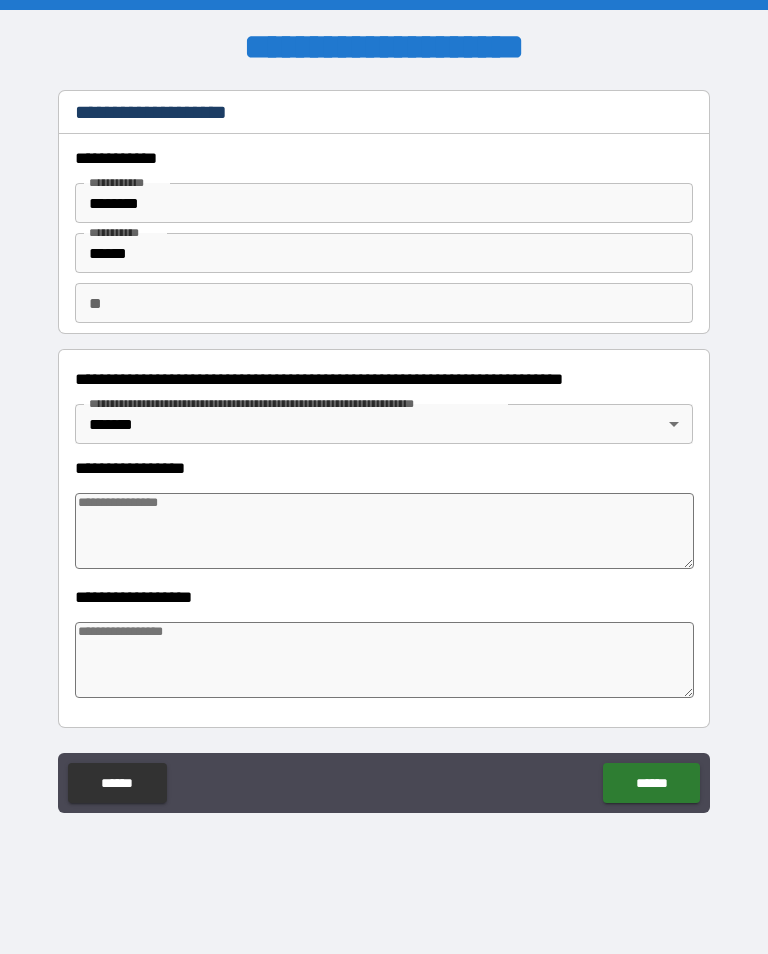 type on "*" 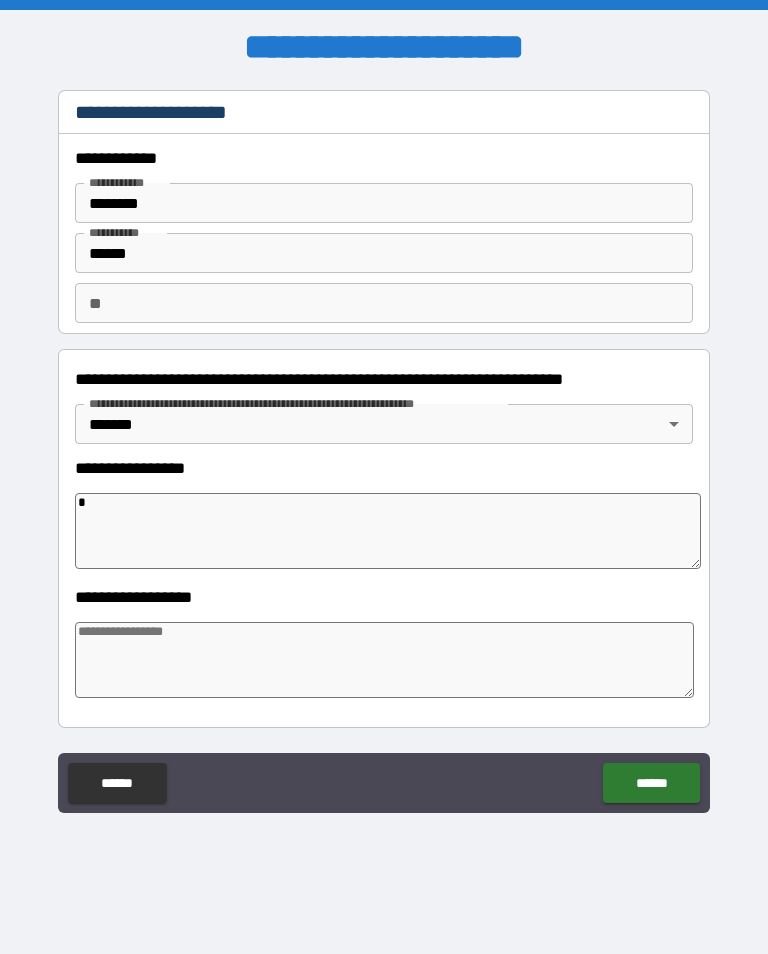 type on "*" 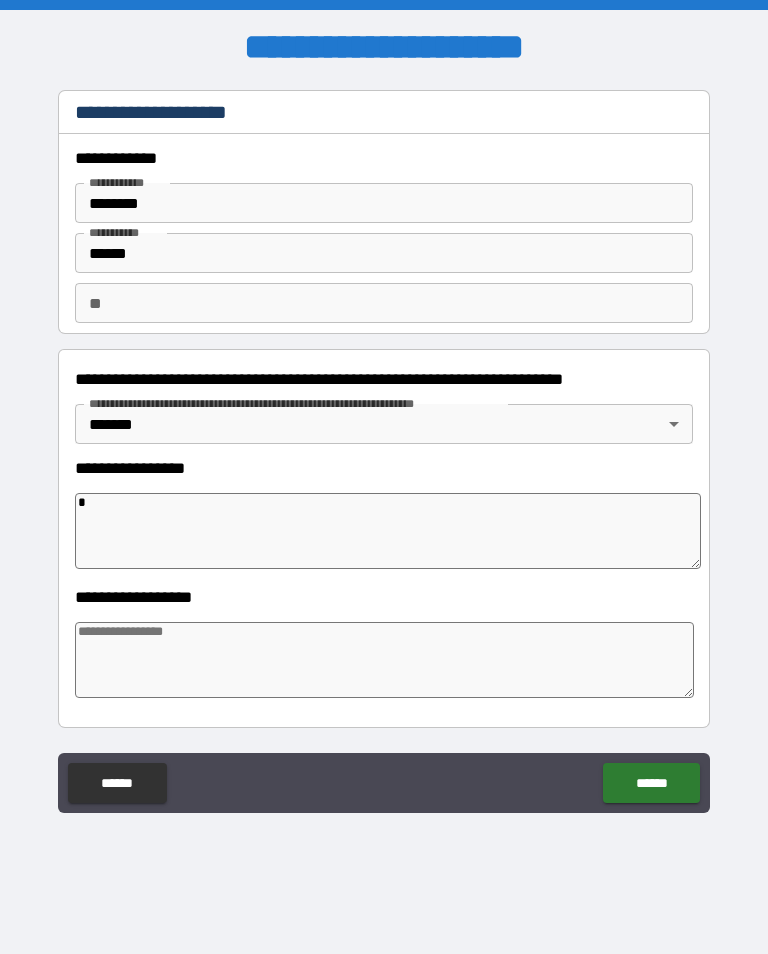 type on "*" 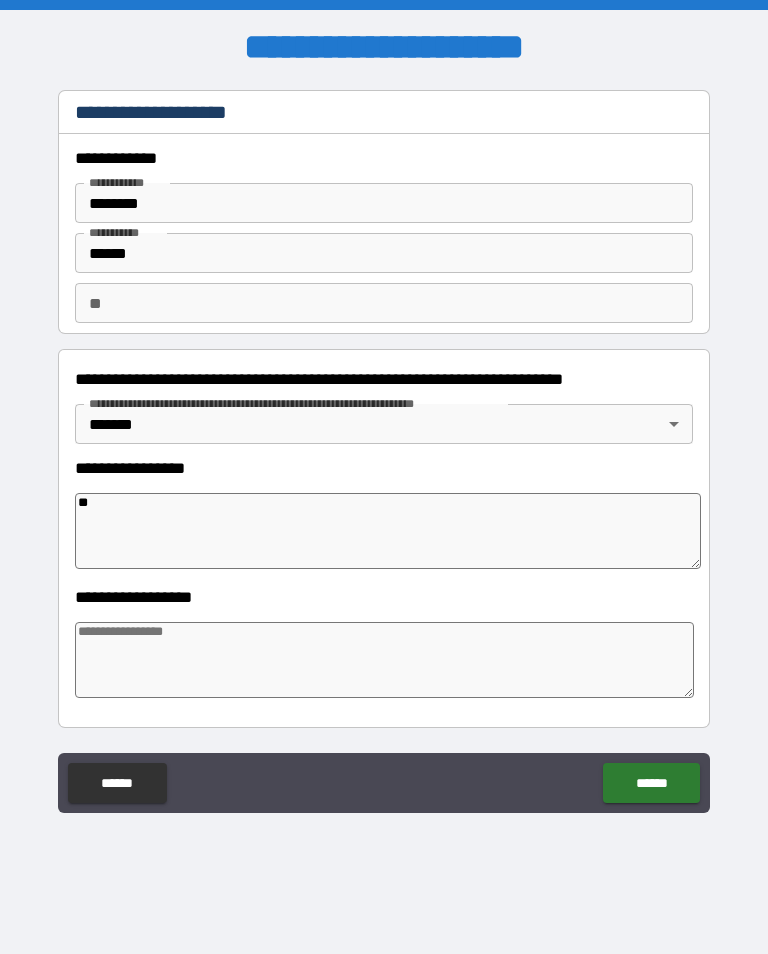 type on "*" 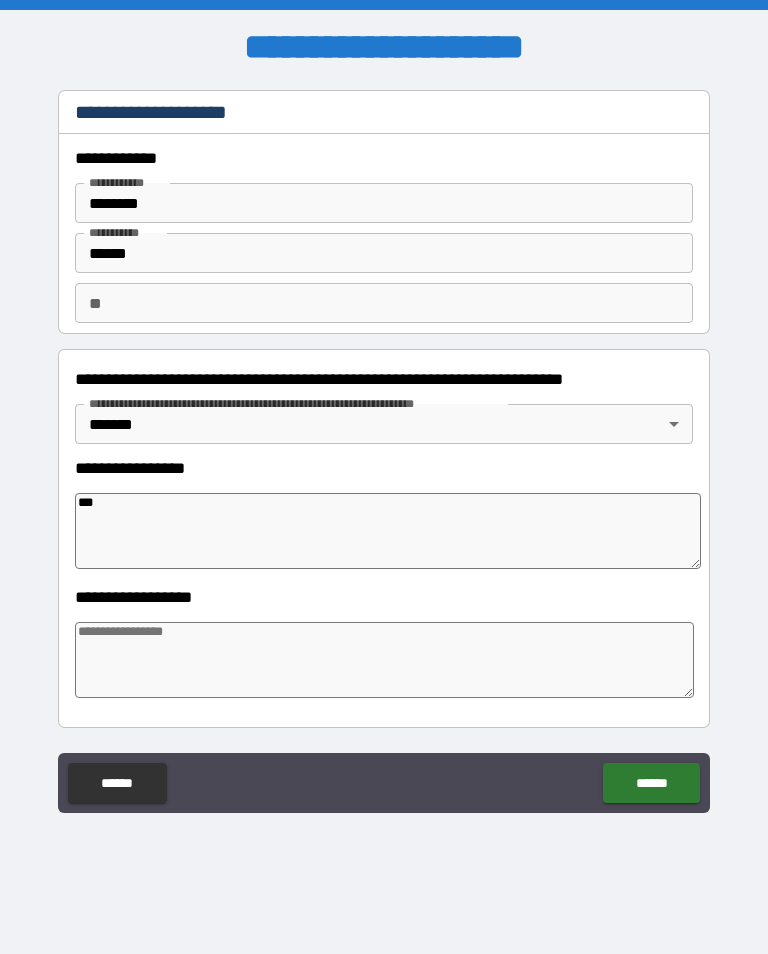 type on "*" 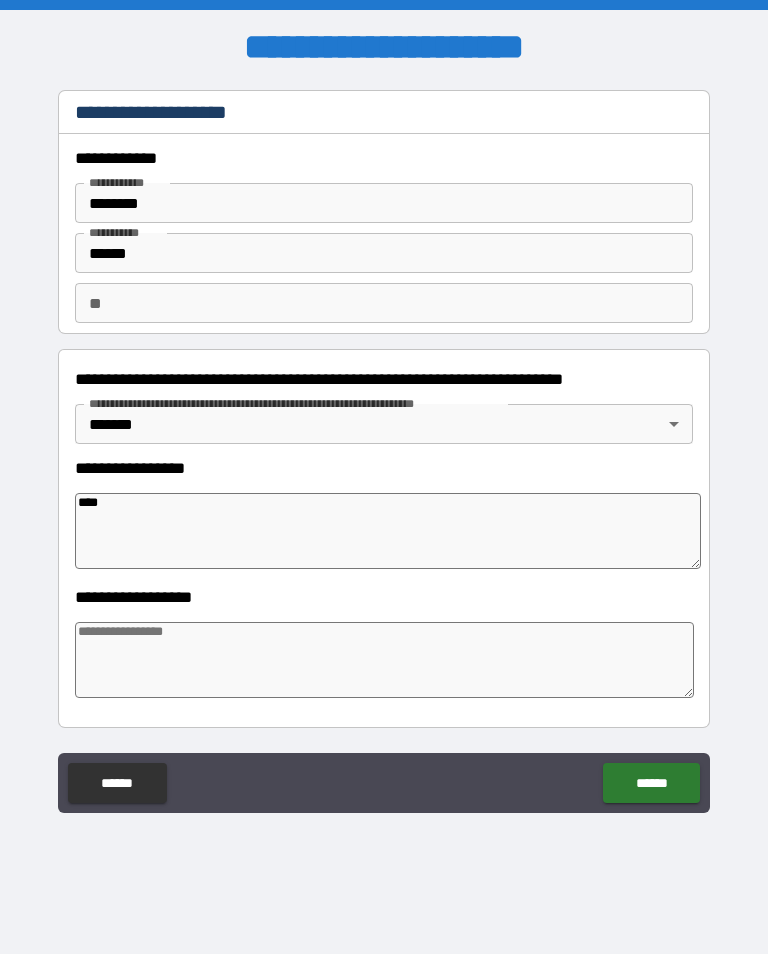 type on "*" 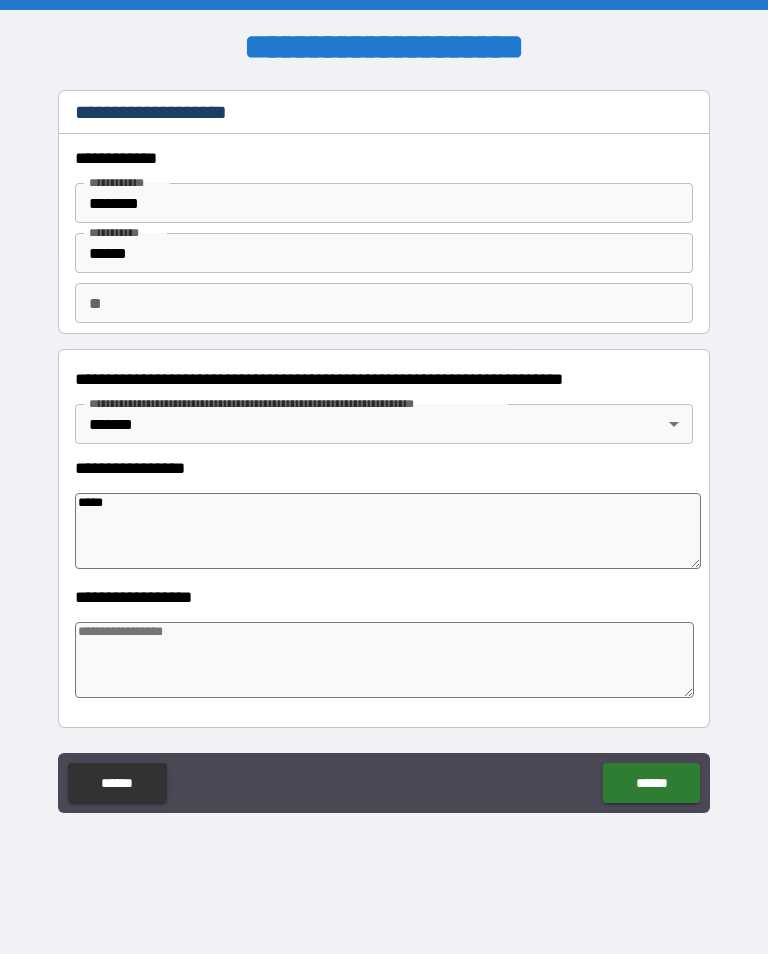 type on "*" 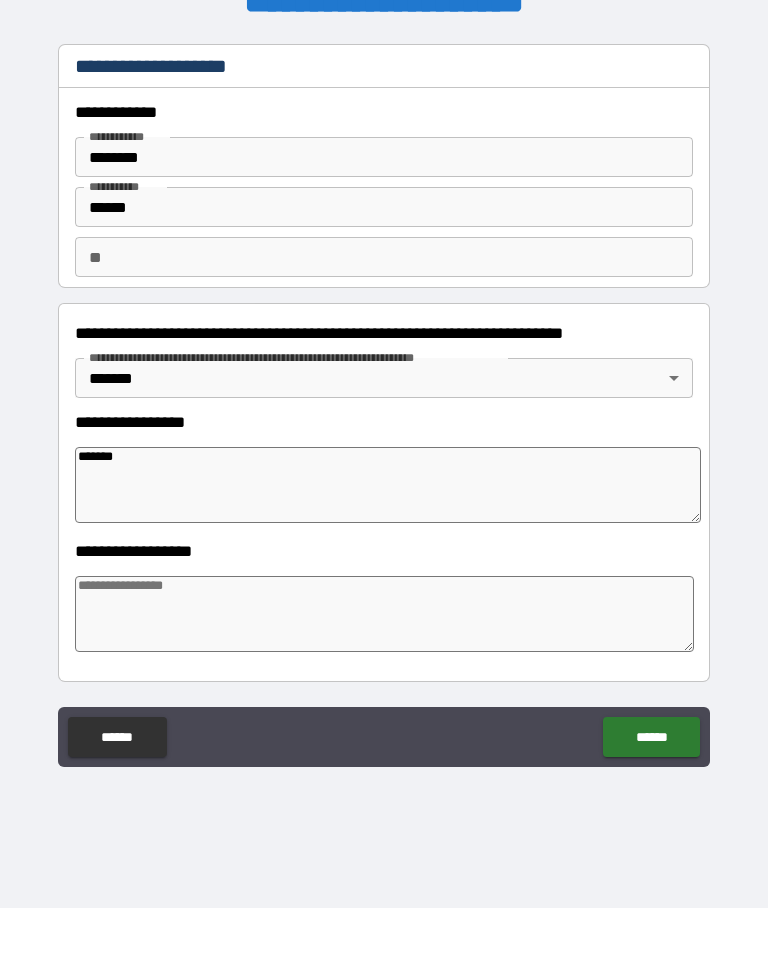 click on "**********" at bounding box center (384, 492) 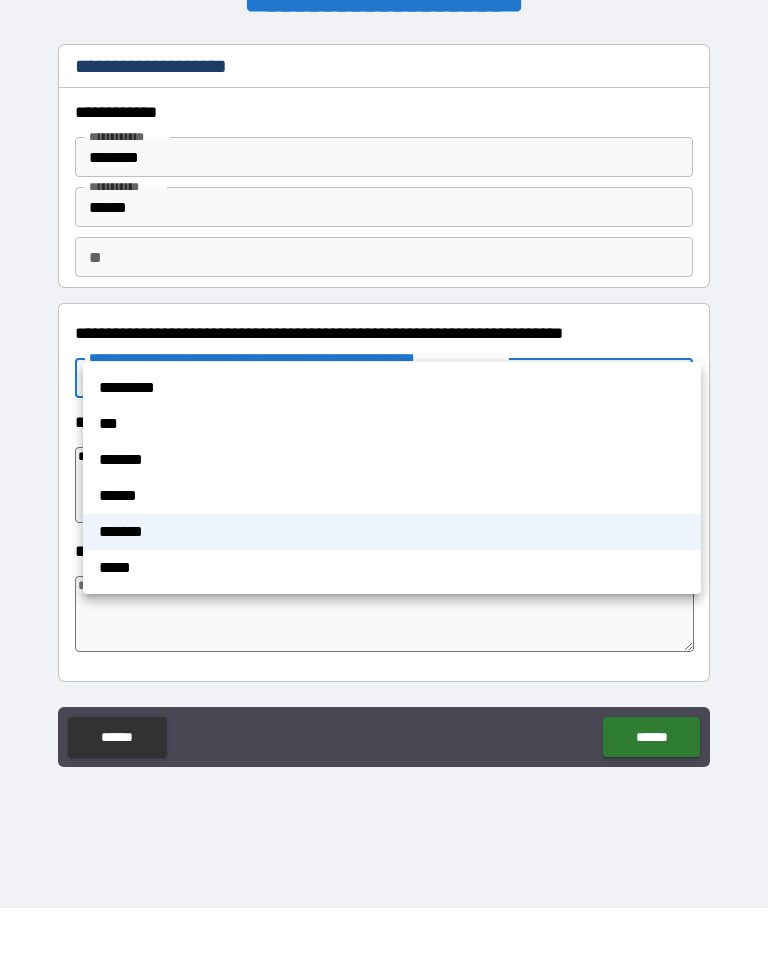 scroll, scrollTop: 31, scrollLeft: 0, axis: vertical 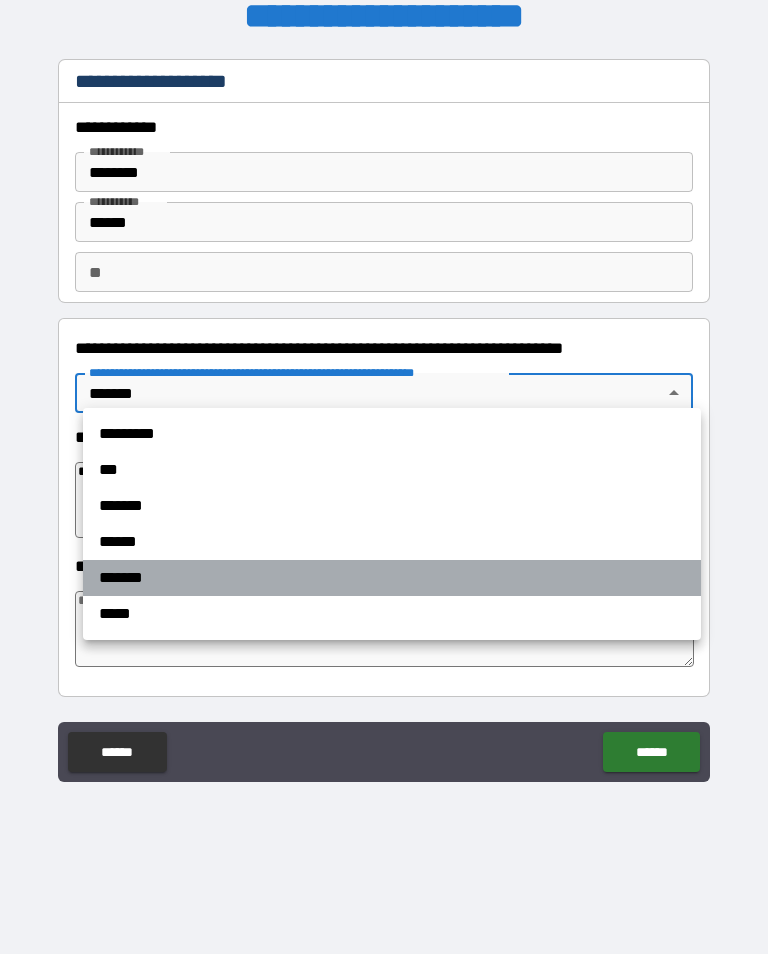 click on "*******" at bounding box center [392, 578] 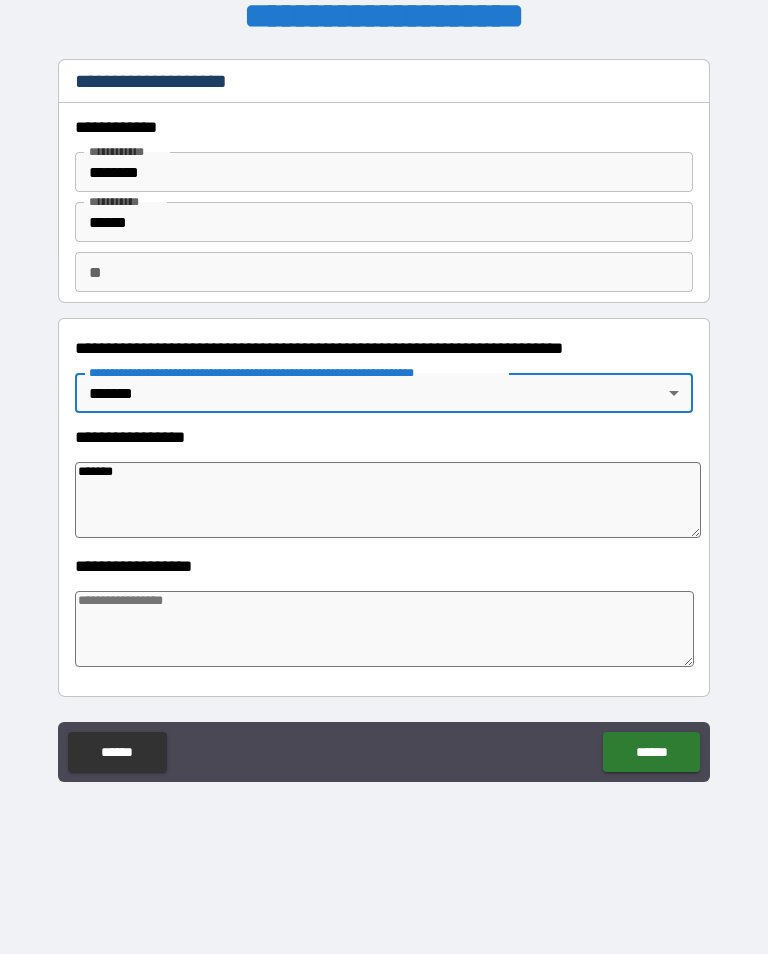 click on "******" at bounding box center [388, 500] 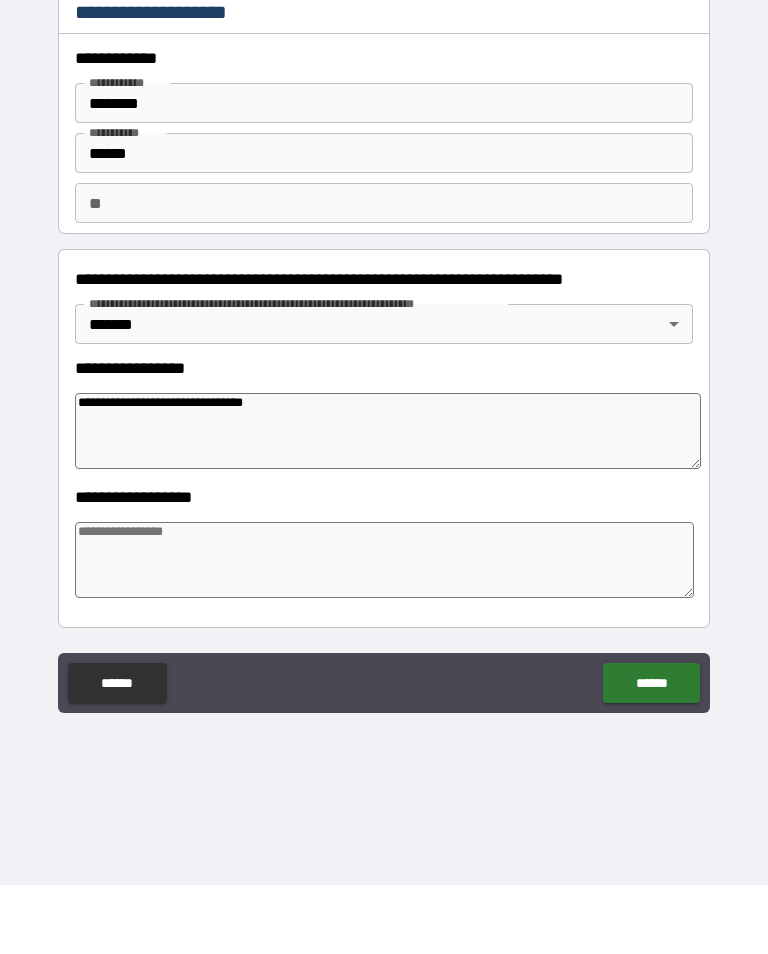 click at bounding box center (384, 629) 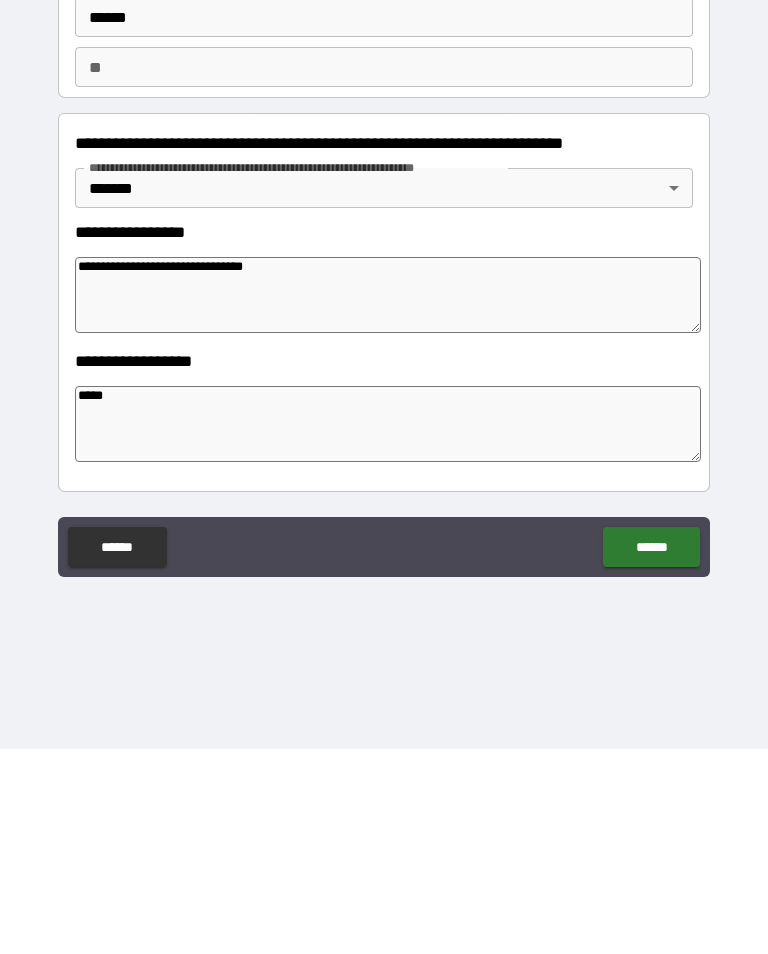 click on "******" at bounding box center [651, 752] 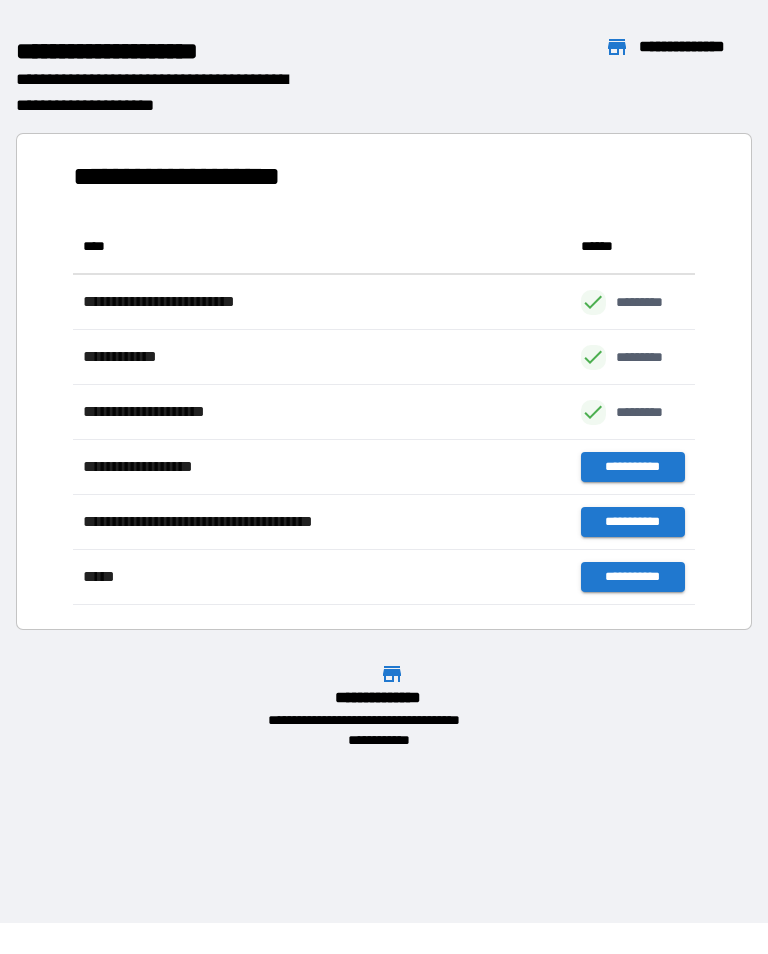 scroll, scrollTop: 1, scrollLeft: 1, axis: both 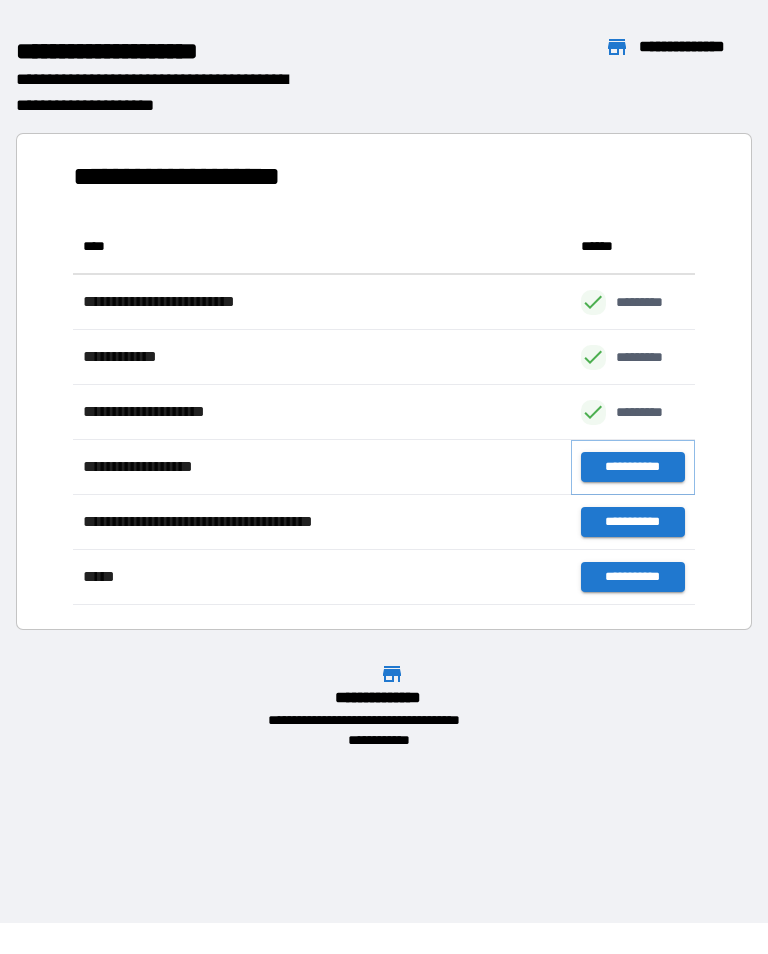 click on "**********" at bounding box center (633, 467) 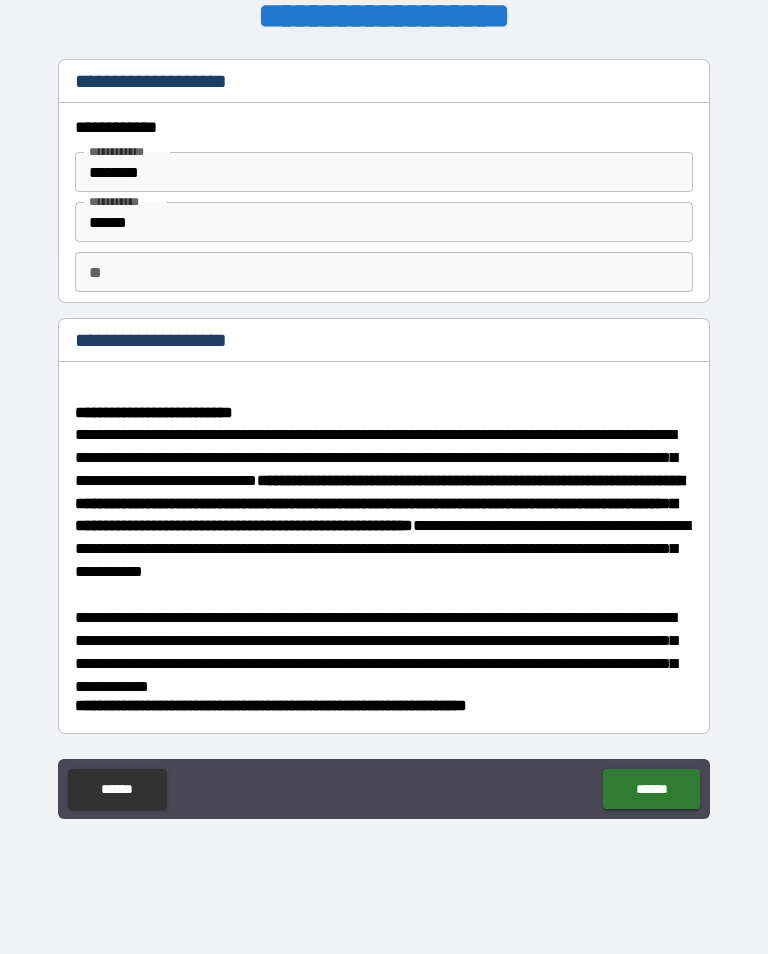 click on "******" at bounding box center (384, 222) 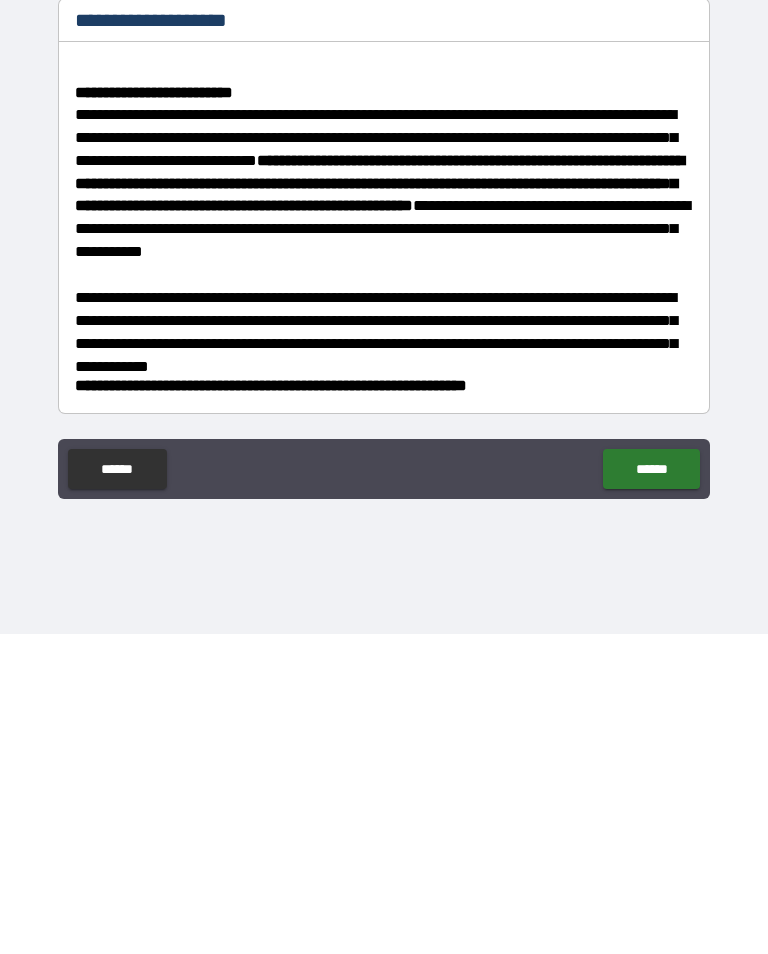 click on "******" at bounding box center [651, 789] 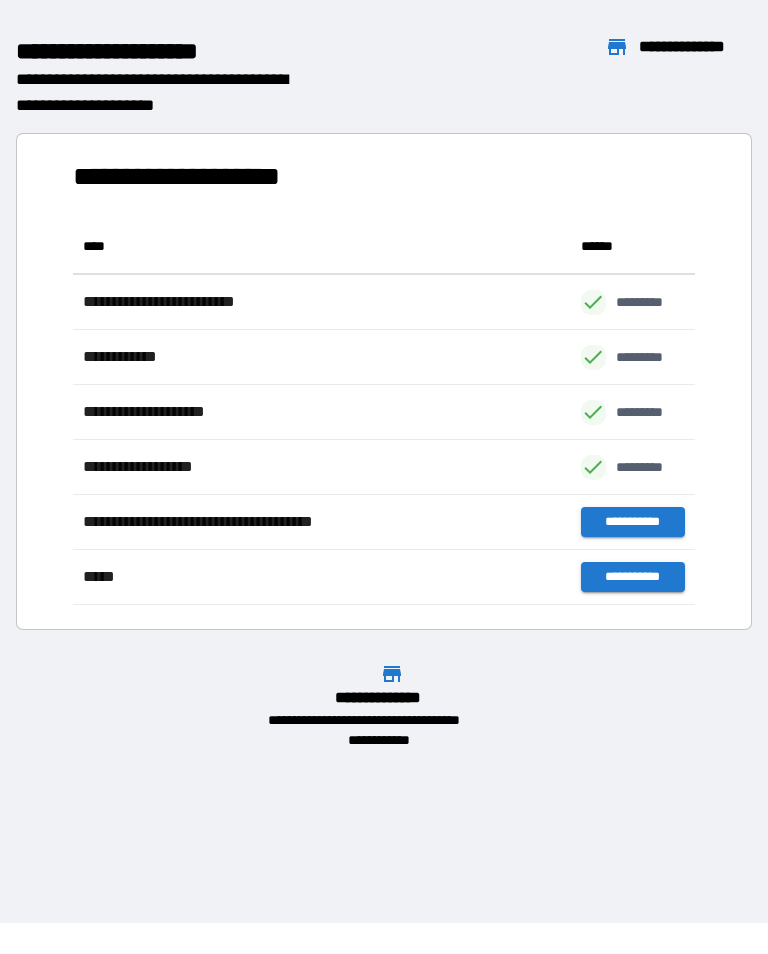 scroll, scrollTop: 386, scrollLeft: 622, axis: both 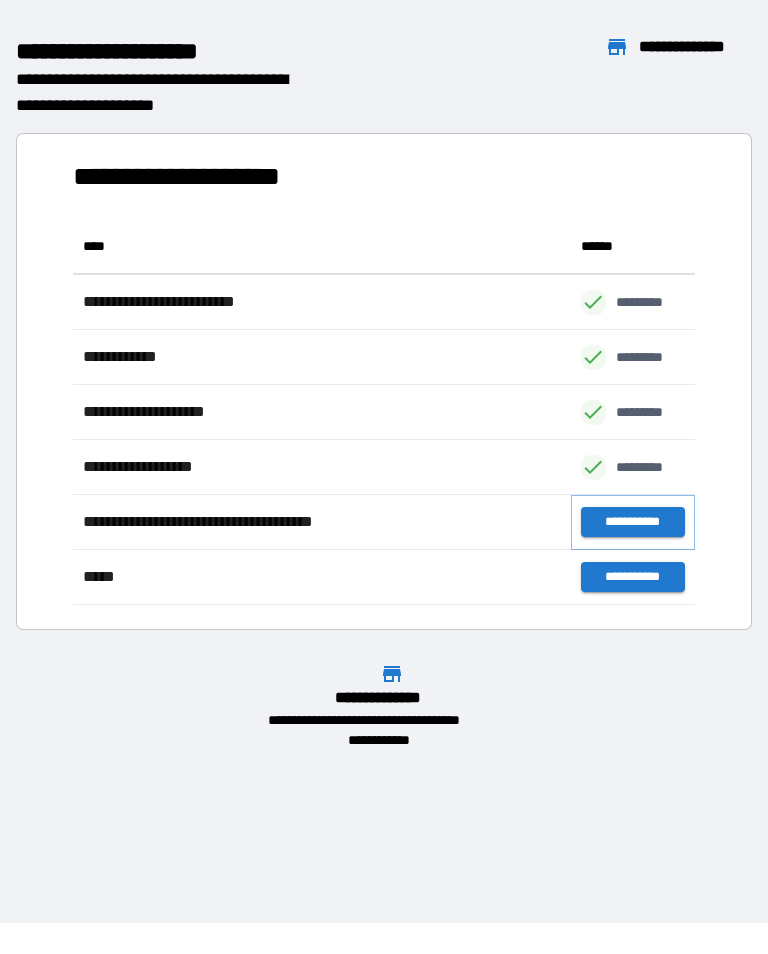 click on "**********" at bounding box center (633, 522) 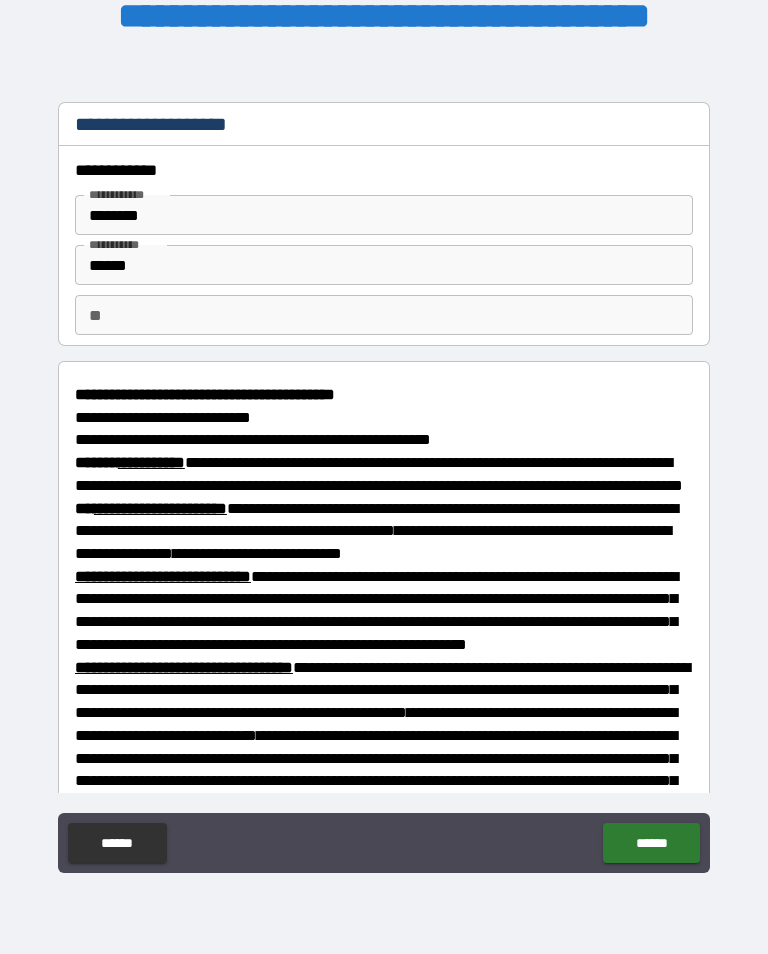 click on "******" at bounding box center [384, 265] 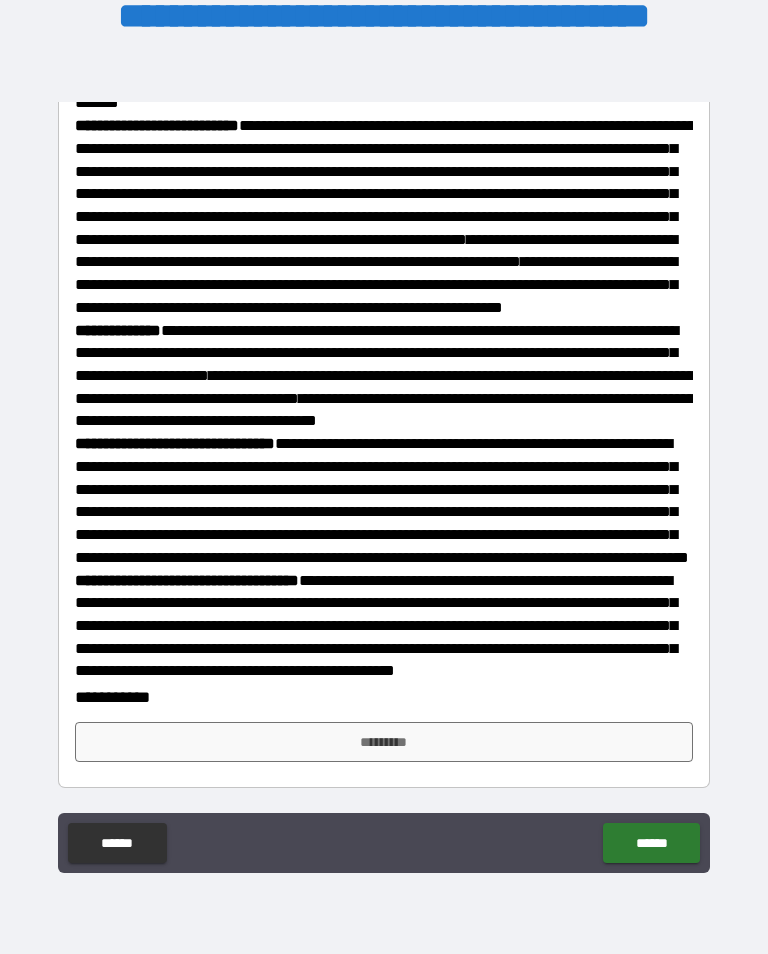 scroll, scrollTop: 1087, scrollLeft: 0, axis: vertical 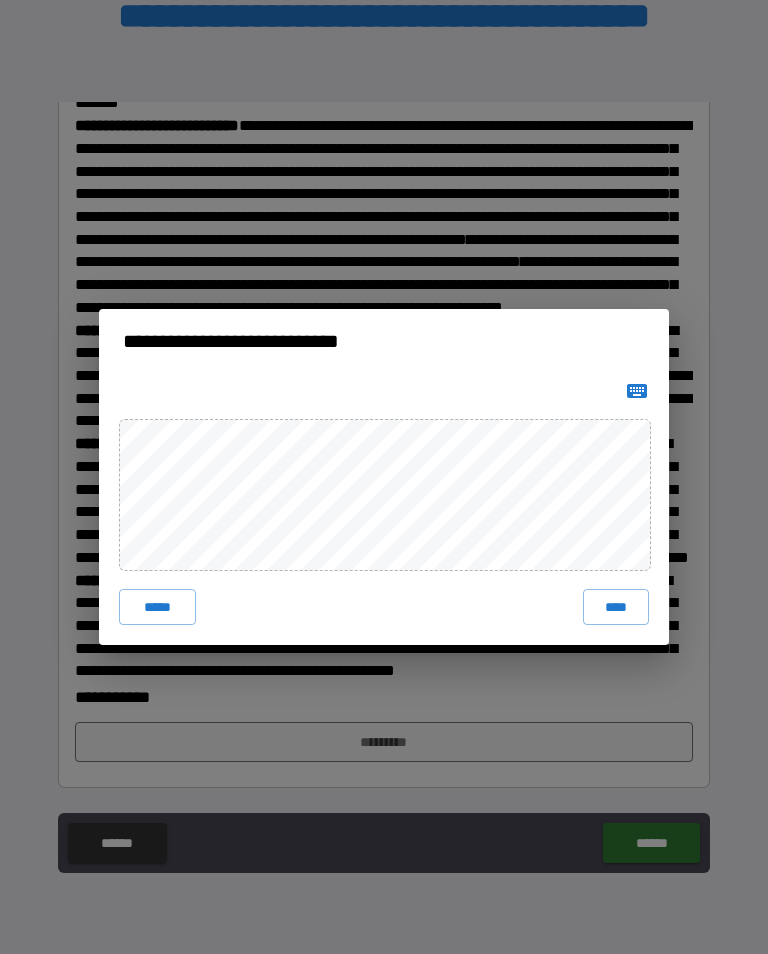 click on "****" at bounding box center [616, 607] 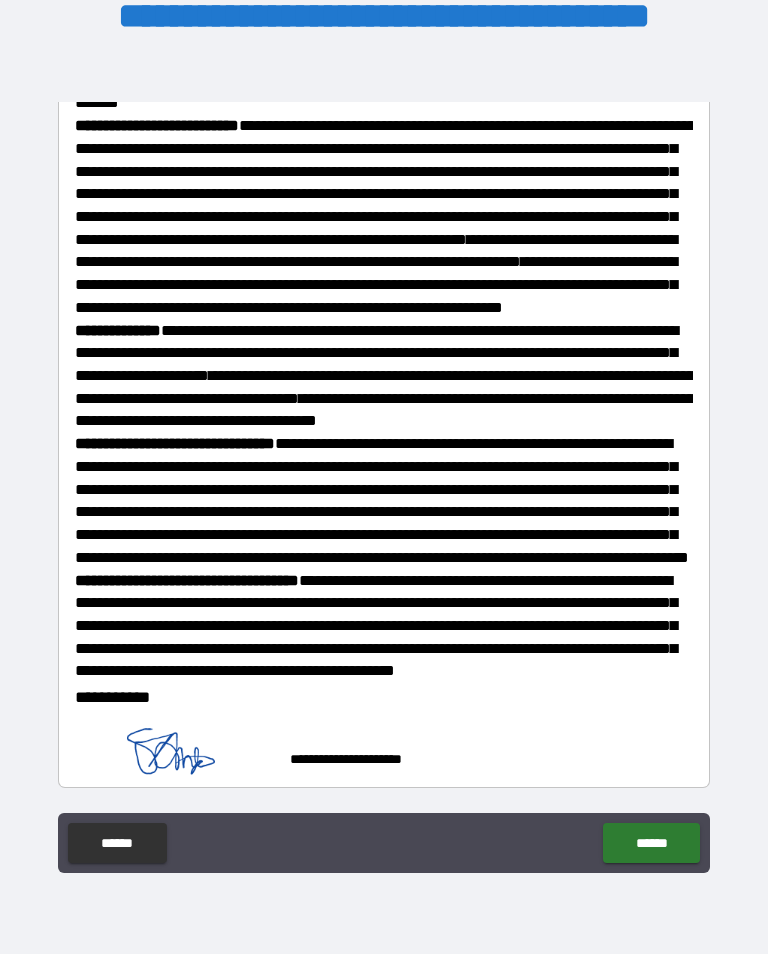scroll, scrollTop: 1077, scrollLeft: 0, axis: vertical 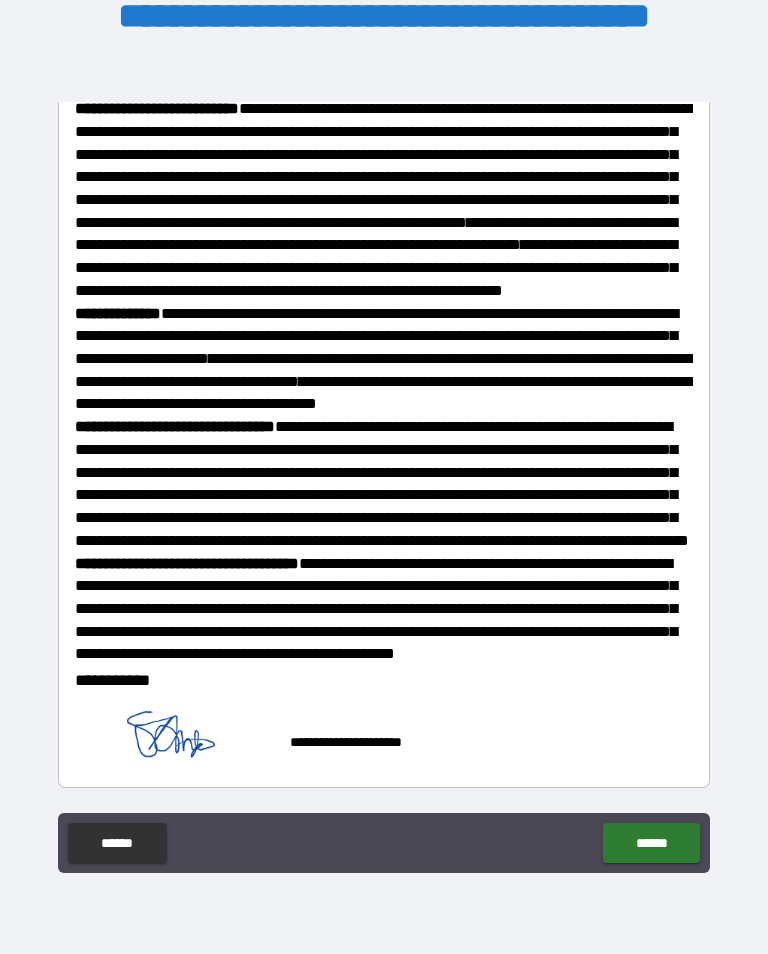 click on "******" at bounding box center [651, 843] 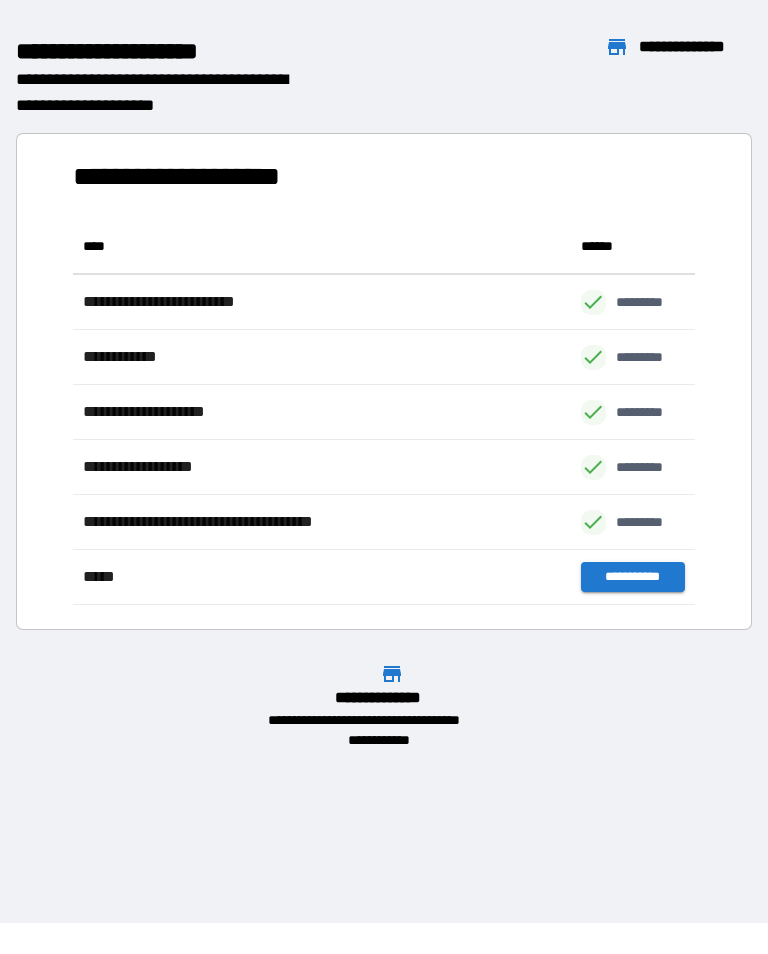 scroll, scrollTop: 1, scrollLeft: 1, axis: both 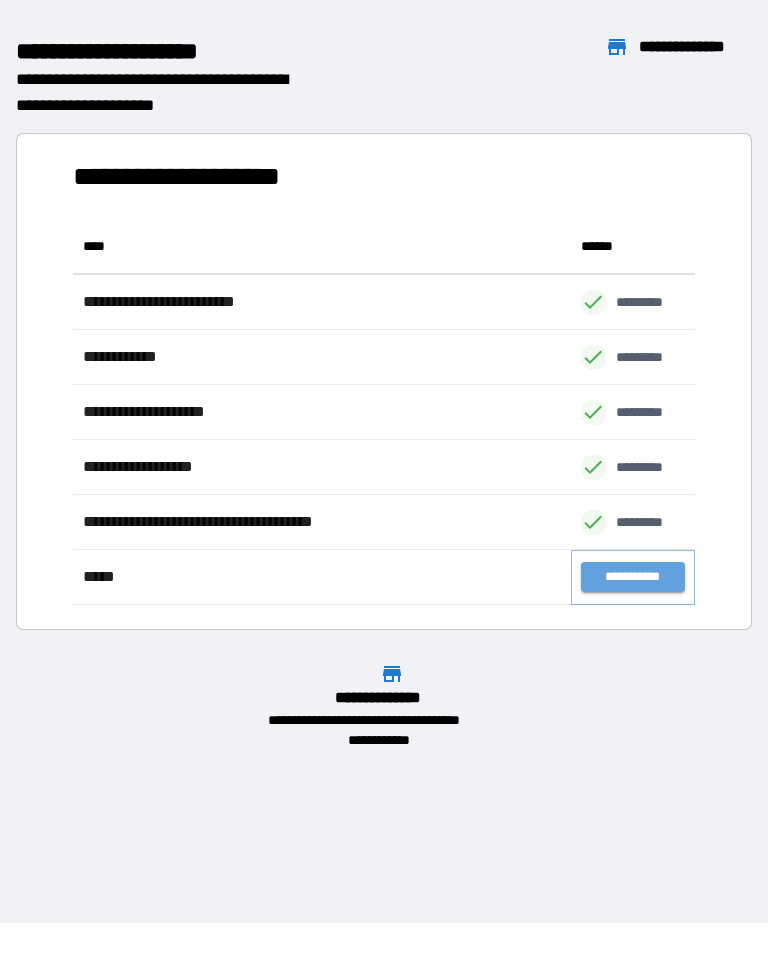 click on "**********" at bounding box center [633, 577] 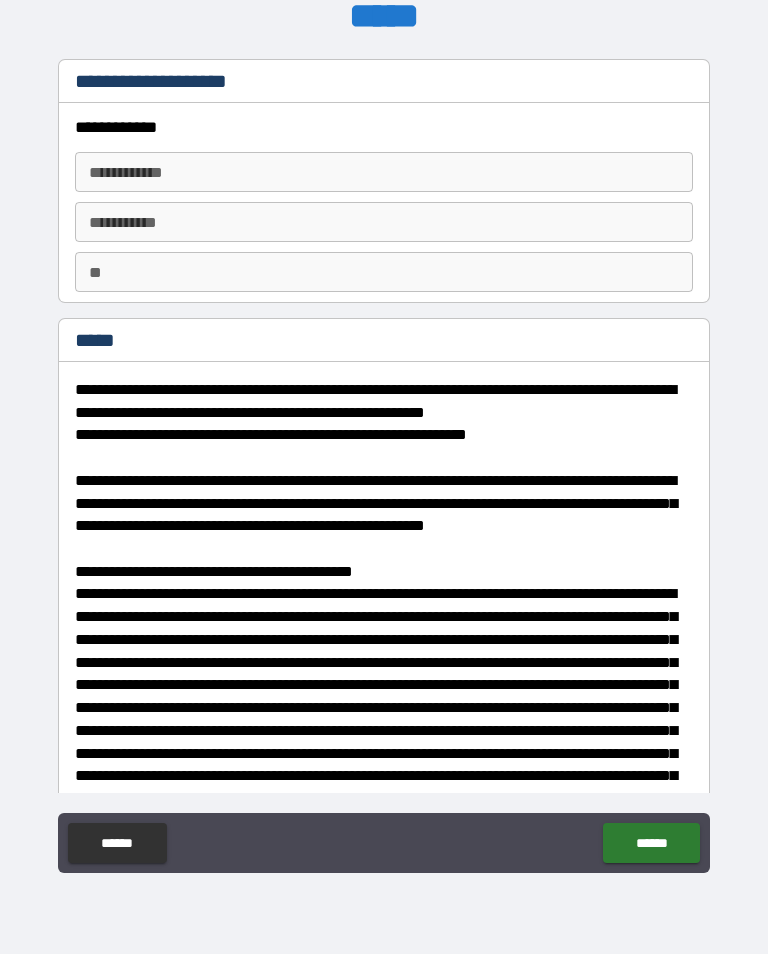 click on "**********" at bounding box center [384, 172] 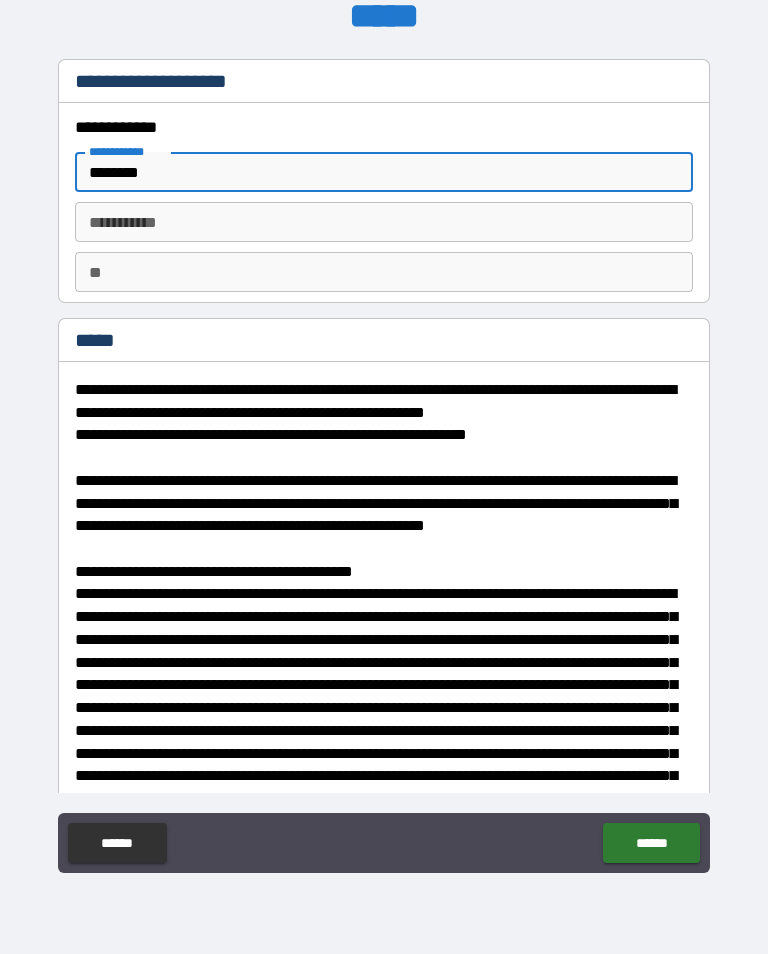 click on "*********   *" at bounding box center (384, 222) 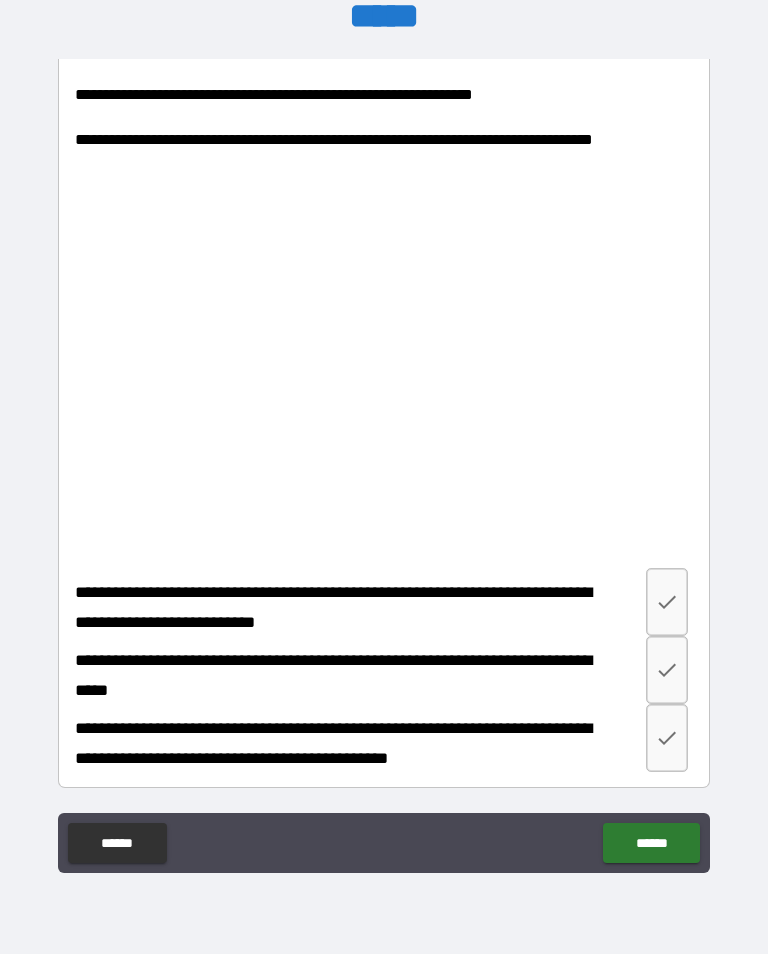 scroll, scrollTop: 3771, scrollLeft: 0, axis: vertical 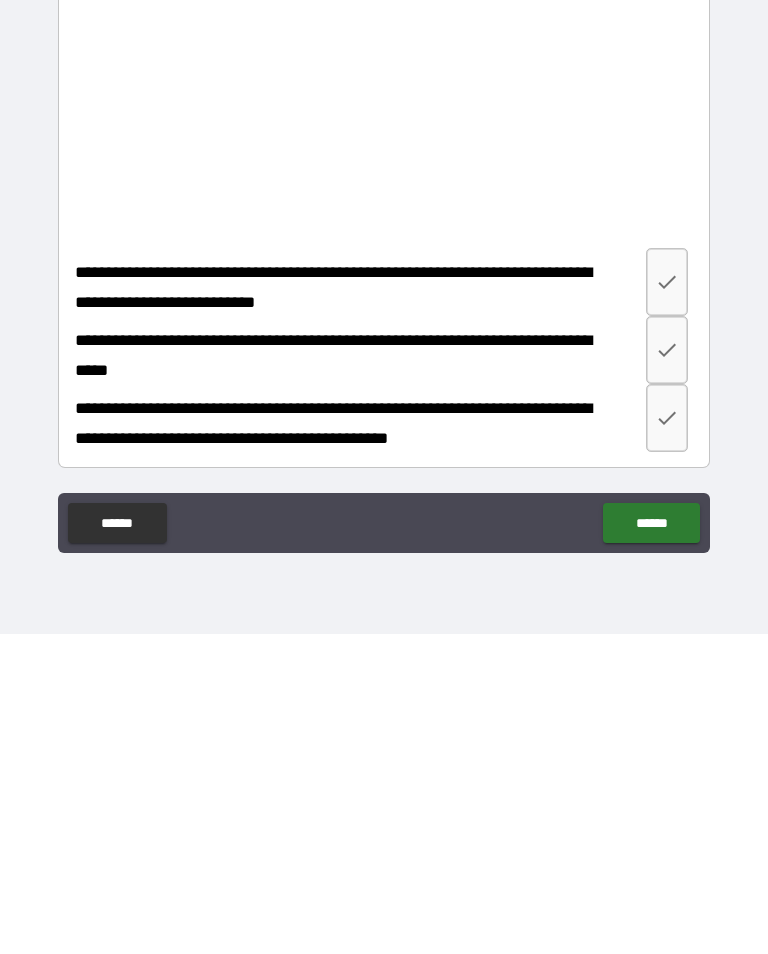 click on "******" at bounding box center (651, 843) 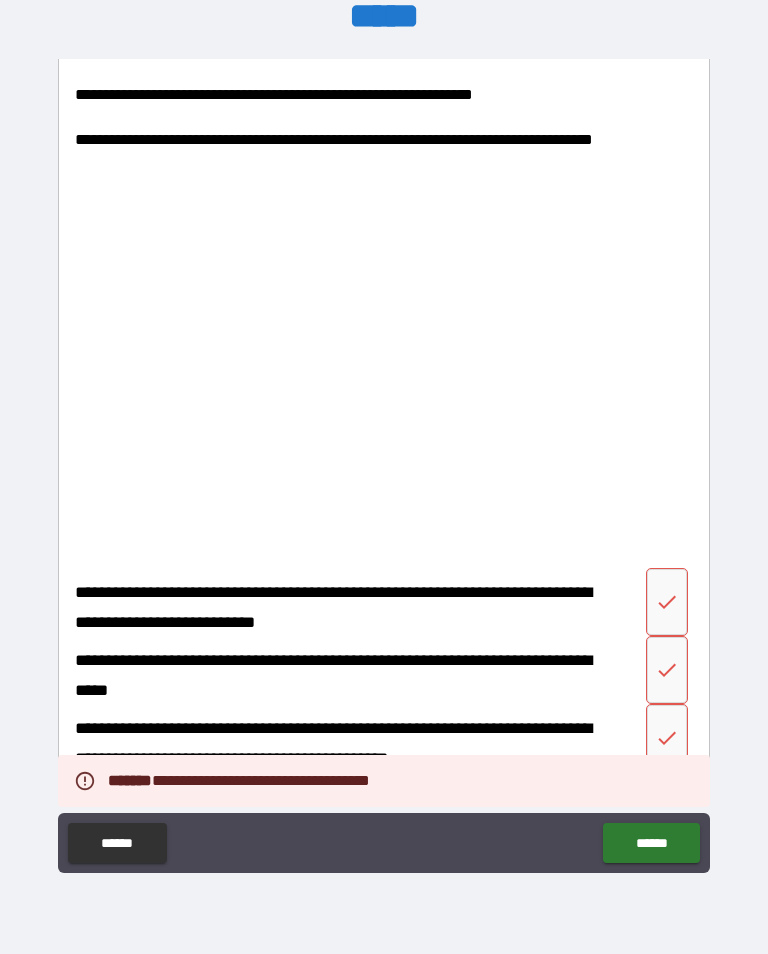click 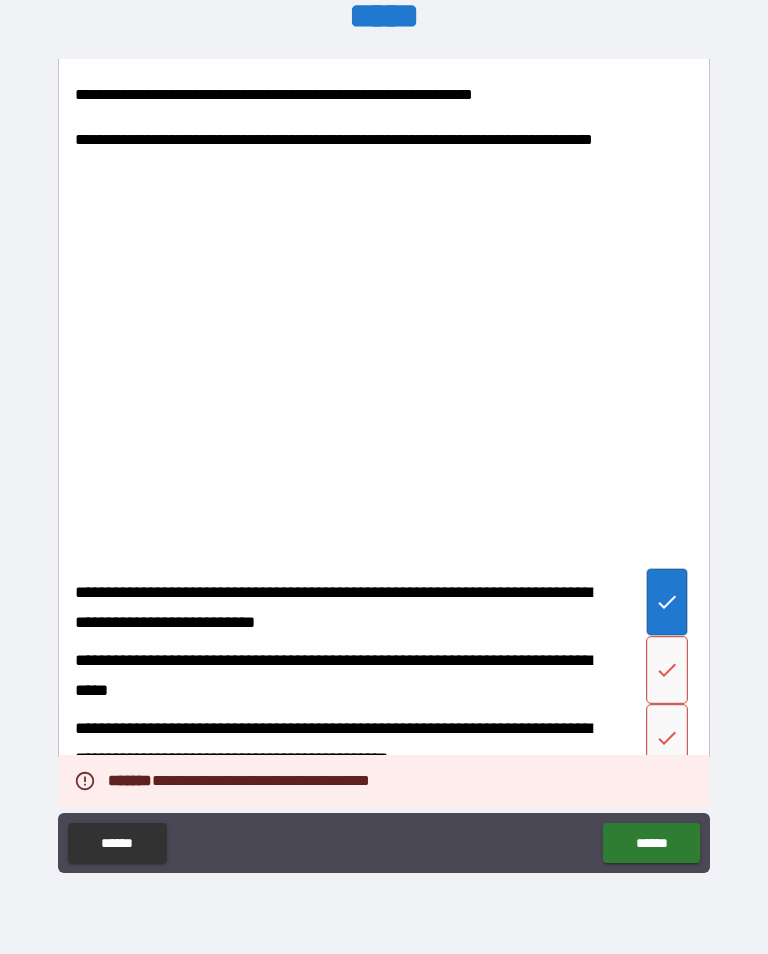 click at bounding box center (667, 670) 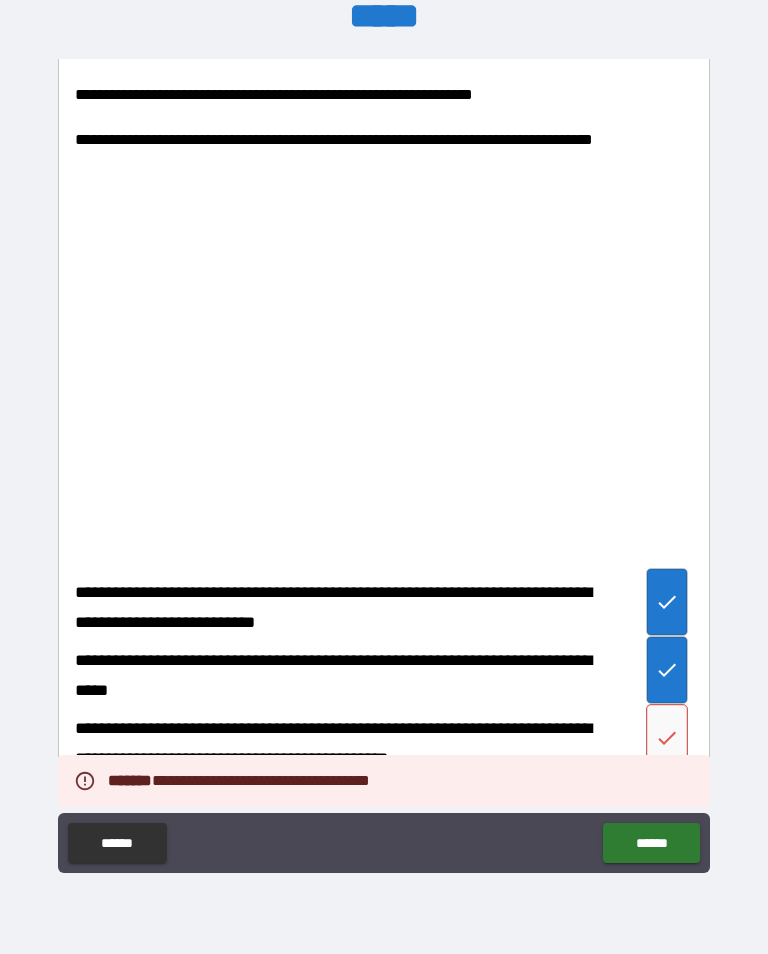 scroll, scrollTop: 3771, scrollLeft: 0, axis: vertical 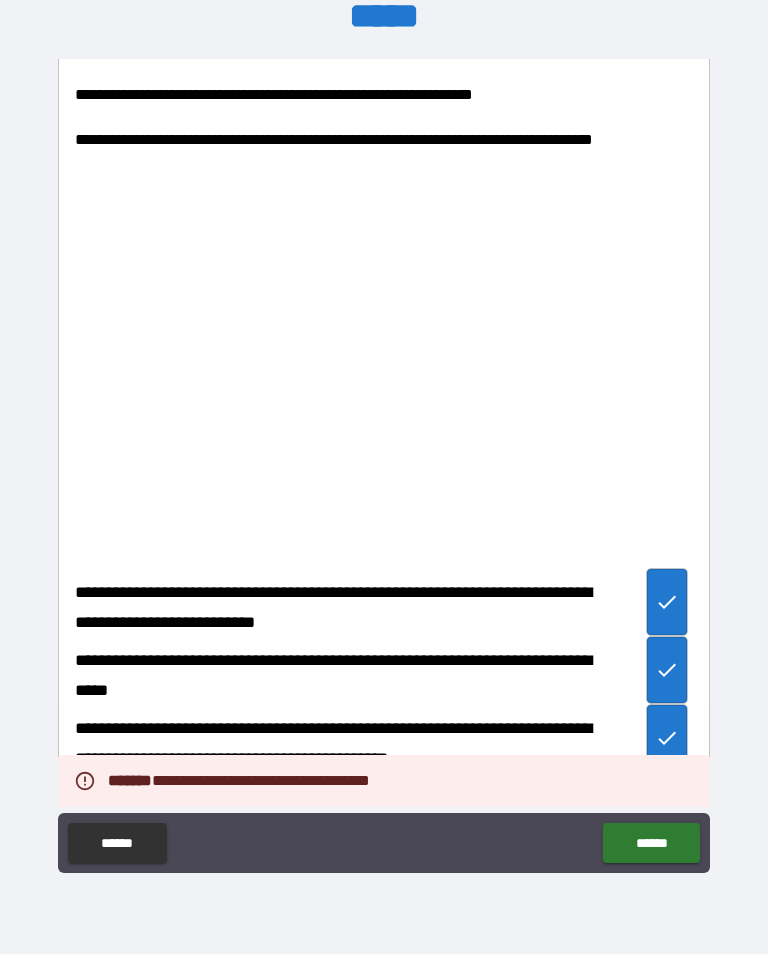 click on "******" at bounding box center (651, 843) 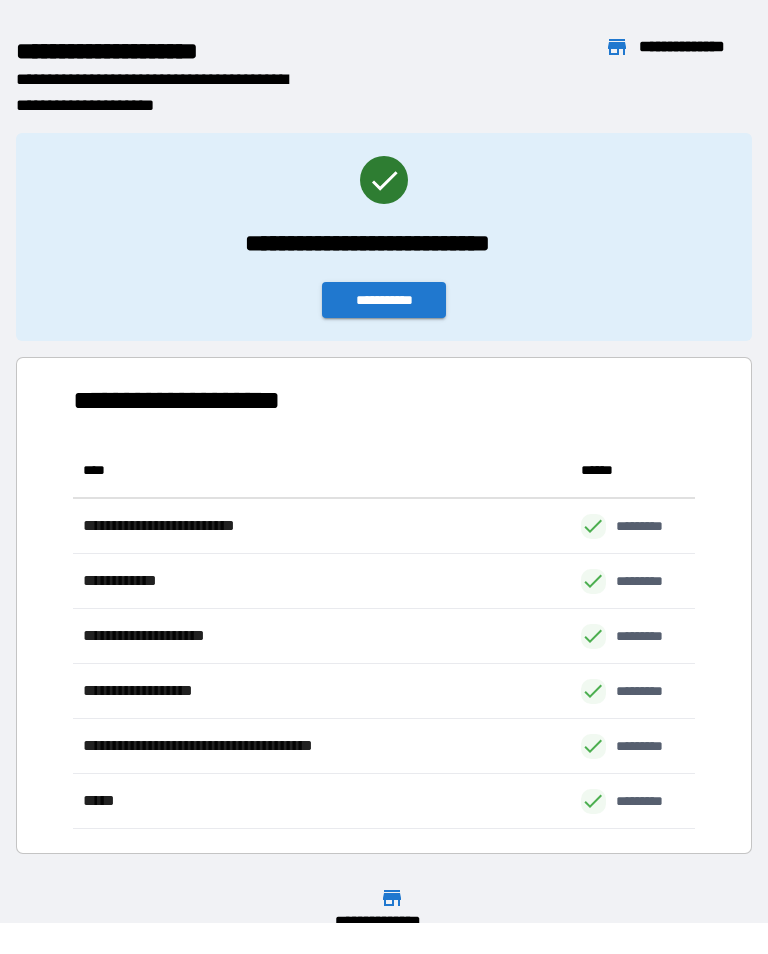 scroll, scrollTop: 1, scrollLeft: 1, axis: both 